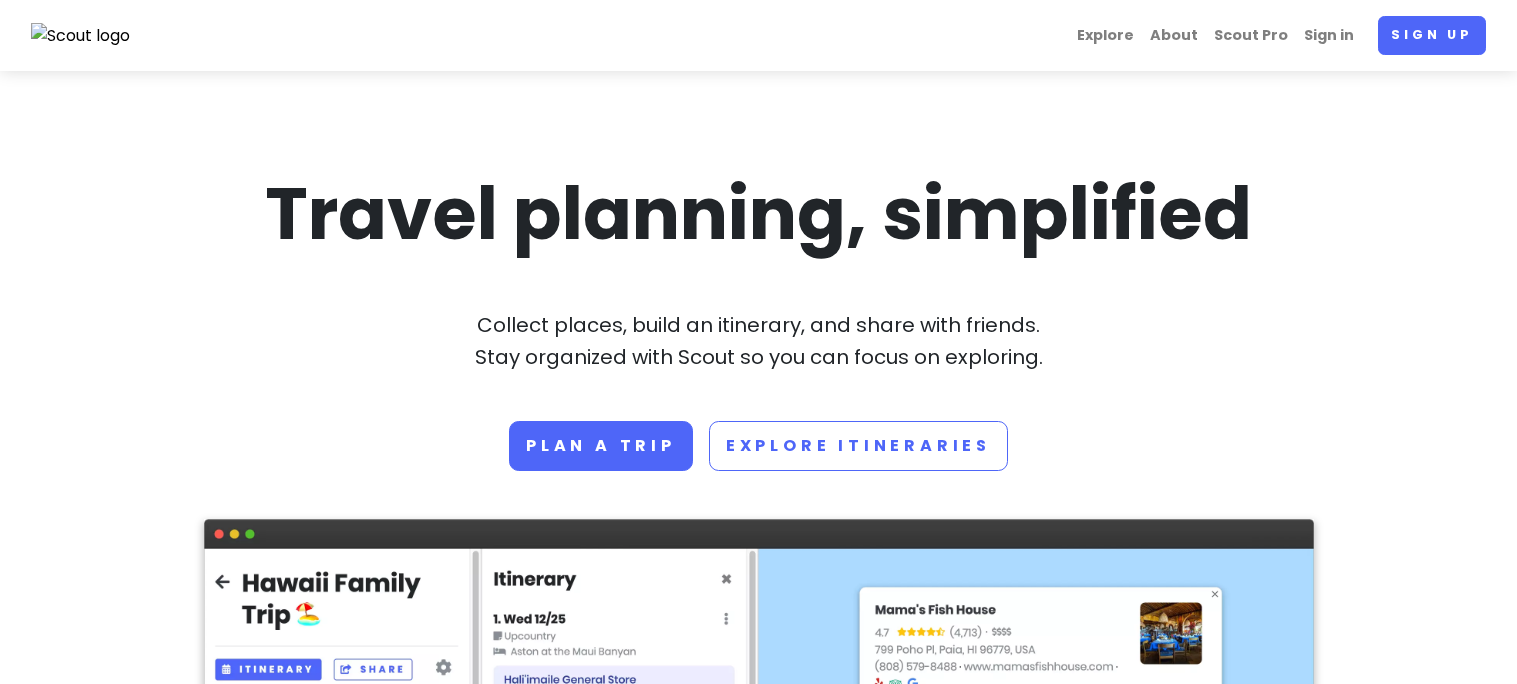 scroll, scrollTop: 0, scrollLeft: 0, axis: both 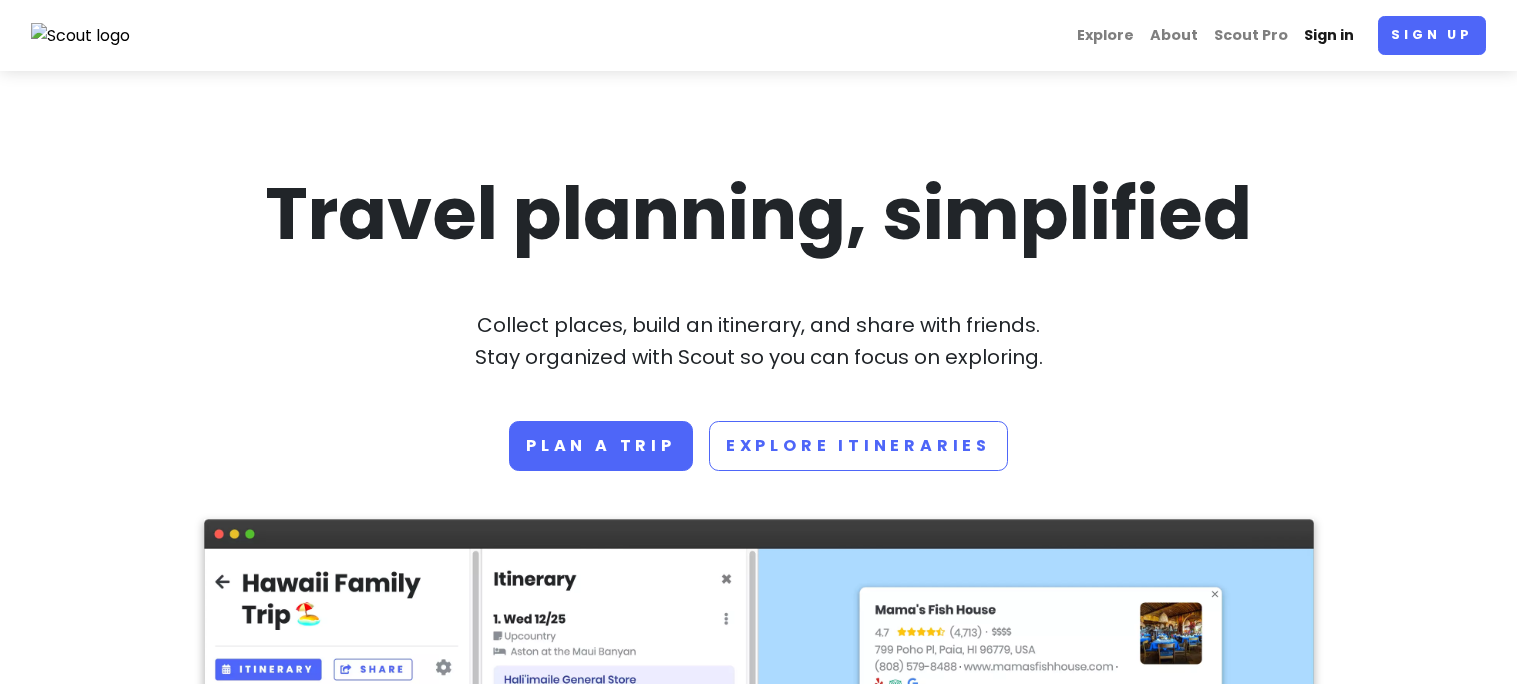 click on "Sign in" at bounding box center (1329, 35) 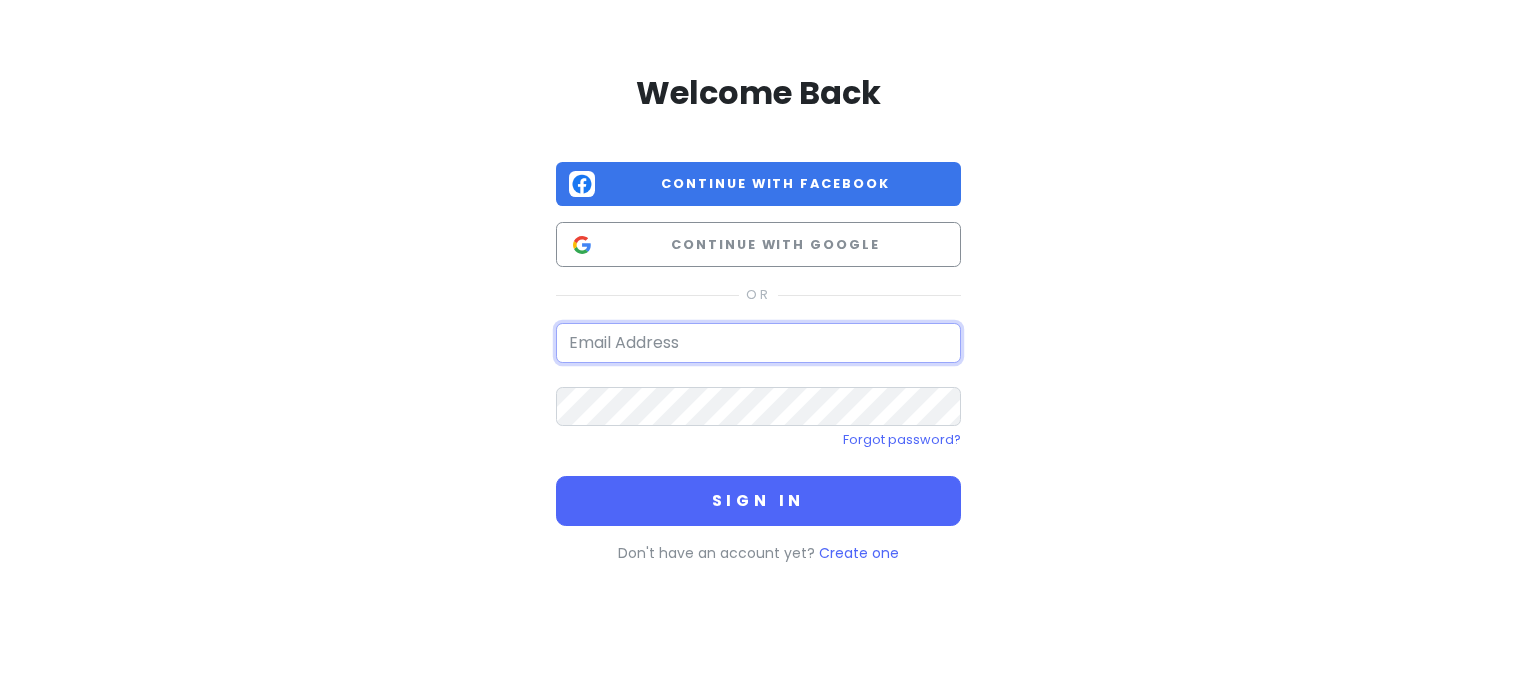 click at bounding box center (758, 343) 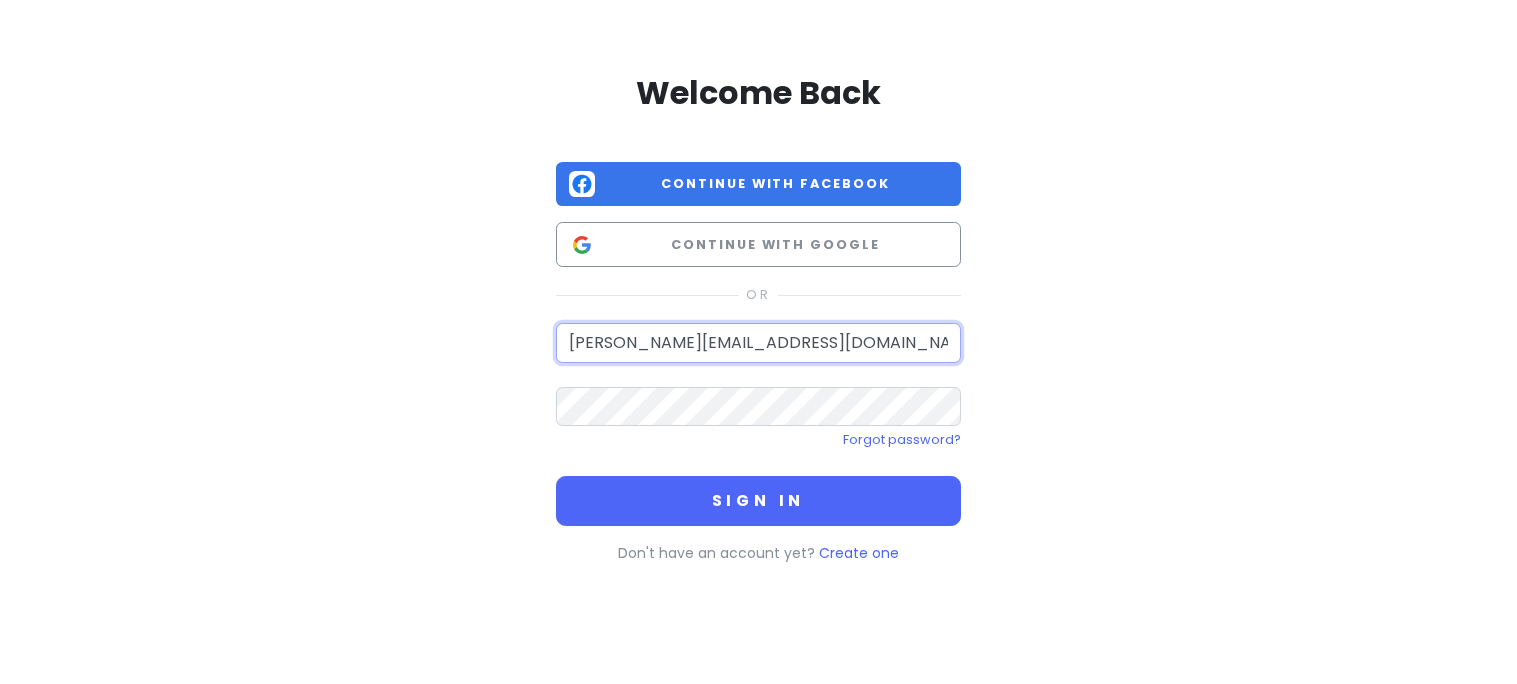 type on "[PERSON_NAME][EMAIL_ADDRESS][DOMAIN_NAME]" 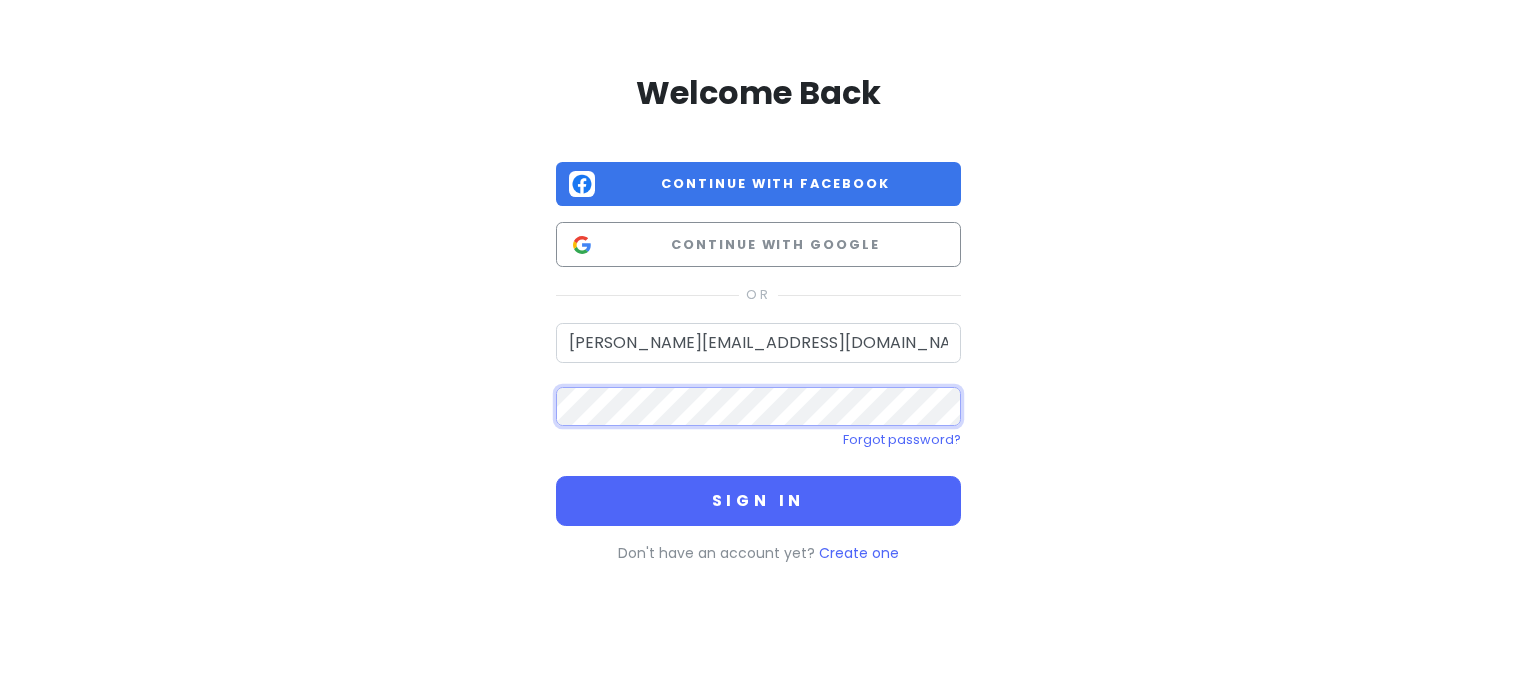 click on "Sign in" at bounding box center (758, 501) 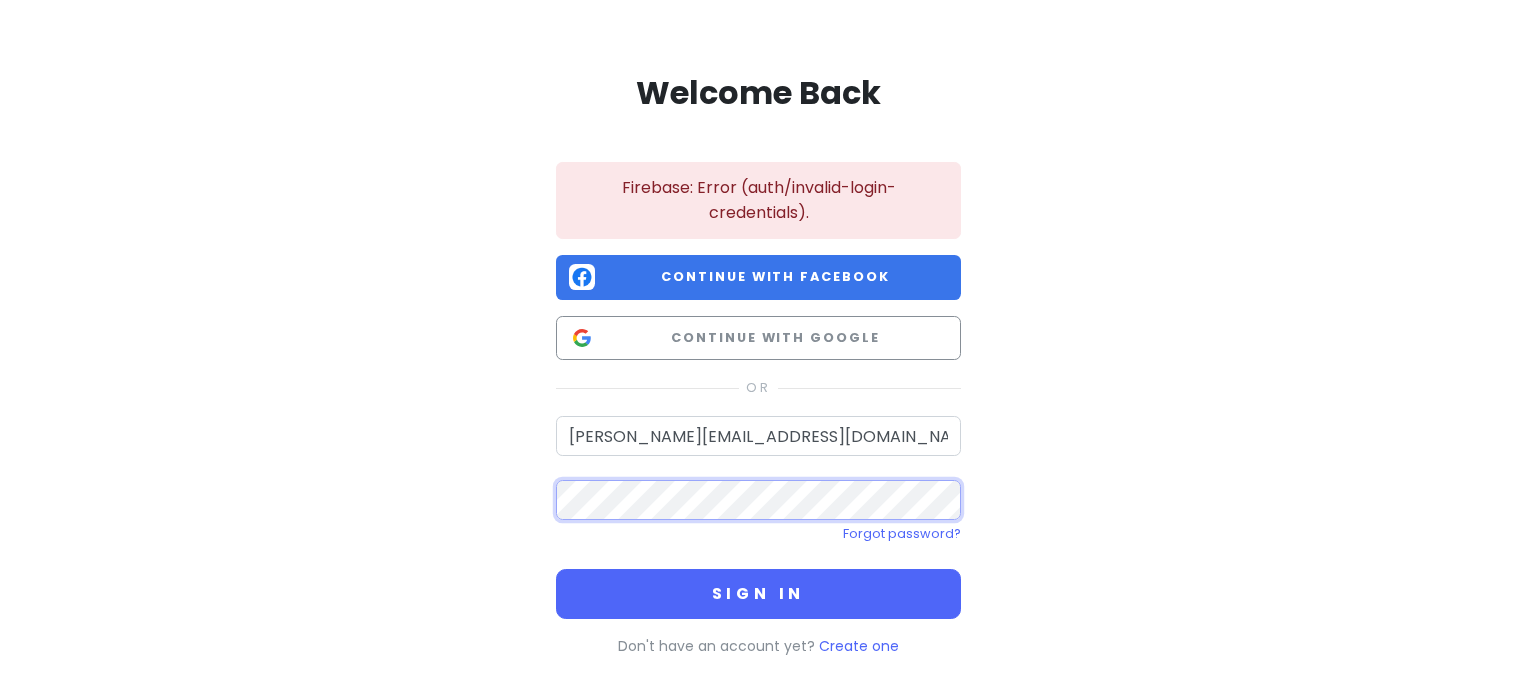 click on "Welcome Back Firebase: Error (auth/invalid-login-credentials). Continue with Facebook Continue with Google [EMAIL_ADDRESS][DOMAIN_NAME] Forgot password? Sign in Don't have an account yet?   Create one" at bounding box center (759, 361) 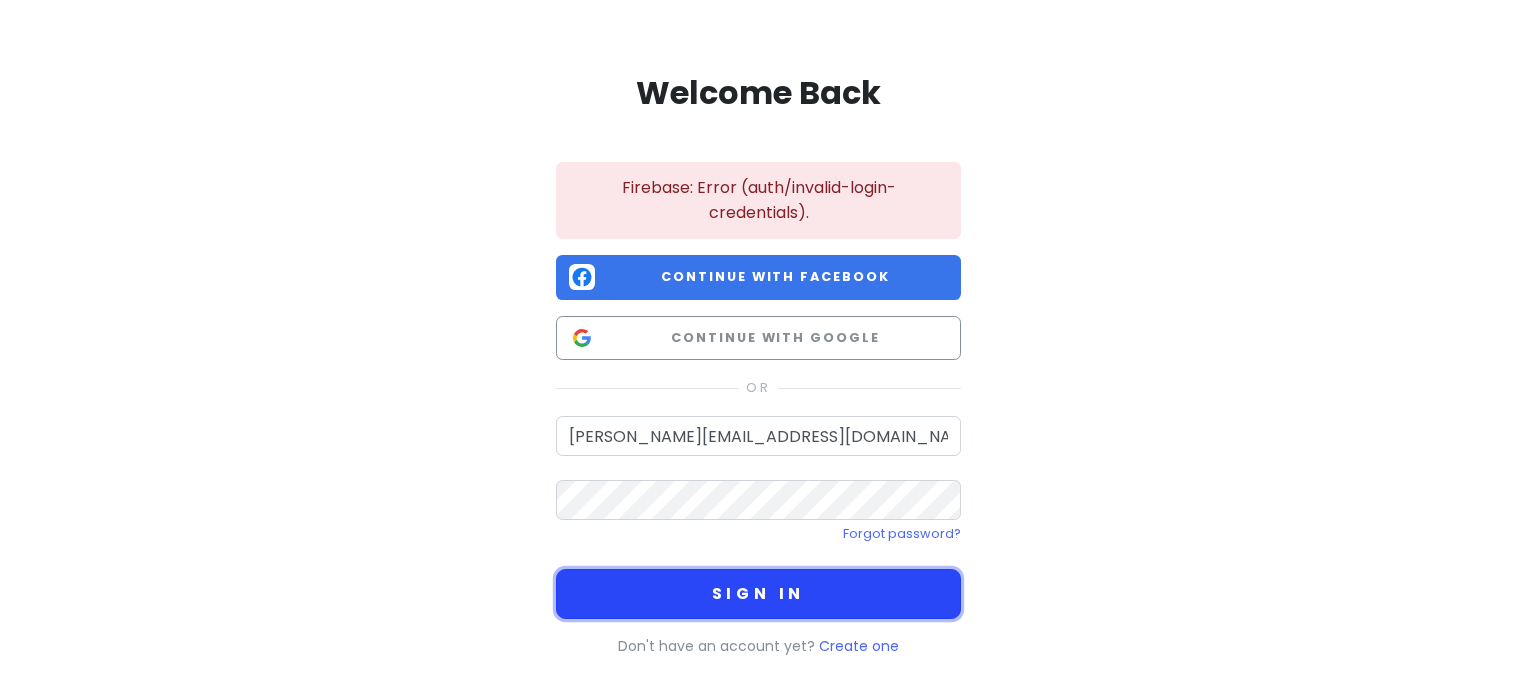 click on "Sign in" at bounding box center (758, 594) 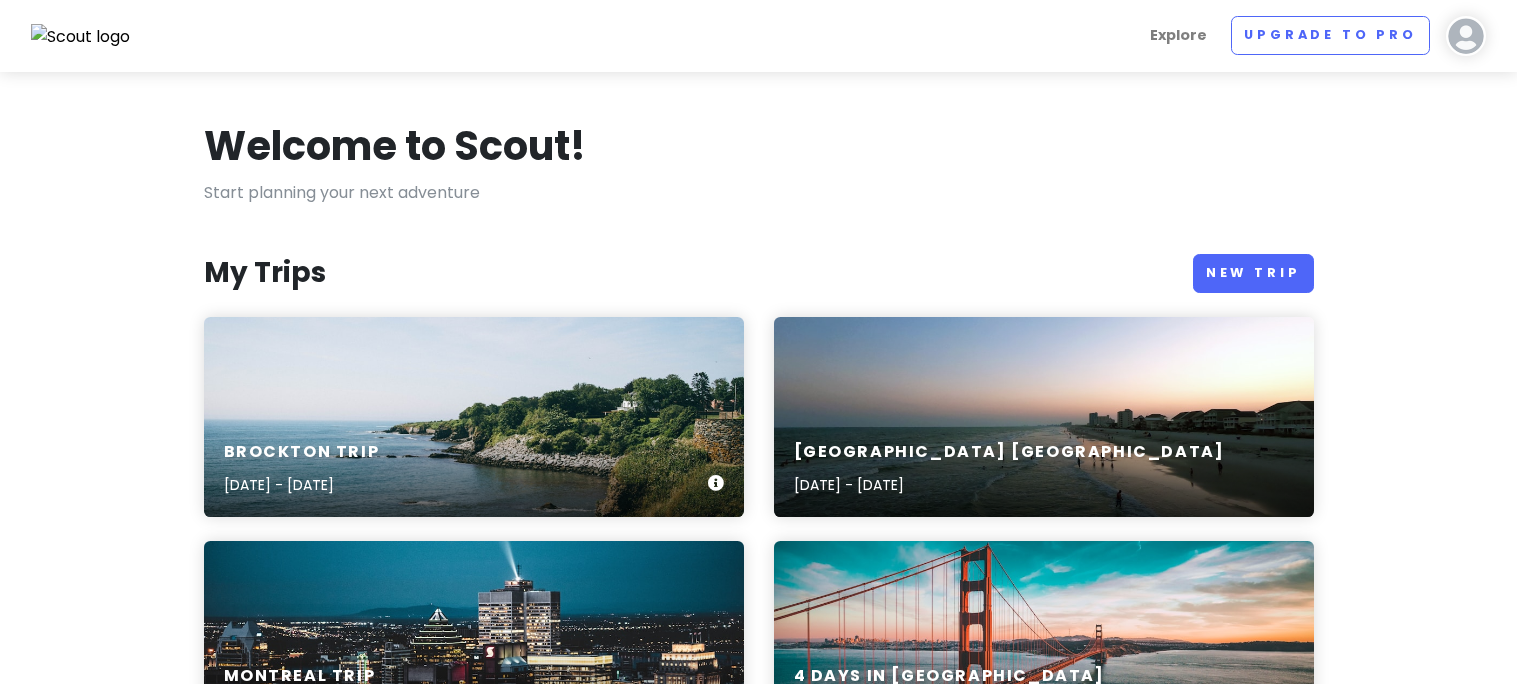 click on "Brockton Trip [DATE] - [DATE]" at bounding box center (474, 417) 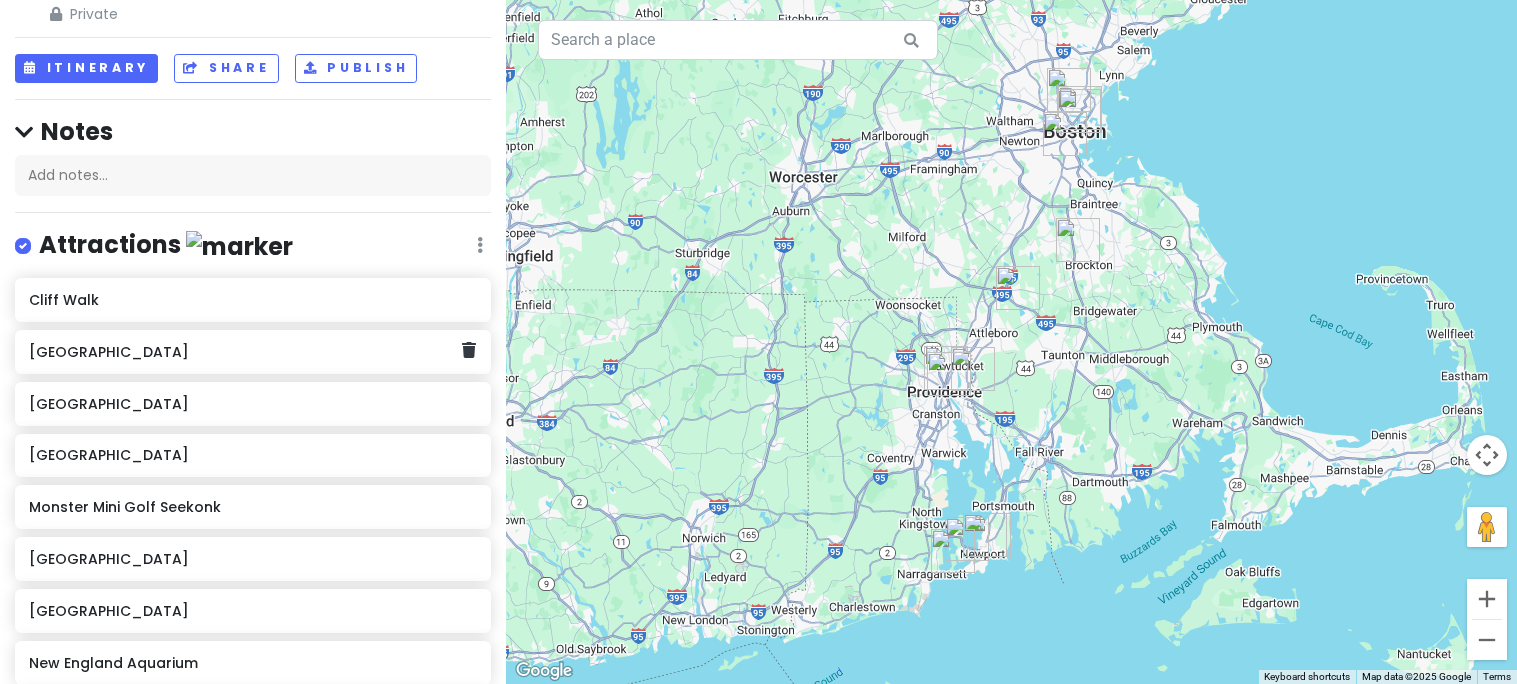 scroll, scrollTop: 0, scrollLeft: 0, axis: both 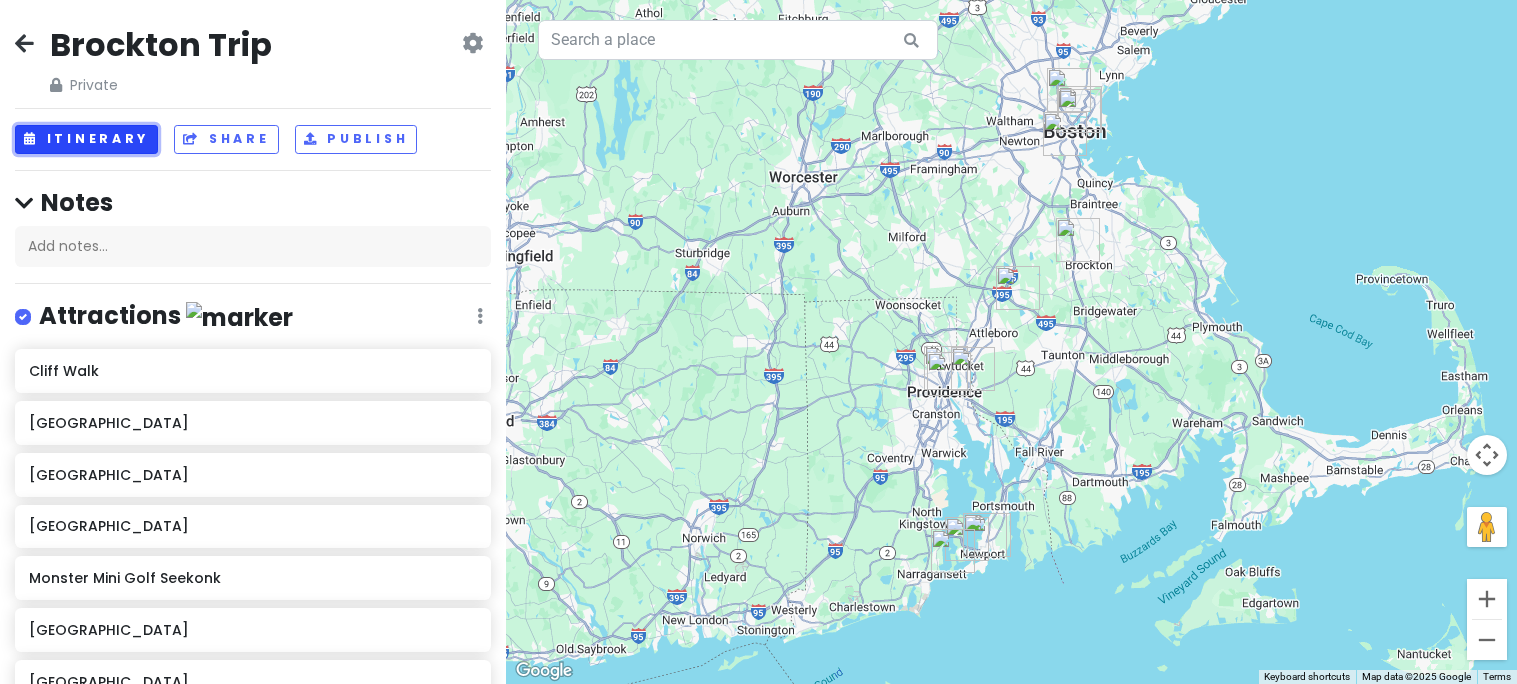 click on "Itinerary" at bounding box center (86, 139) 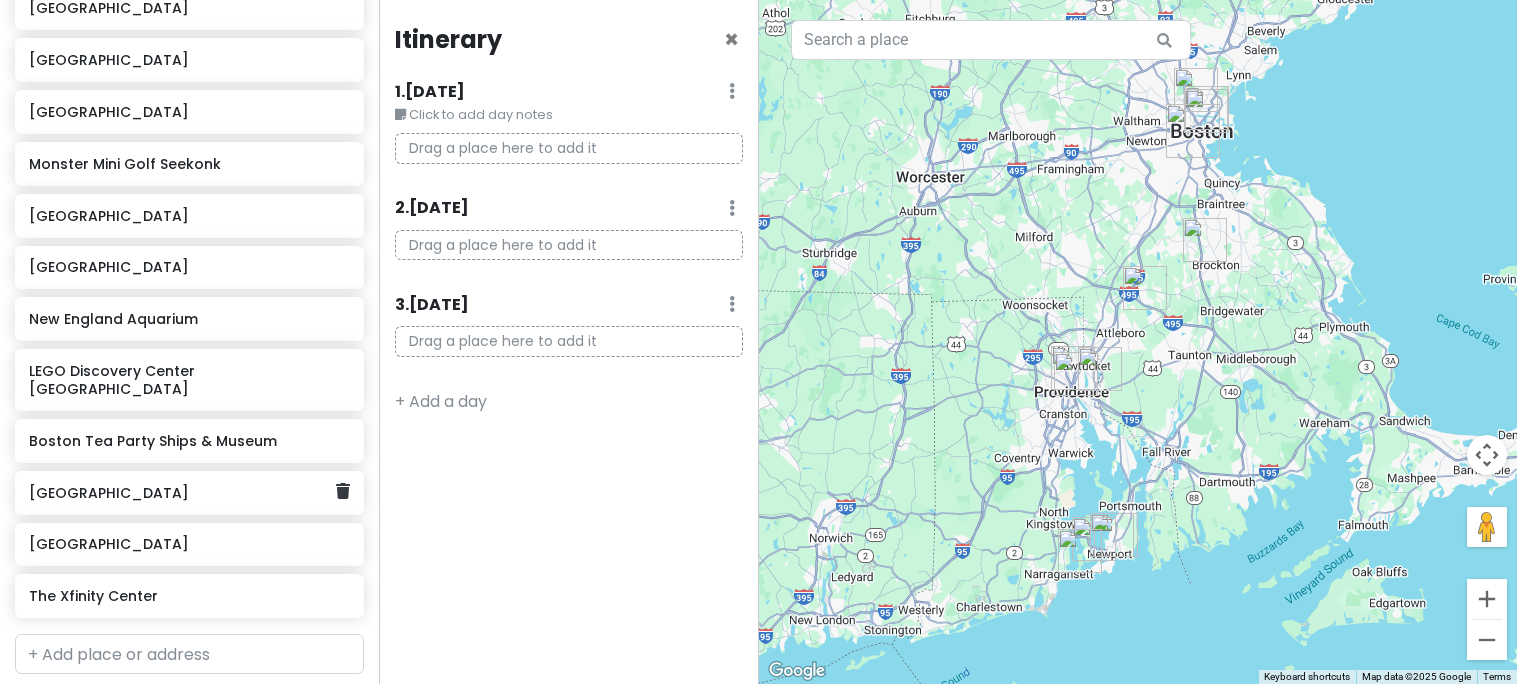 scroll, scrollTop: 435, scrollLeft: 0, axis: vertical 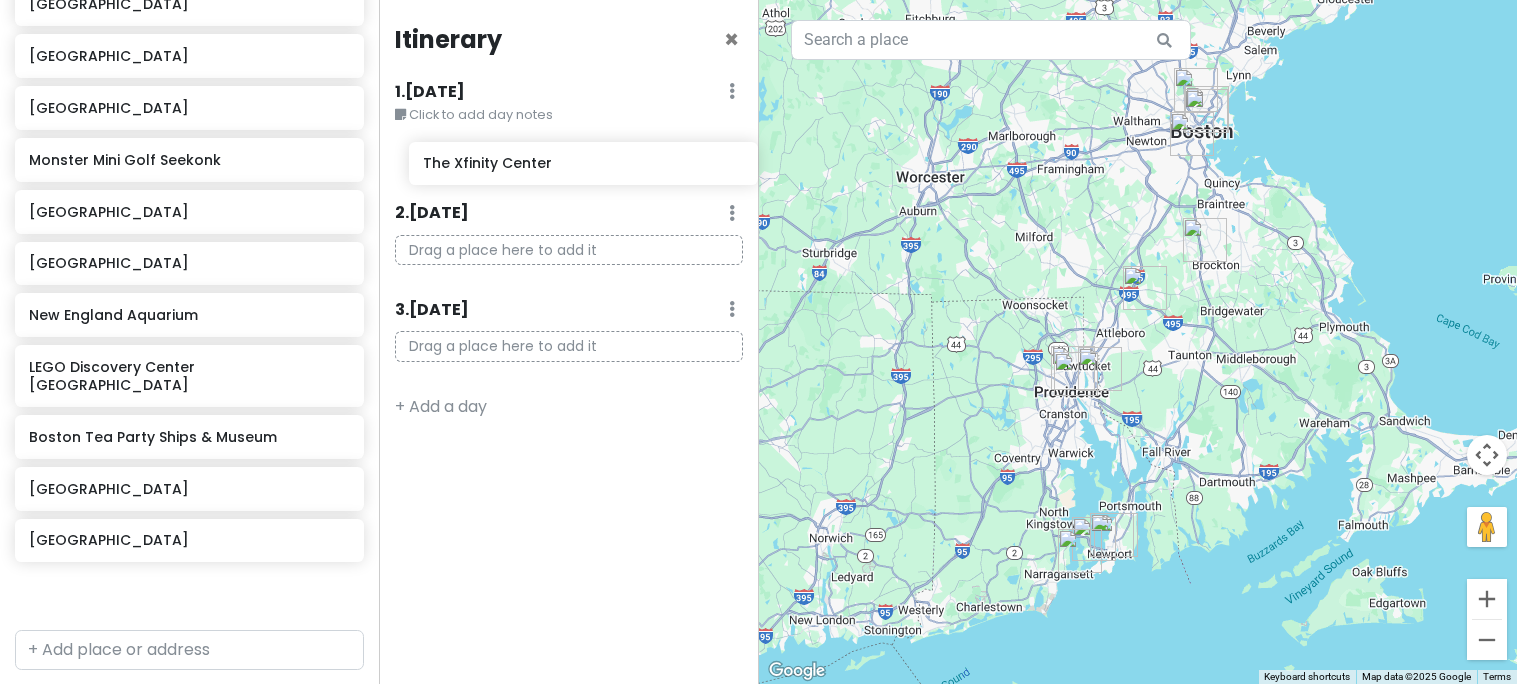 drag, startPoint x: 83, startPoint y: 579, endPoint x: 477, endPoint y: 168, distance: 569.3479 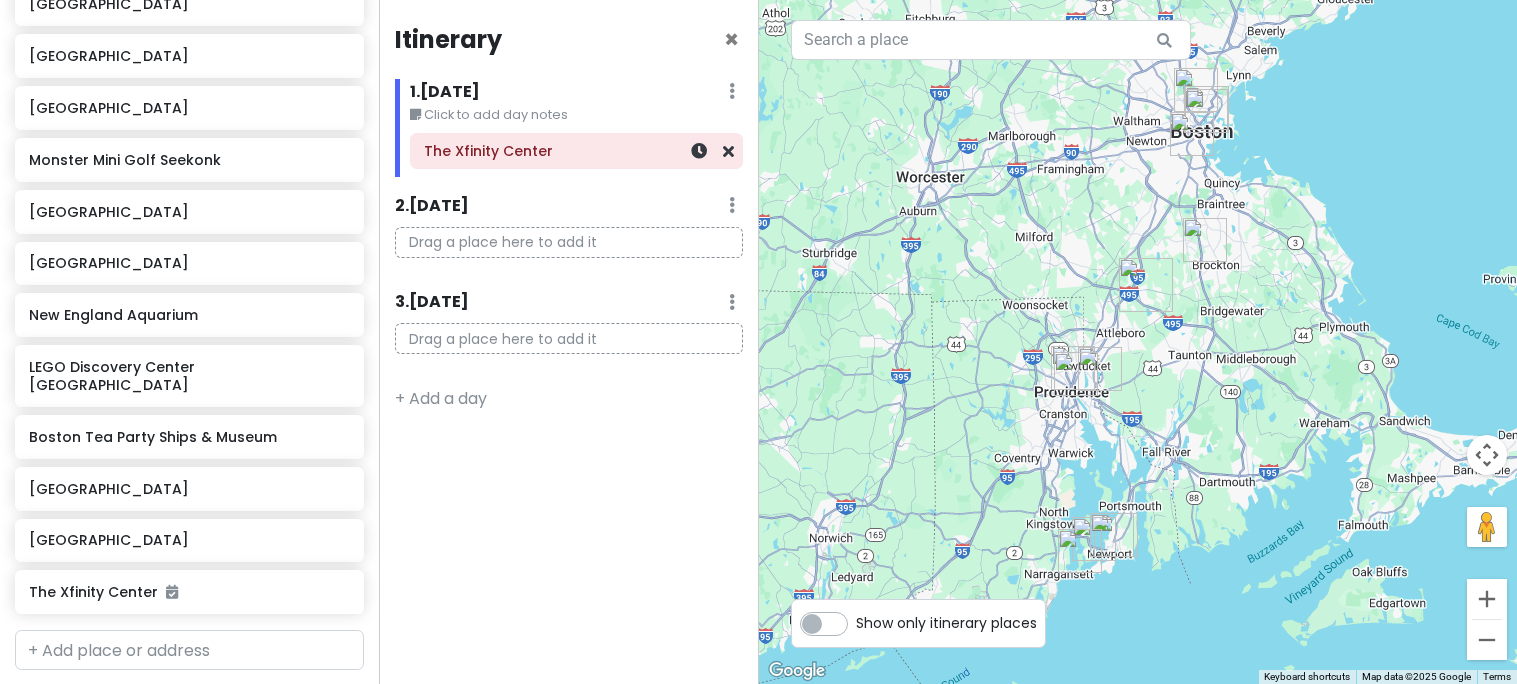 scroll, scrollTop: 386, scrollLeft: 0, axis: vertical 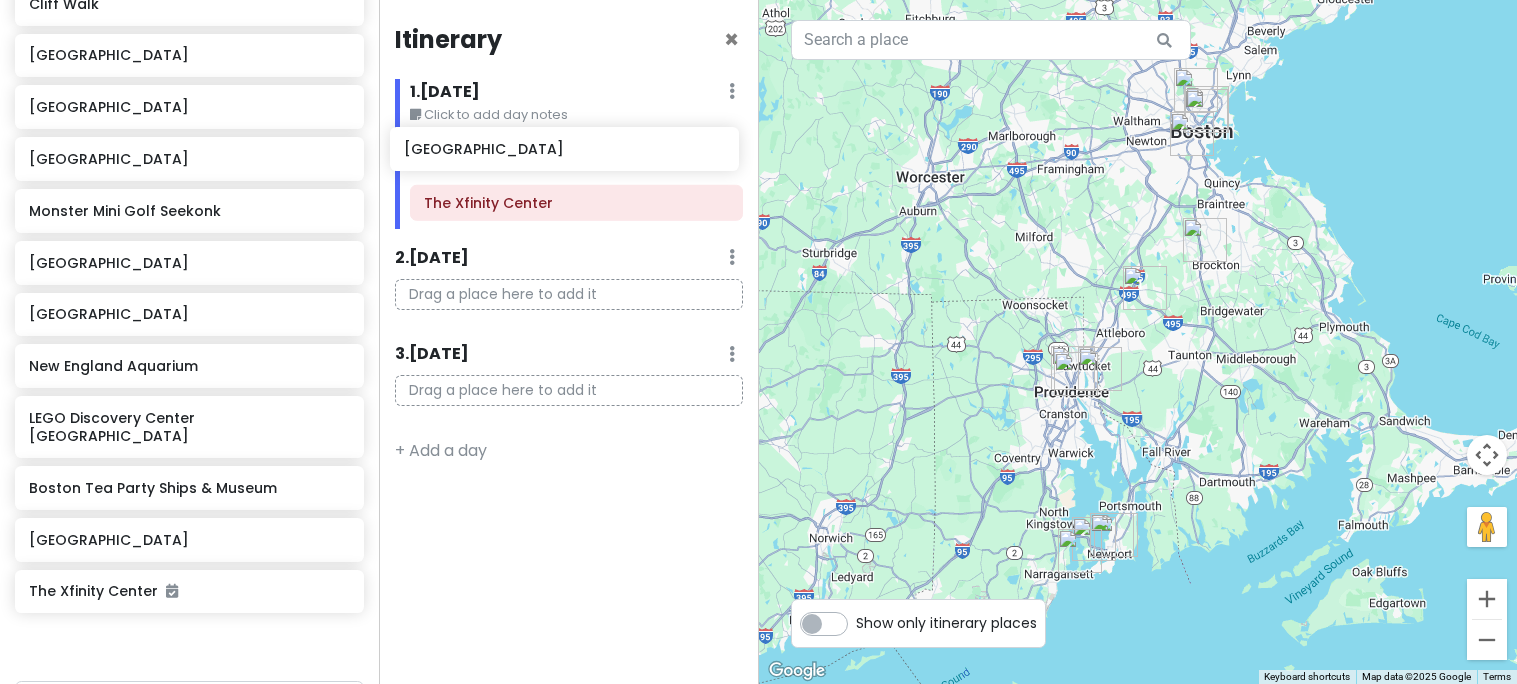 drag, startPoint x: 77, startPoint y: 512, endPoint x: 452, endPoint y: 141, distance: 527.5092 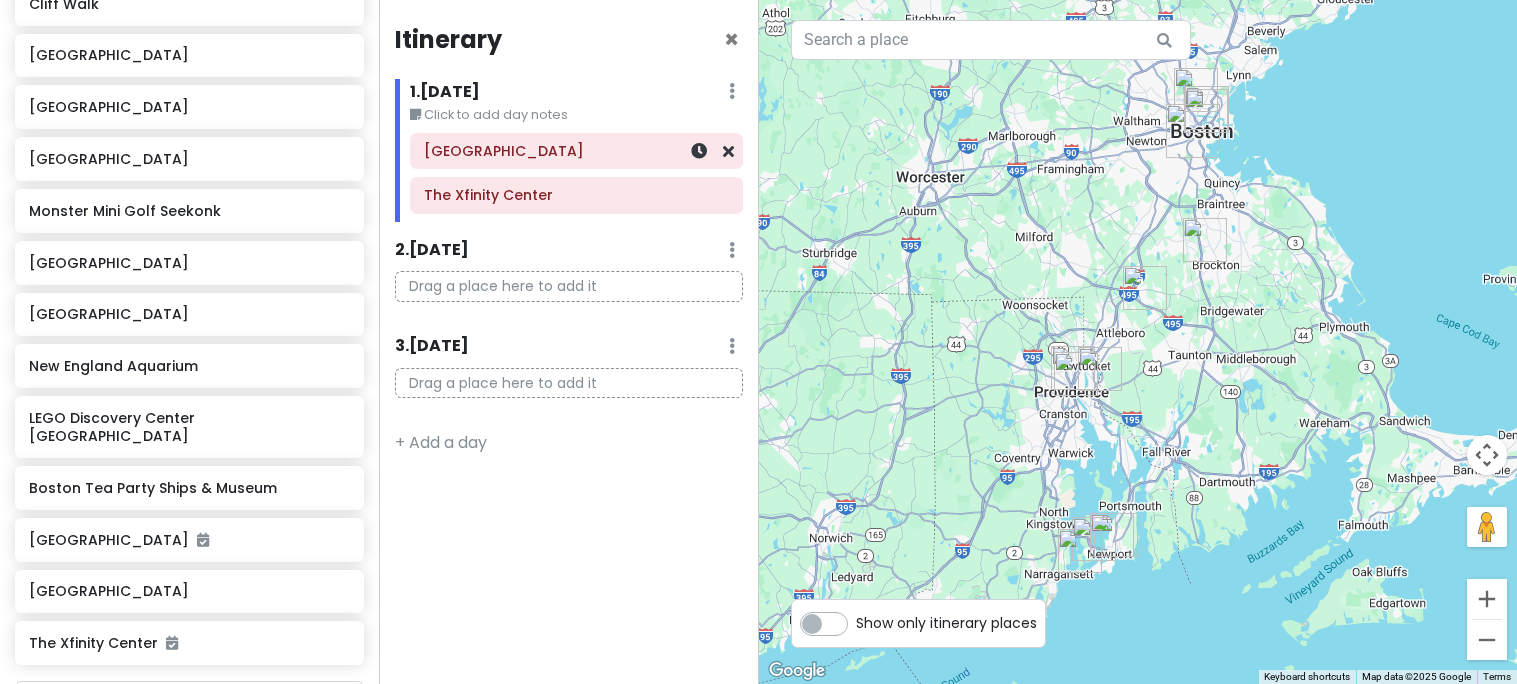 scroll, scrollTop: 377, scrollLeft: 0, axis: vertical 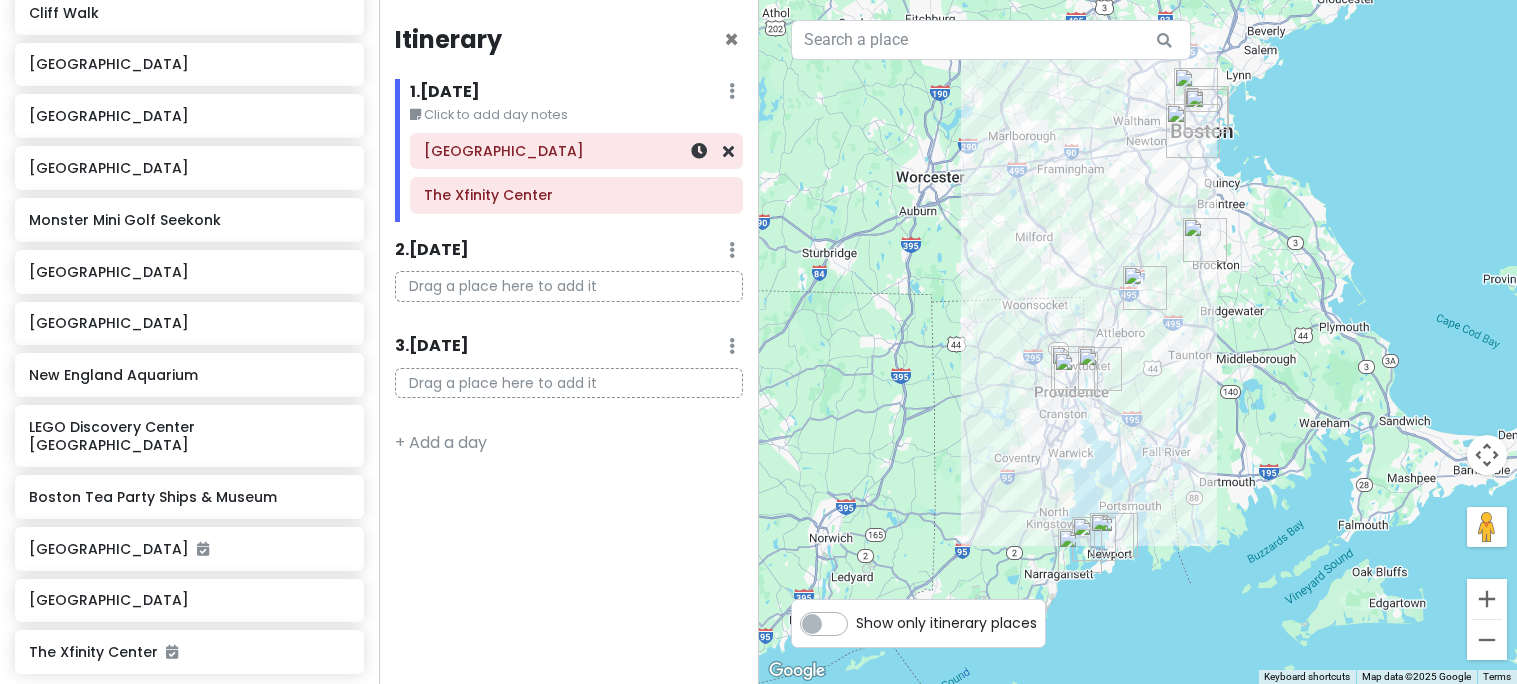 click on "[GEOGRAPHIC_DATA]" at bounding box center (576, 151) 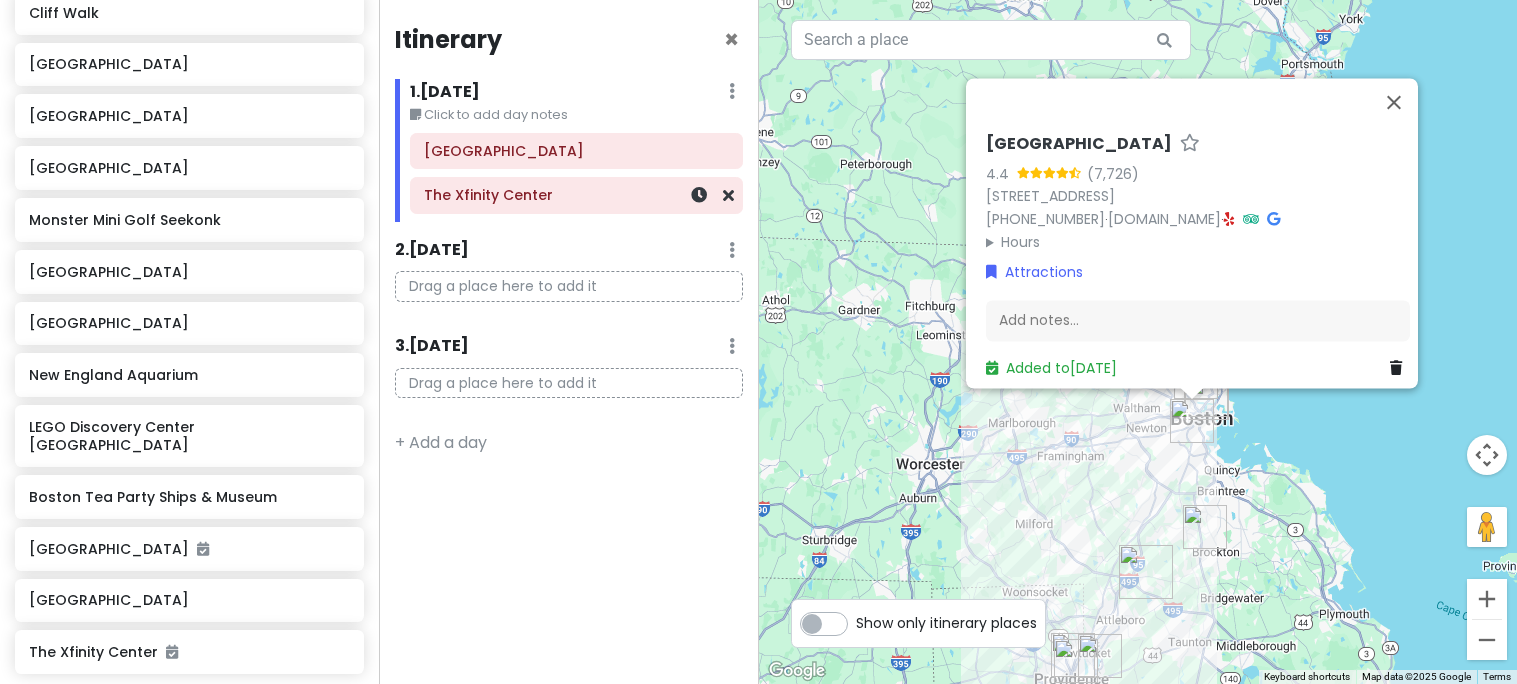 click on "The Xfinity Center" at bounding box center [576, 195] 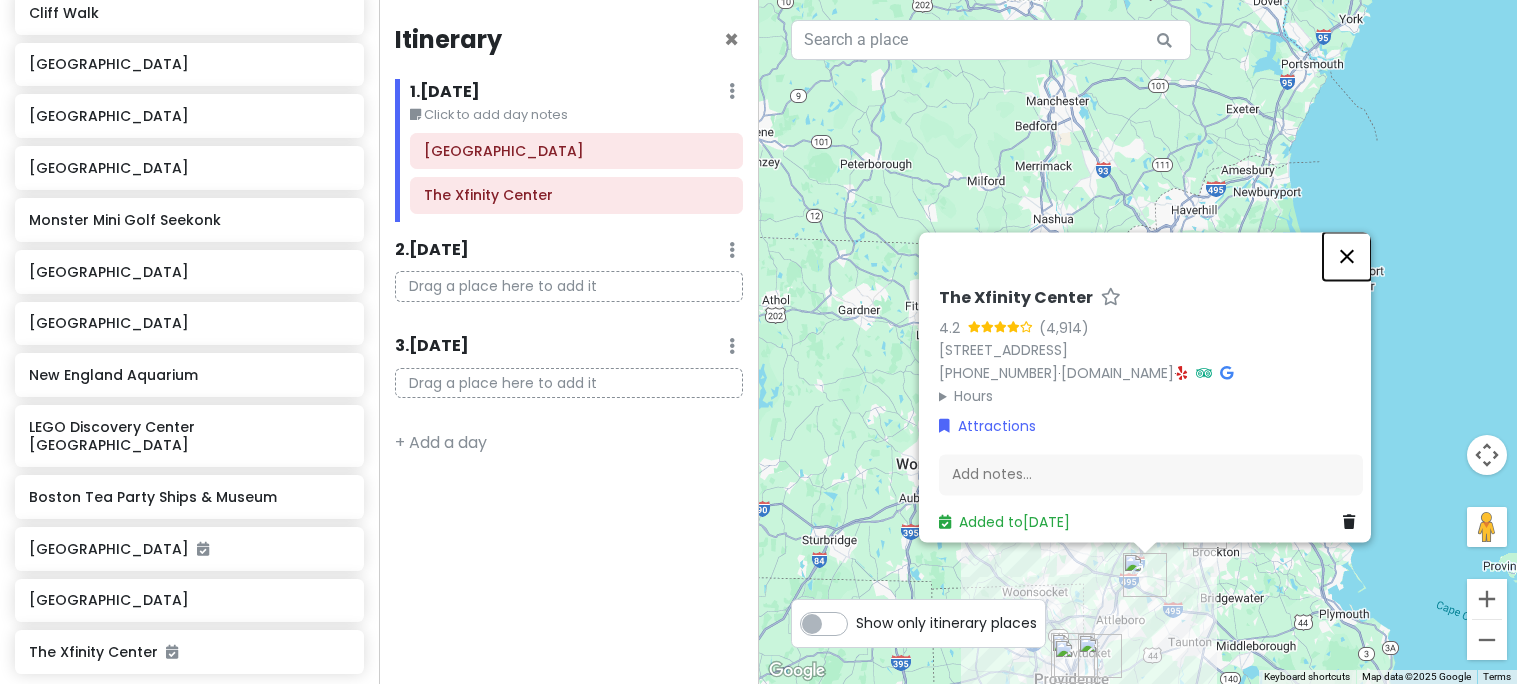 click at bounding box center [1347, 256] 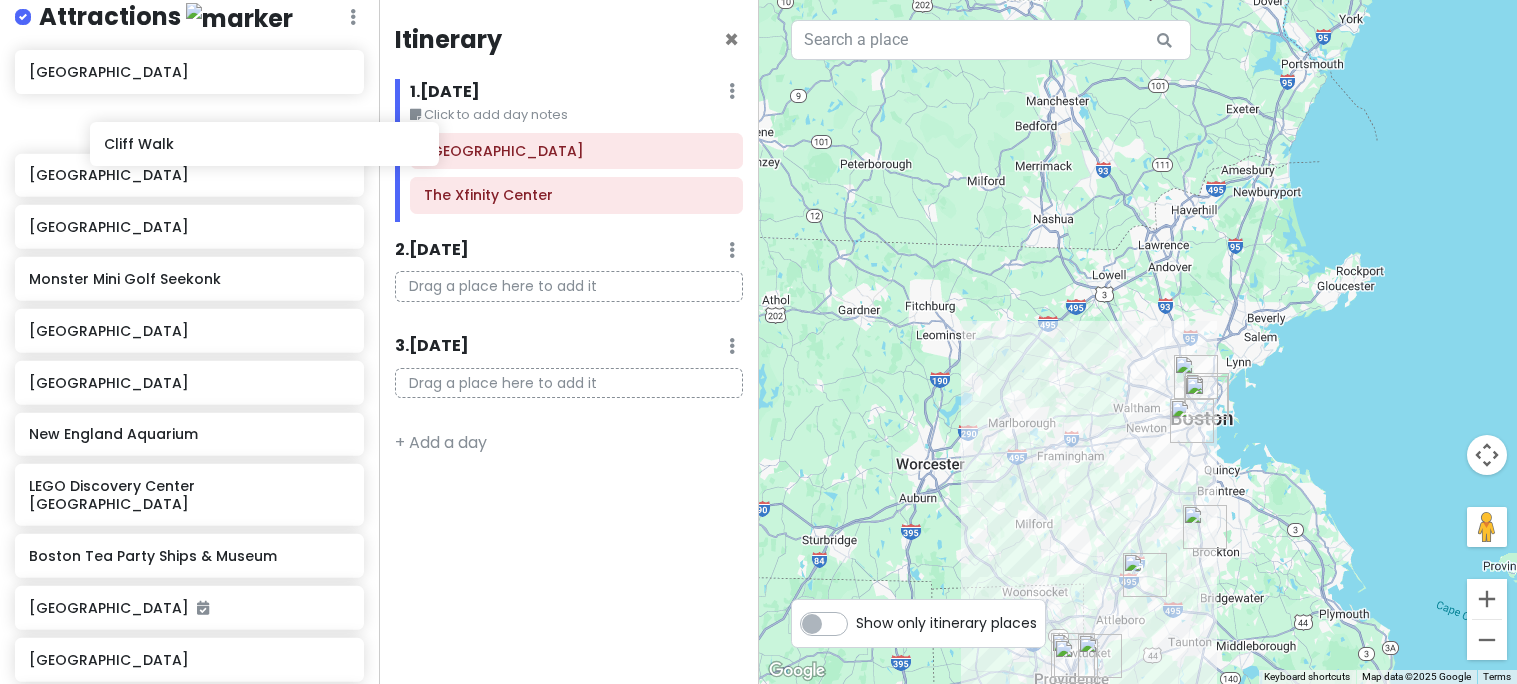 scroll, scrollTop: 317, scrollLeft: 0, axis: vertical 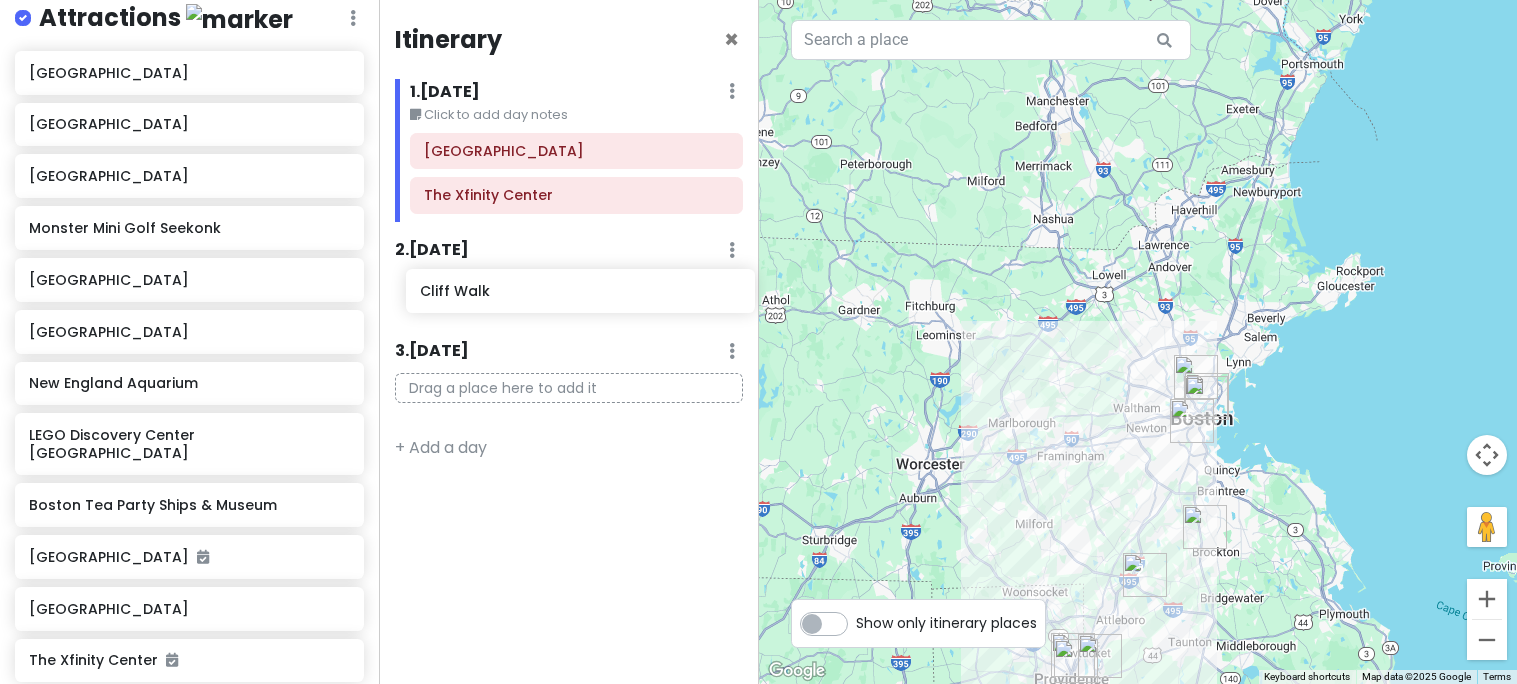 drag, startPoint x: 89, startPoint y: 61, endPoint x: 480, endPoint y: 291, distance: 453.63092 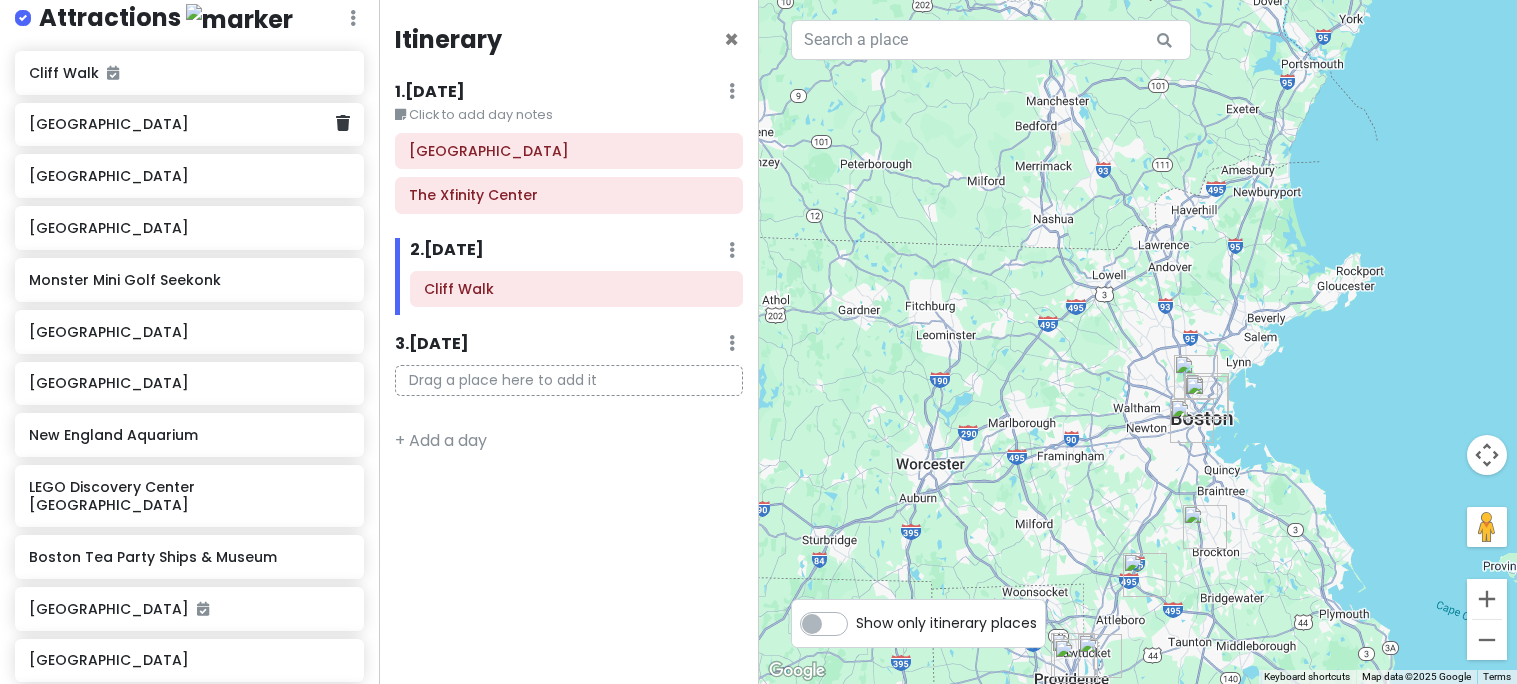 scroll, scrollTop: 313, scrollLeft: 0, axis: vertical 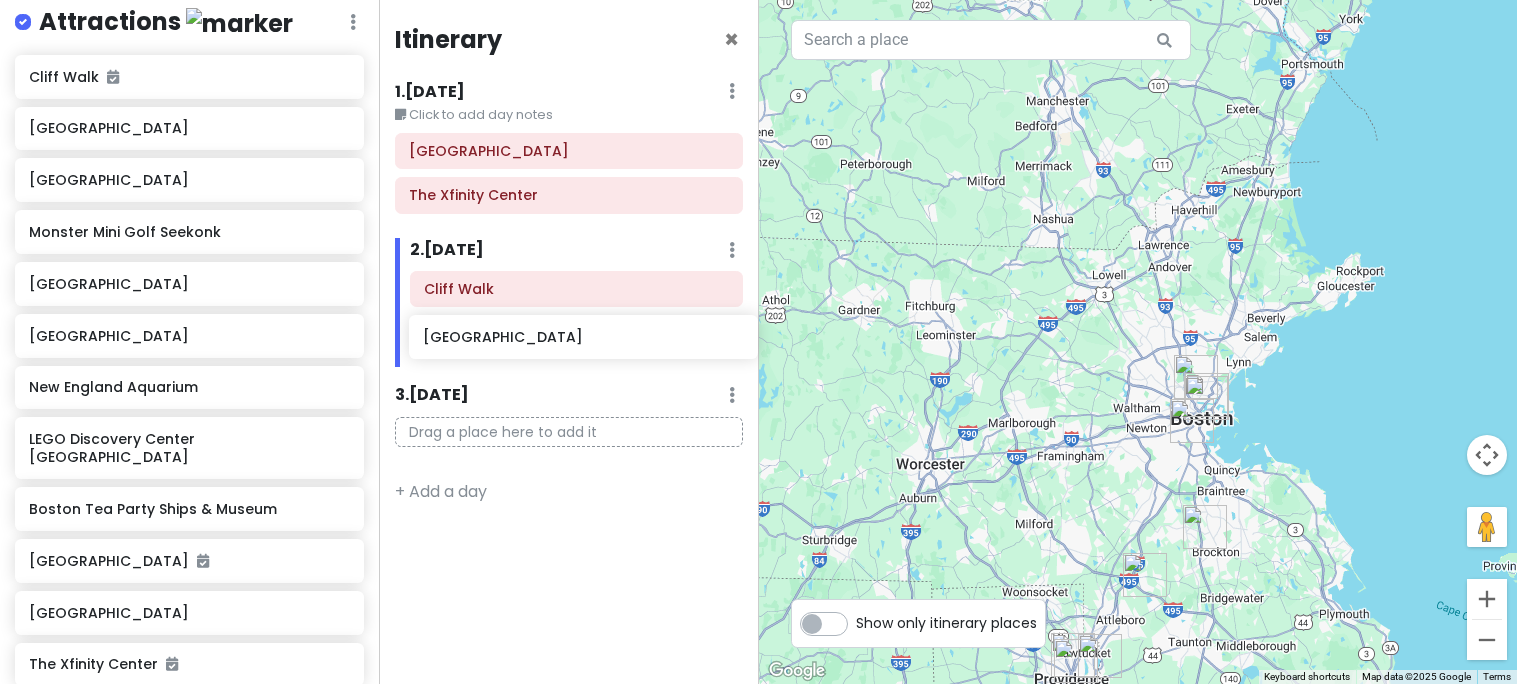 drag, startPoint x: 70, startPoint y: 117, endPoint x: 464, endPoint y: 331, distance: 448.36594 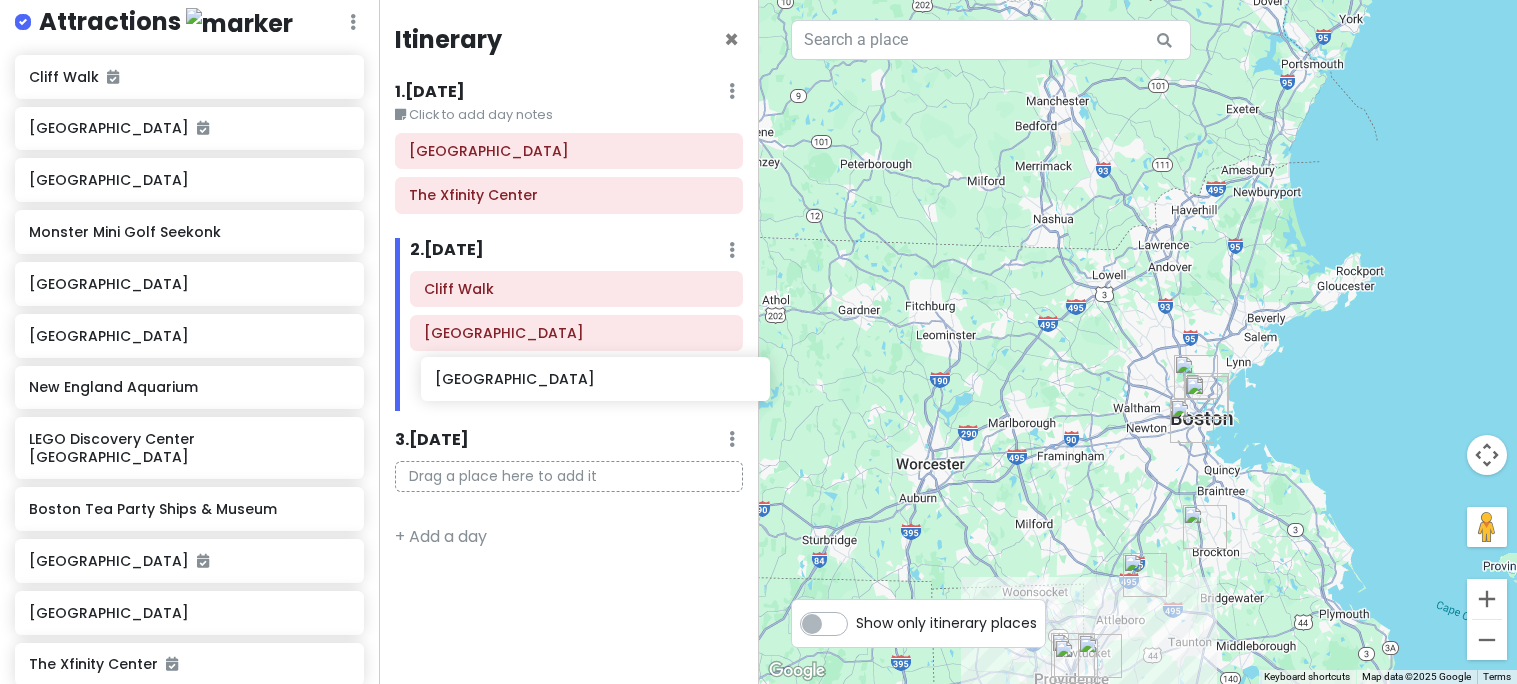 drag, startPoint x: 50, startPoint y: 178, endPoint x: 456, endPoint y: 378, distance: 452.5881 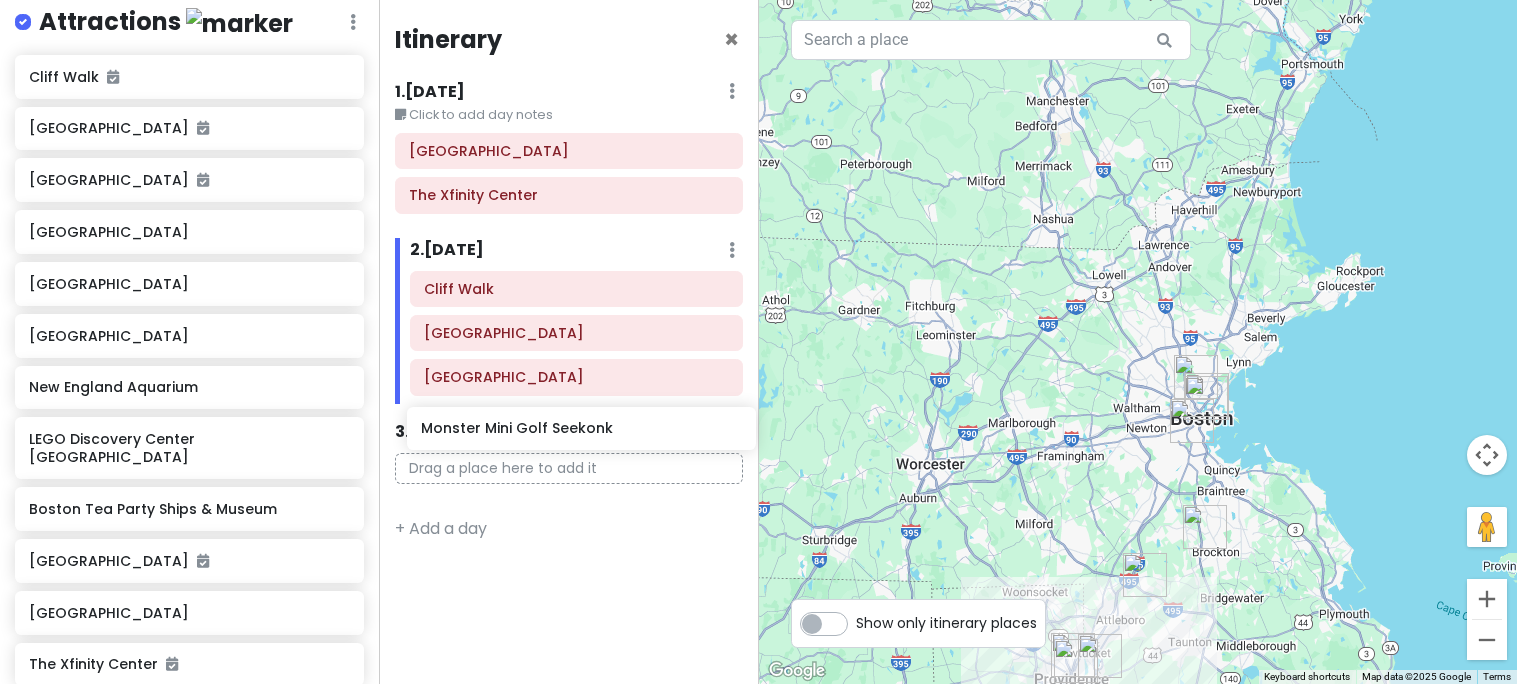 drag, startPoint x: 67, startPoint y: 279, endPoint x: 459, endPoint y: 425, distance: 418.30612 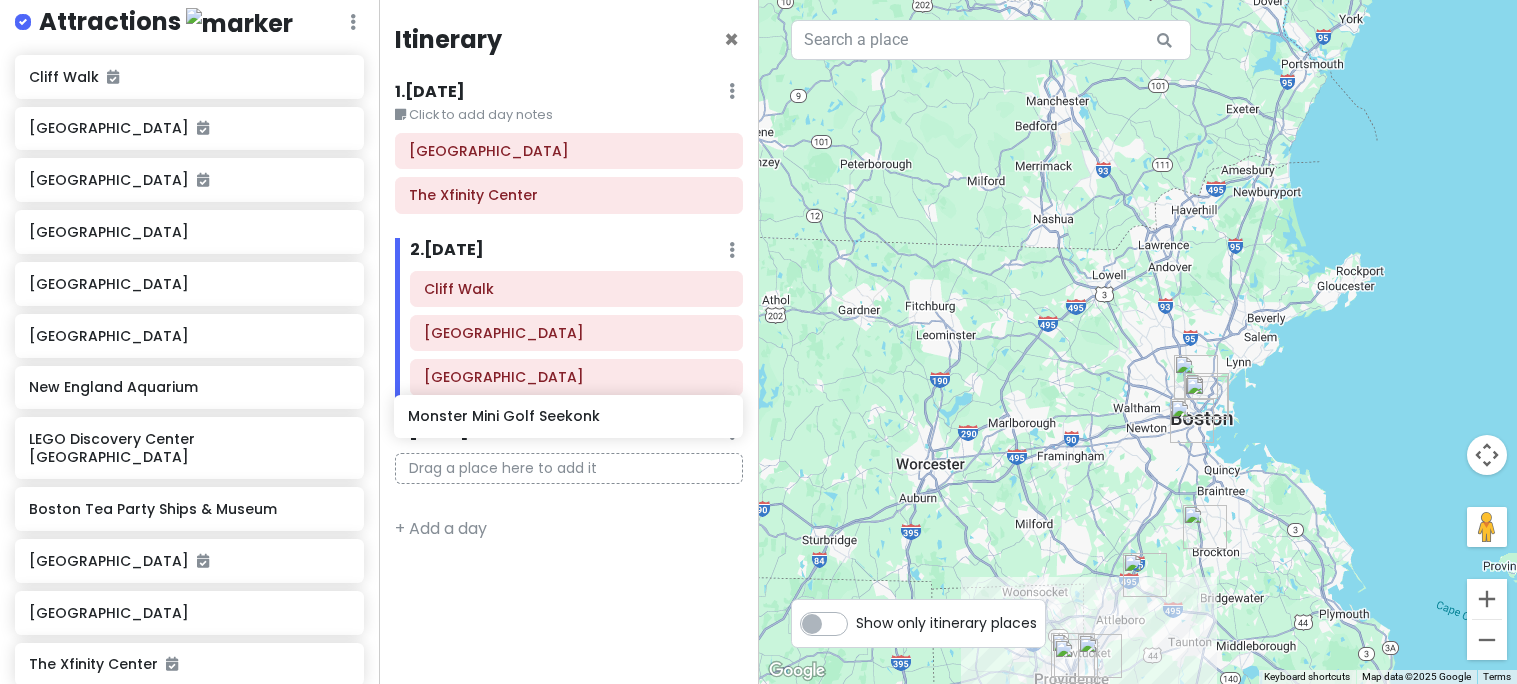 drag, startPoint x: 132, startPoint y: 279, endPoint x: 511, endPoint y: 413, distance: 401.9913 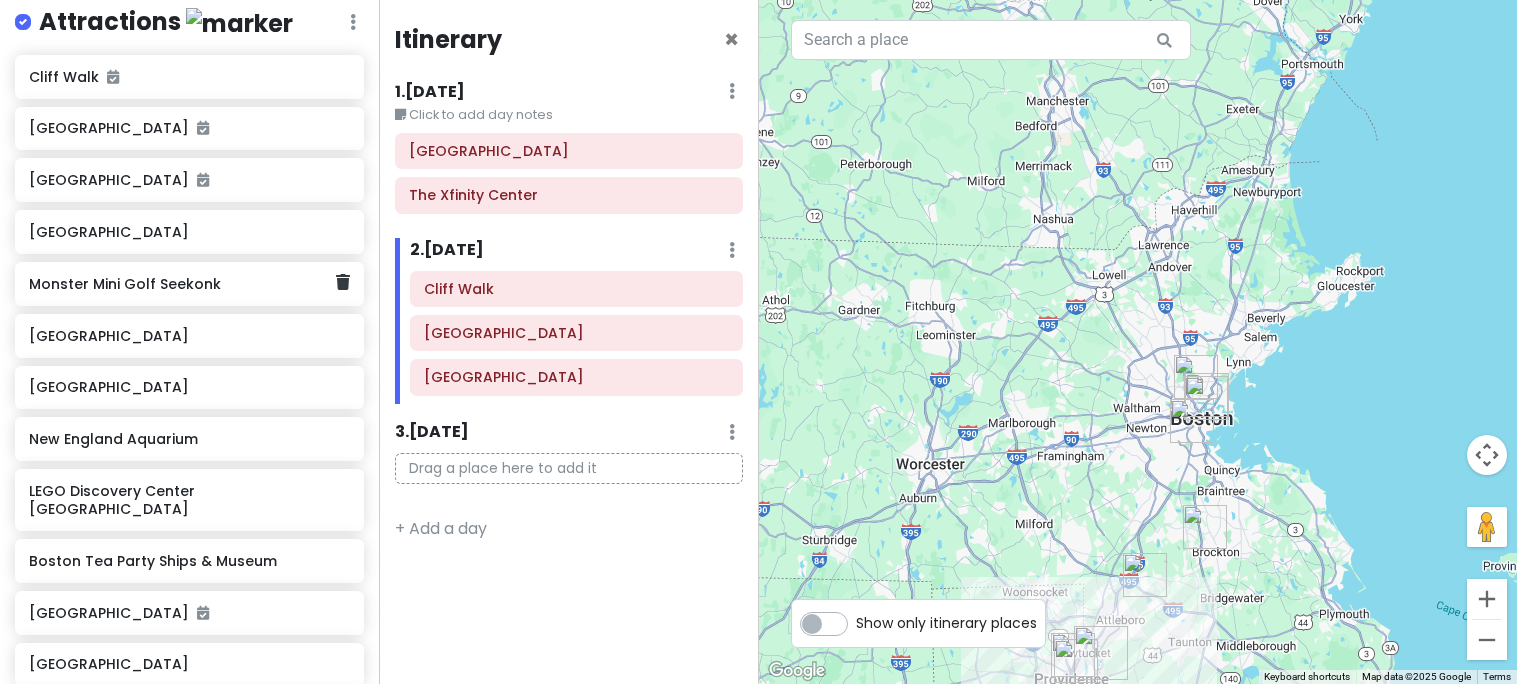 click on "Monster Mini Golf Seekonk" at bounding box center (182, 284) 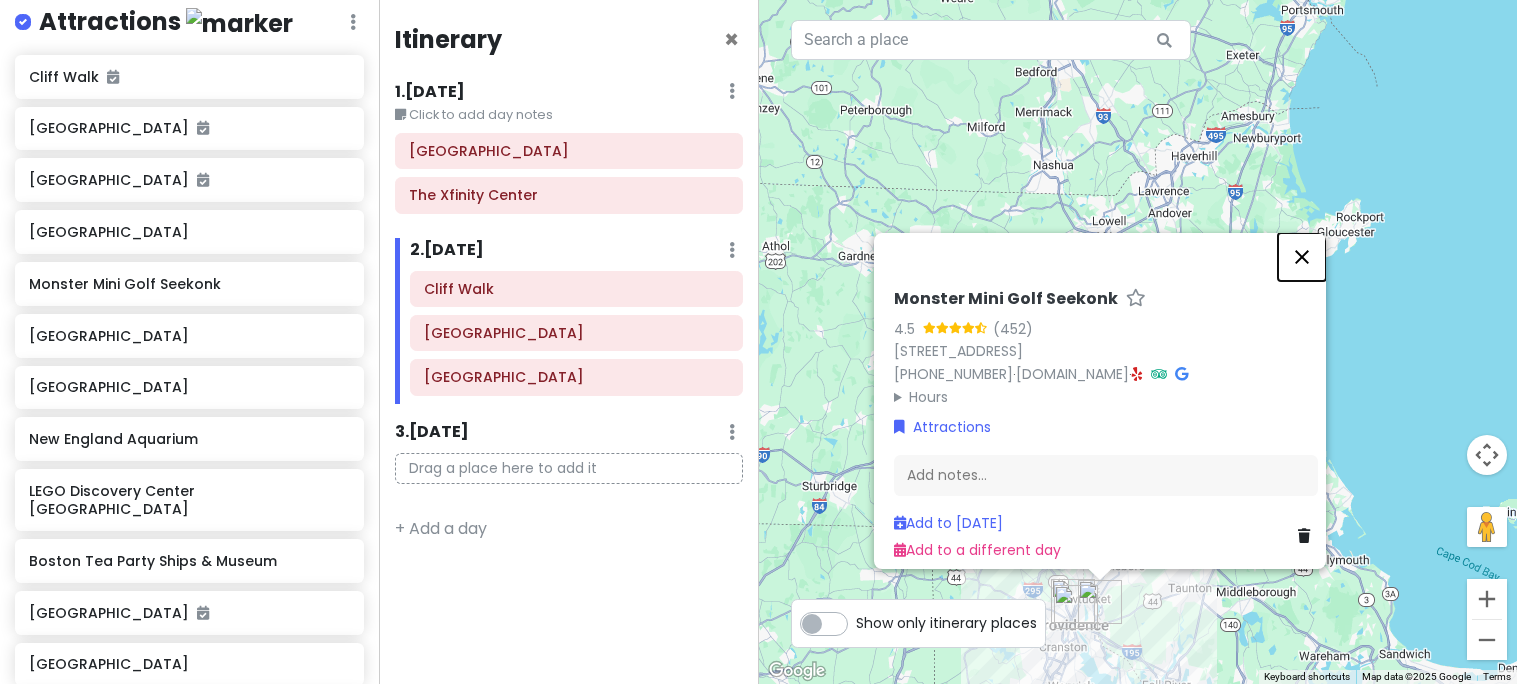 click at bounding box center (1302, 257) 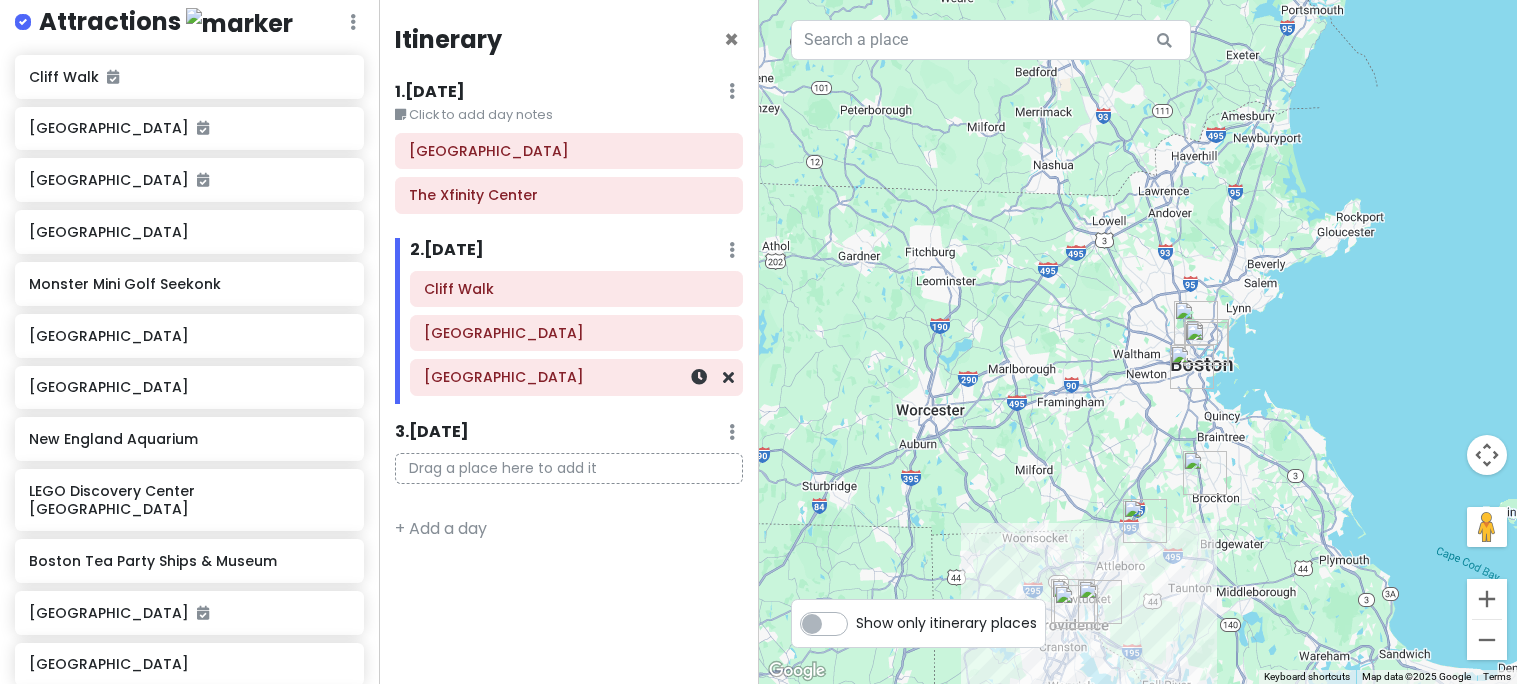 click on "[GEOGRAPHIC_DATA]" at bounding box center [576, 377] 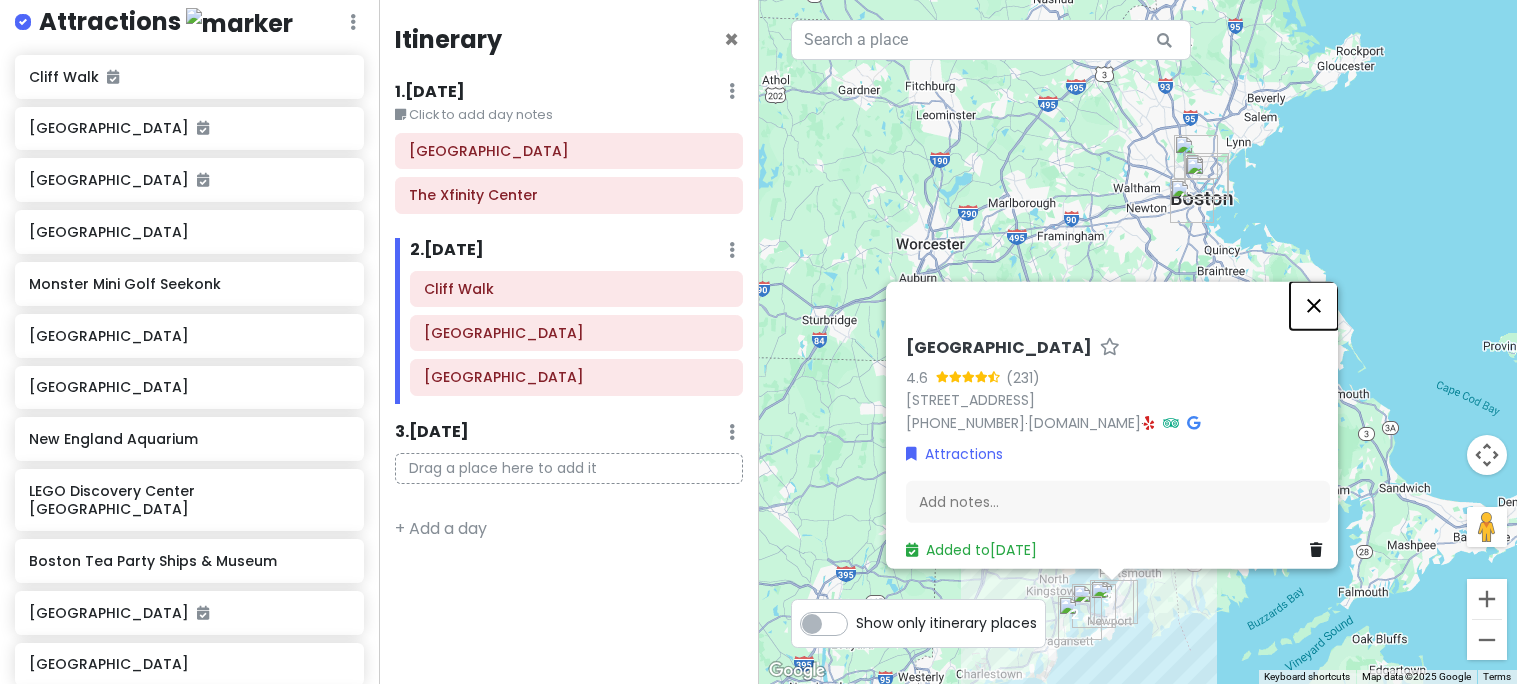 click at bounding box center (1314, 306) 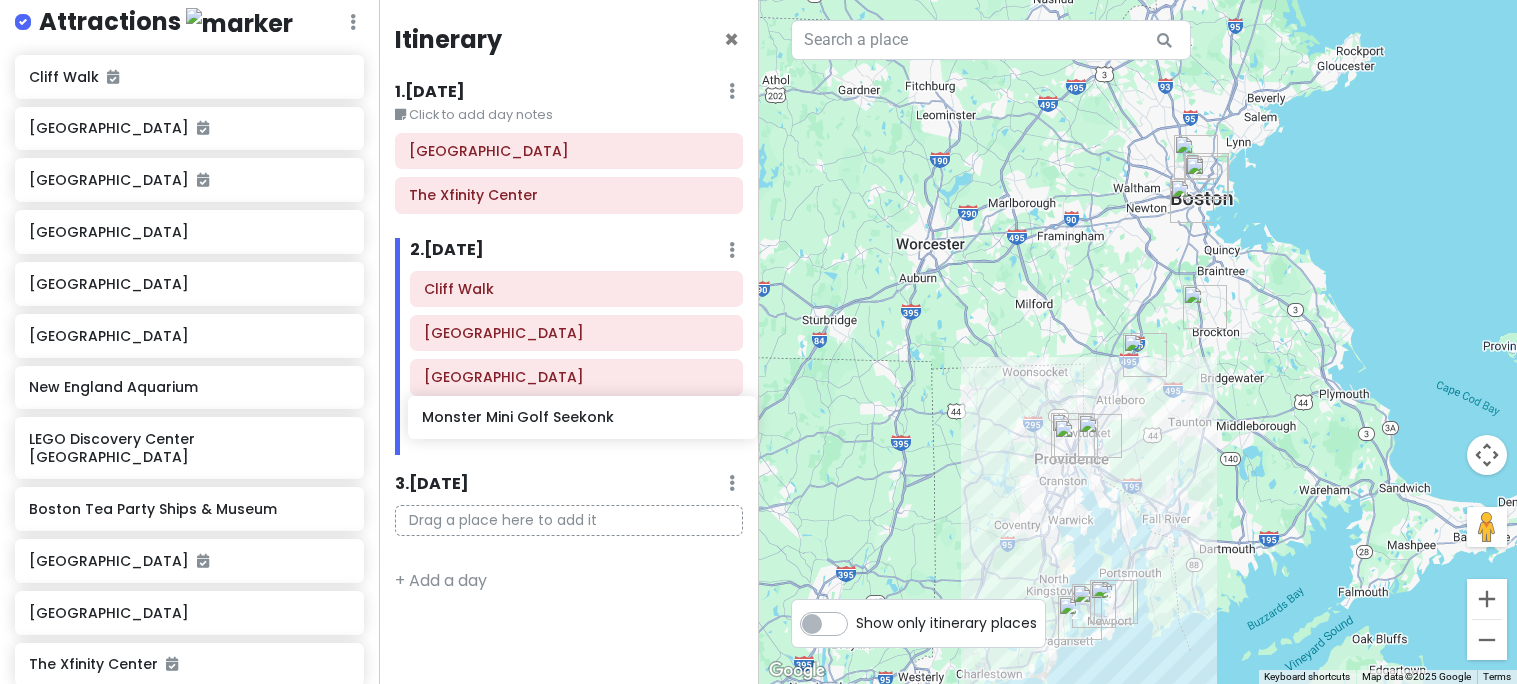 drag, startPoint x: 88, startPoint y: 277, endPoint x: 480, endPoint y: 412, distance: 414.59497 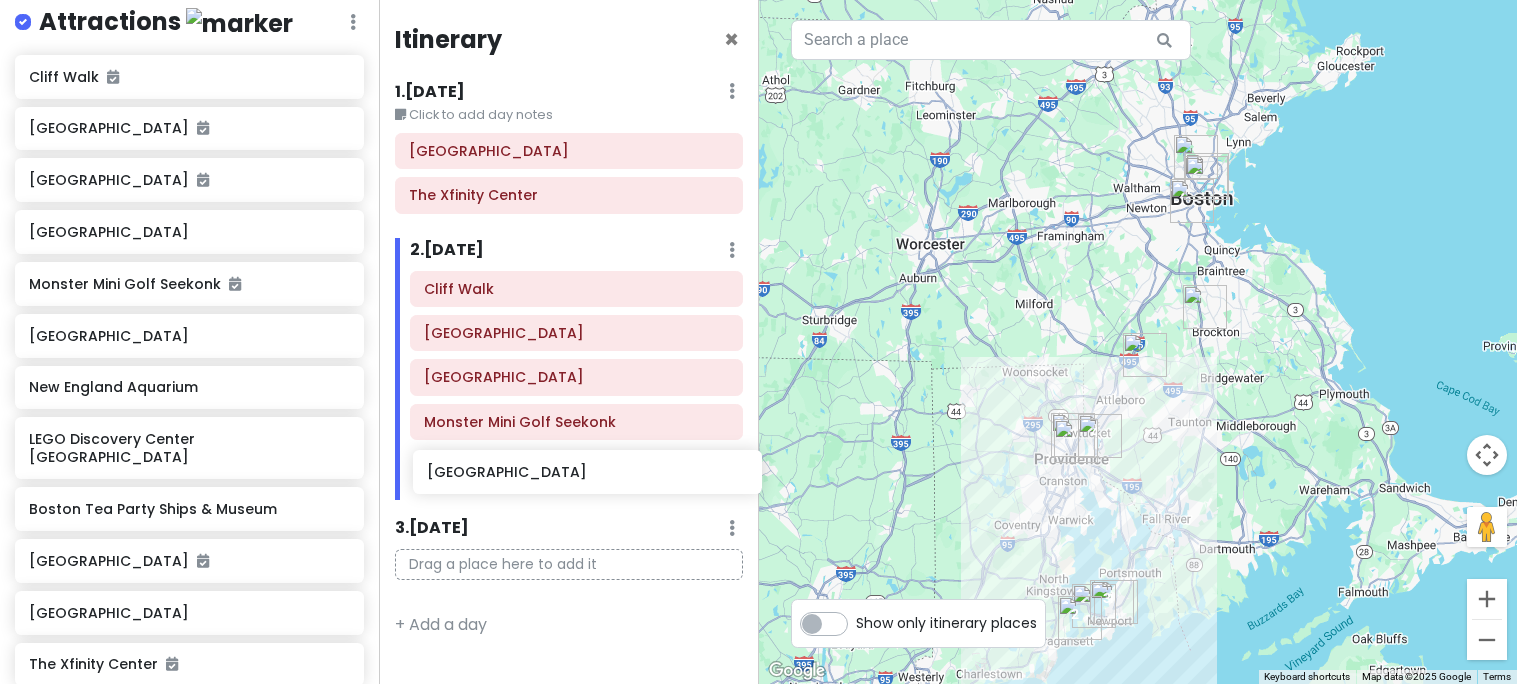 drag, startPoint x: 93, startPoint y: 330, endPoint x: 489, endPoint y: 467, distance: 419.02863 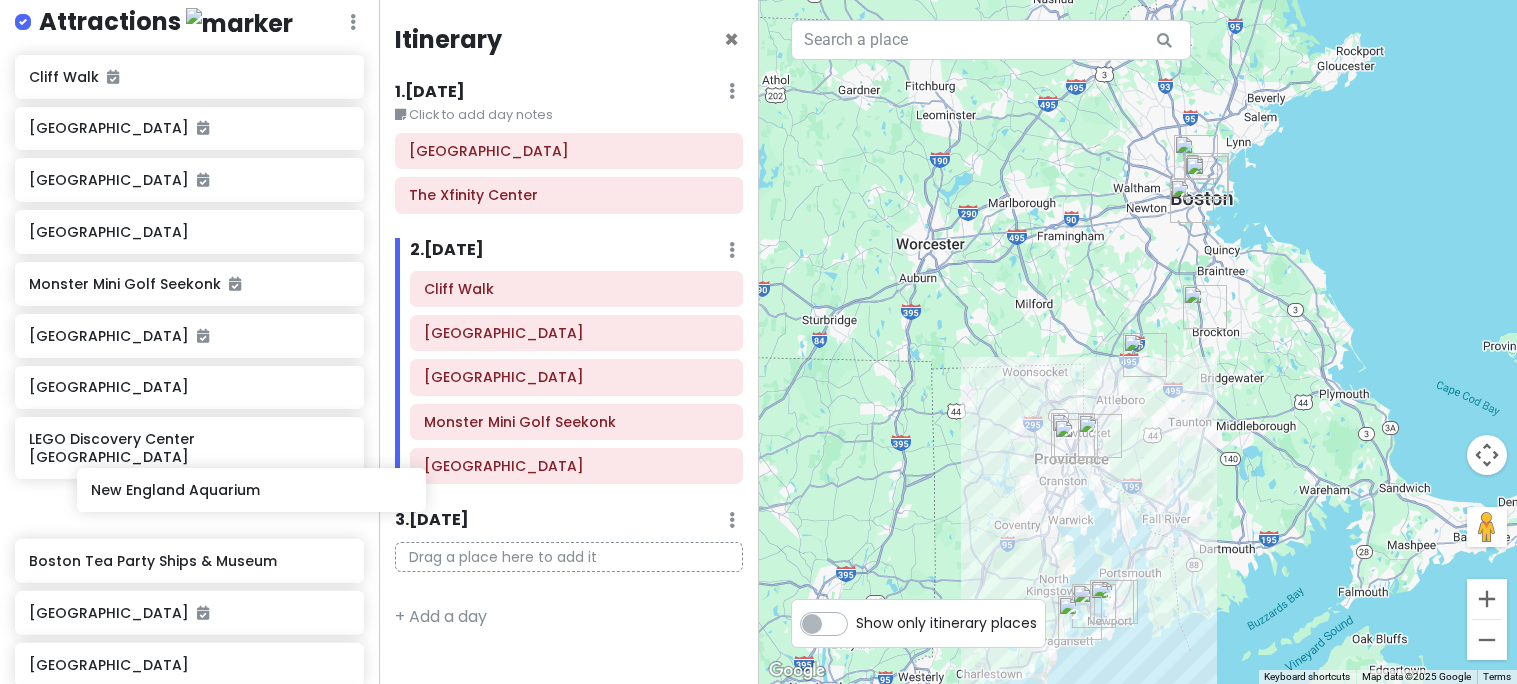 scroll, scrollTop: 318, scrollLeft: 0, axis: vertical 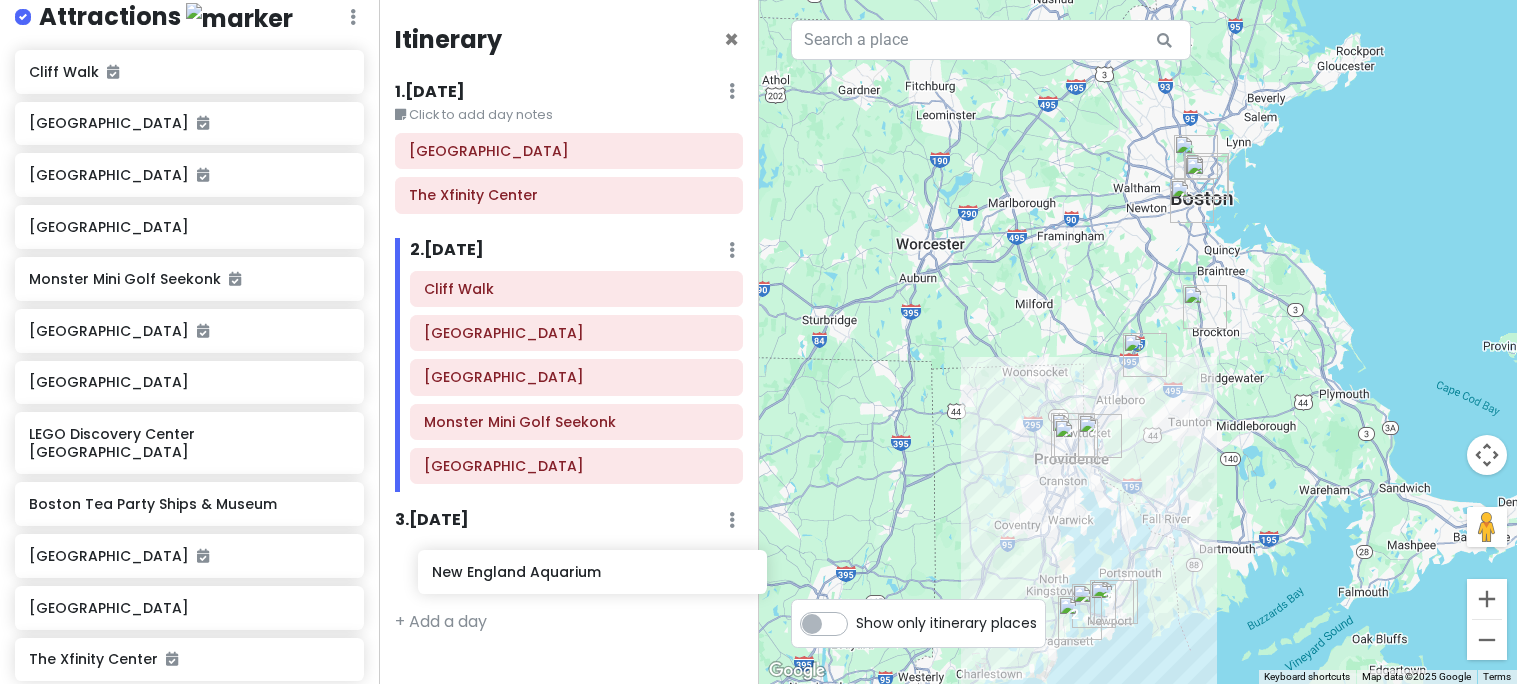 drag, startPoint x: 141, startPoint y: 428, endPoint x: 544, endPoint y: 562, distance: 424.694 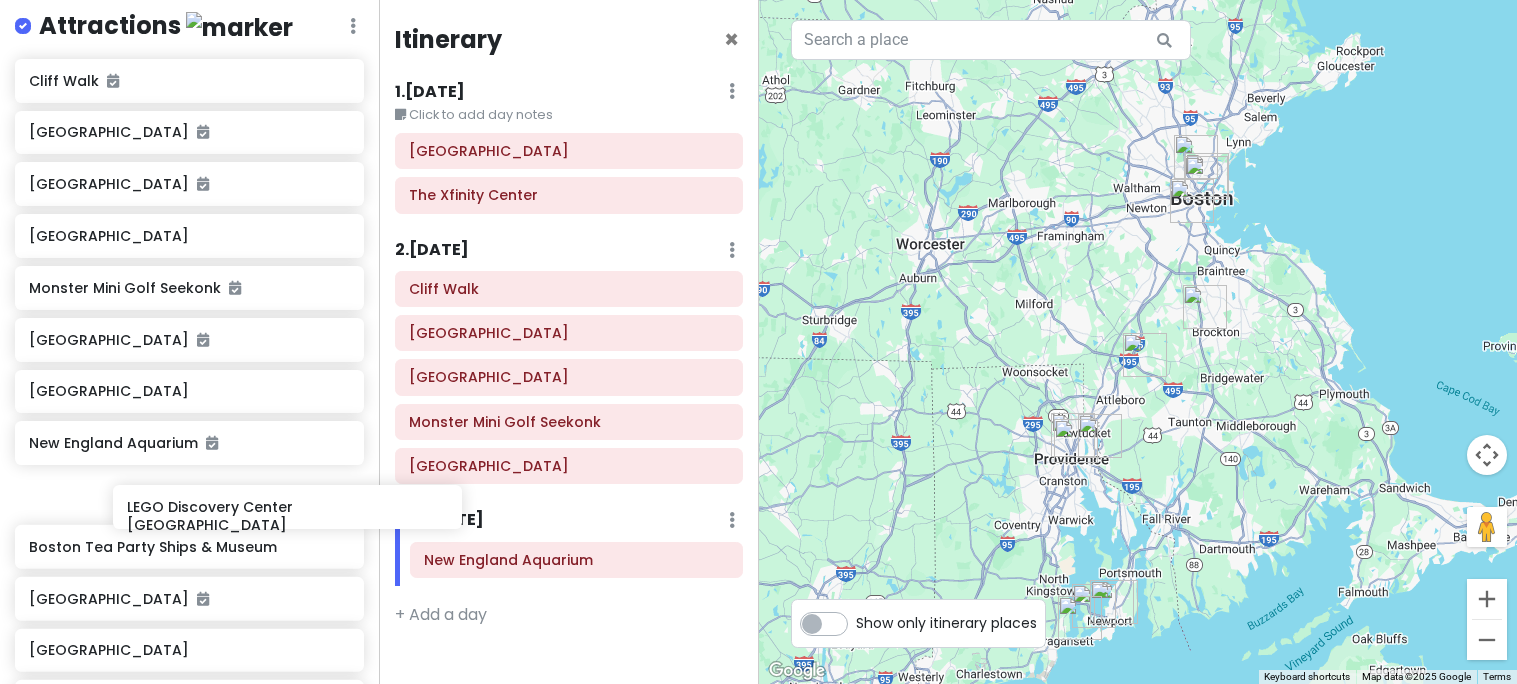 scroll, scrollTop: 312, scrollLeft: 0, axis: vertical 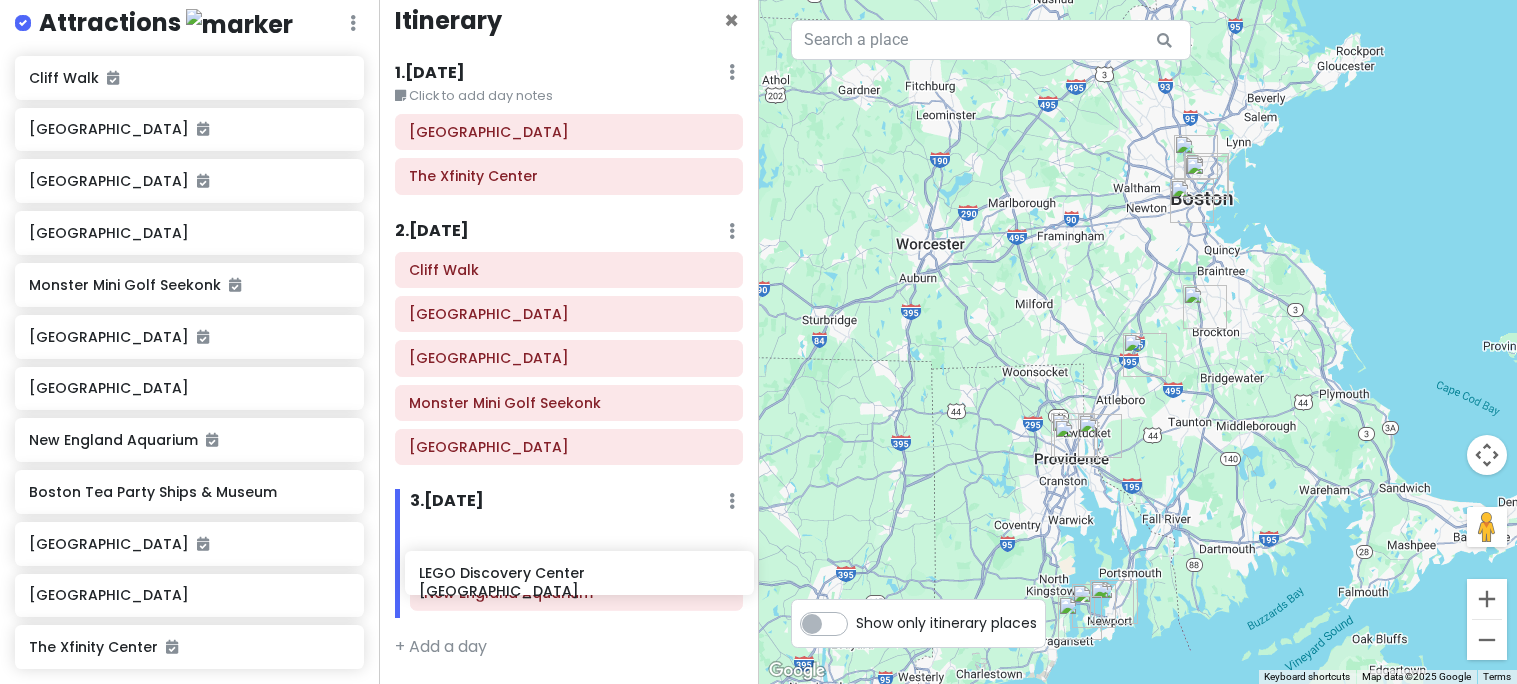 drag, startPoint x: 96, startPoint y: 491, endPoint x: 487, endPoint y: 571, distance: 399.10025 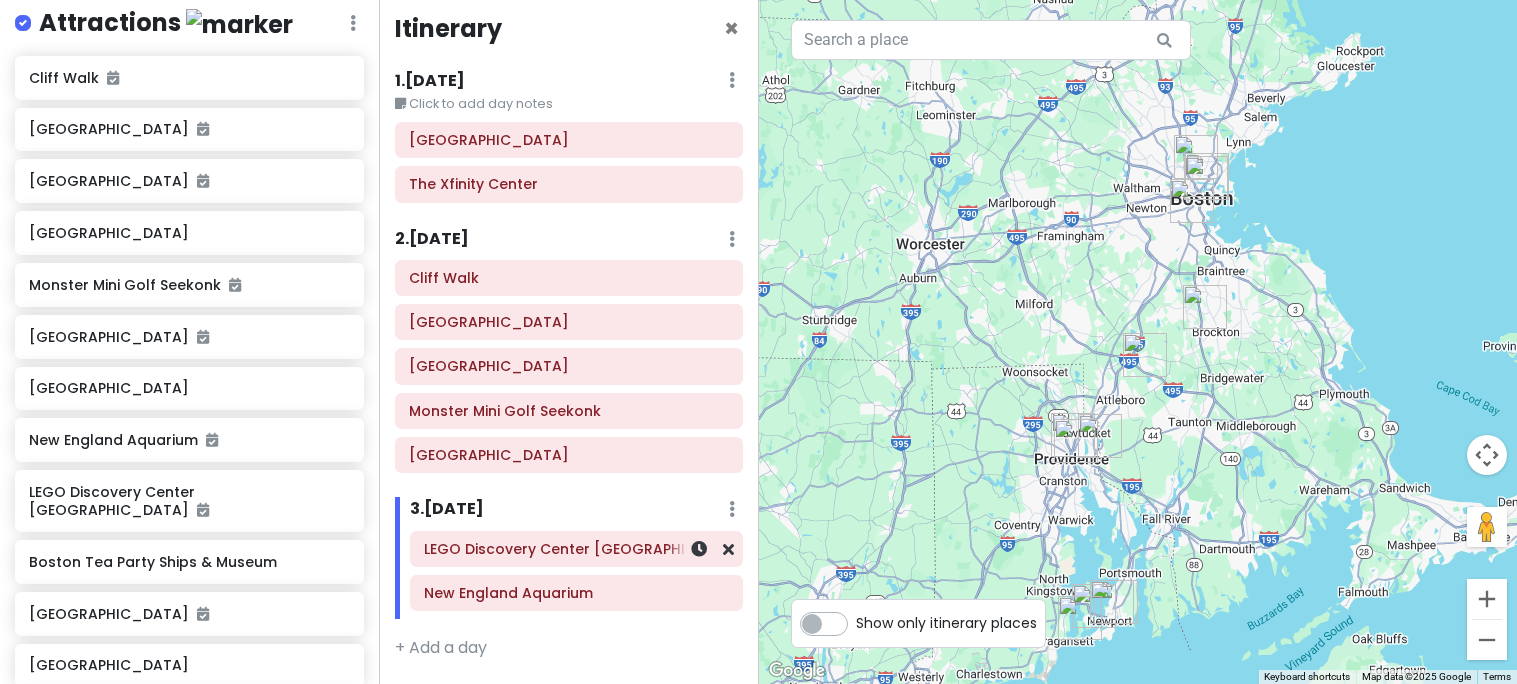 scroll, scrollTop: 0, scrollLeft: 0, axis: both 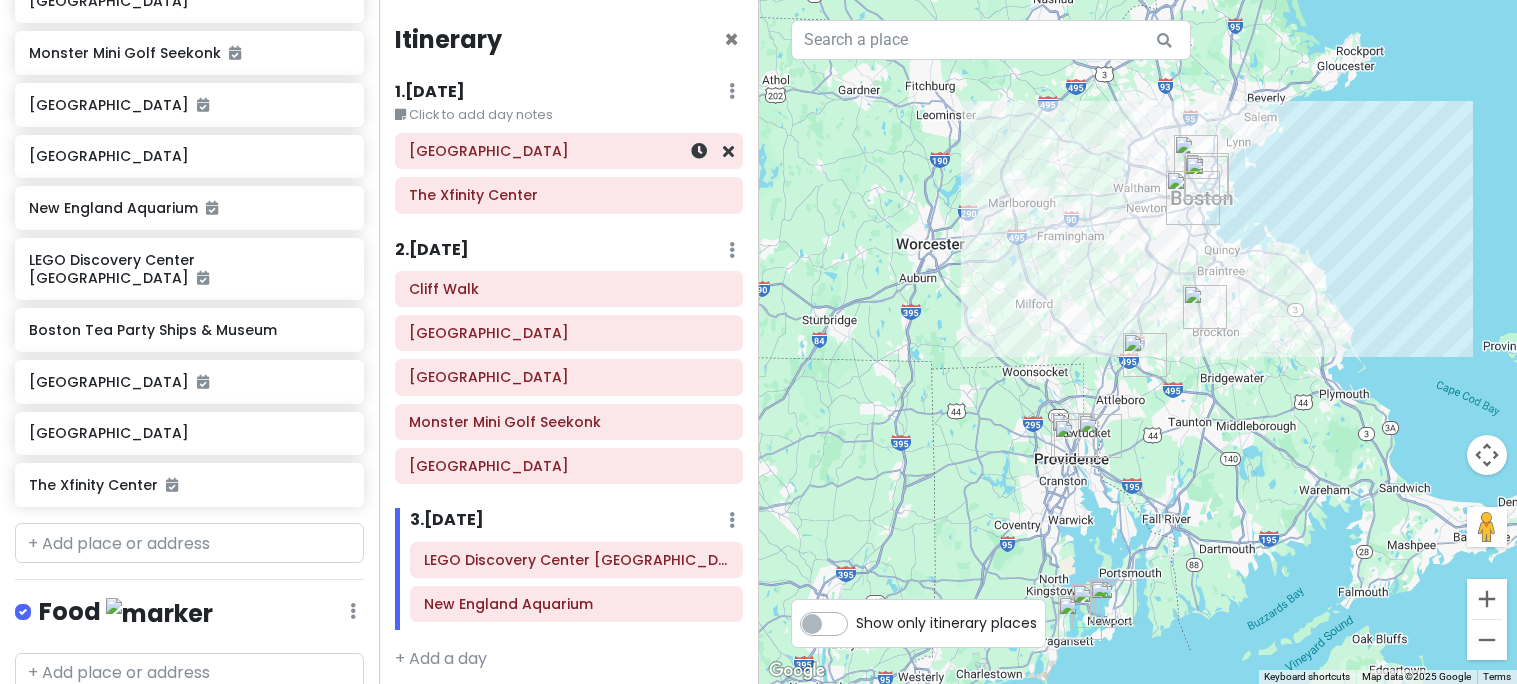 click on "[GEOGRAPHIC_DATA]" at bounding box center [569, 151] 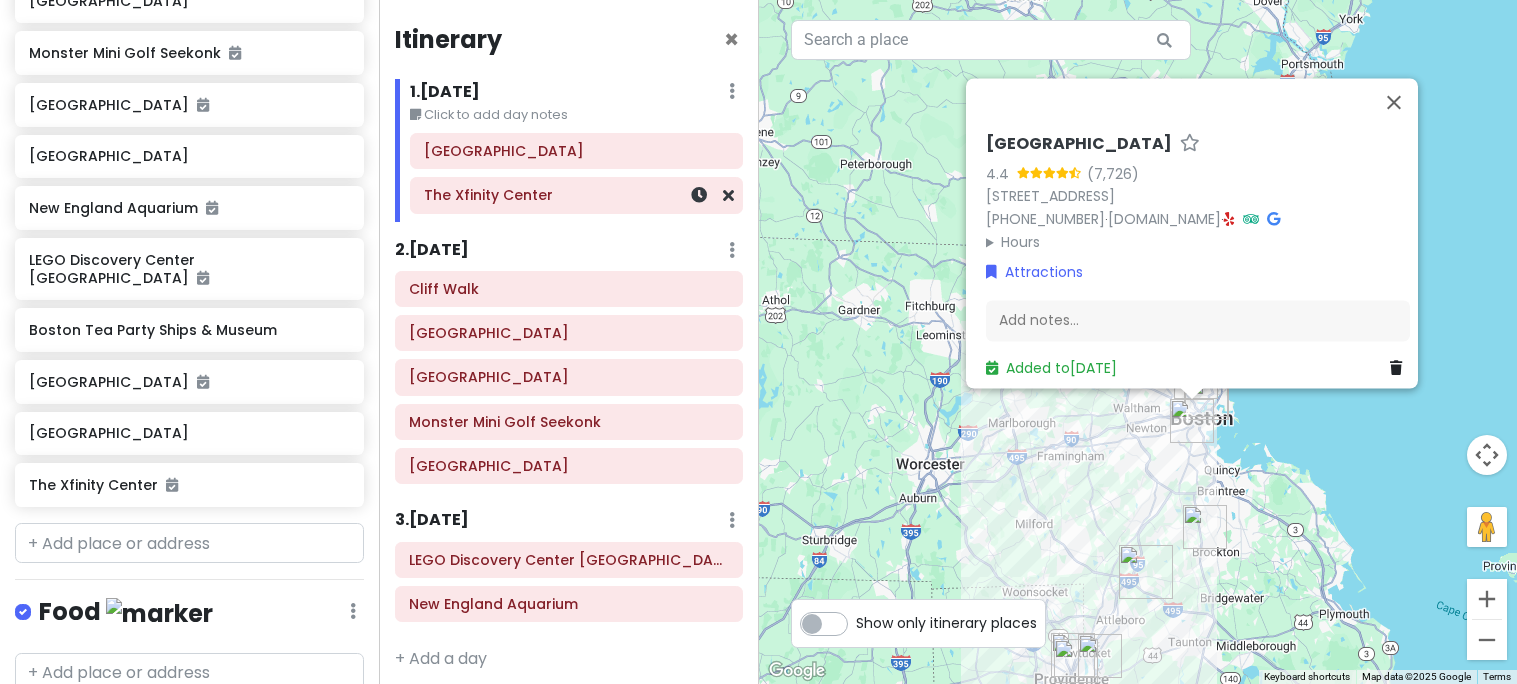click on "The Xfinity Center" at bounding box center [576, 195] 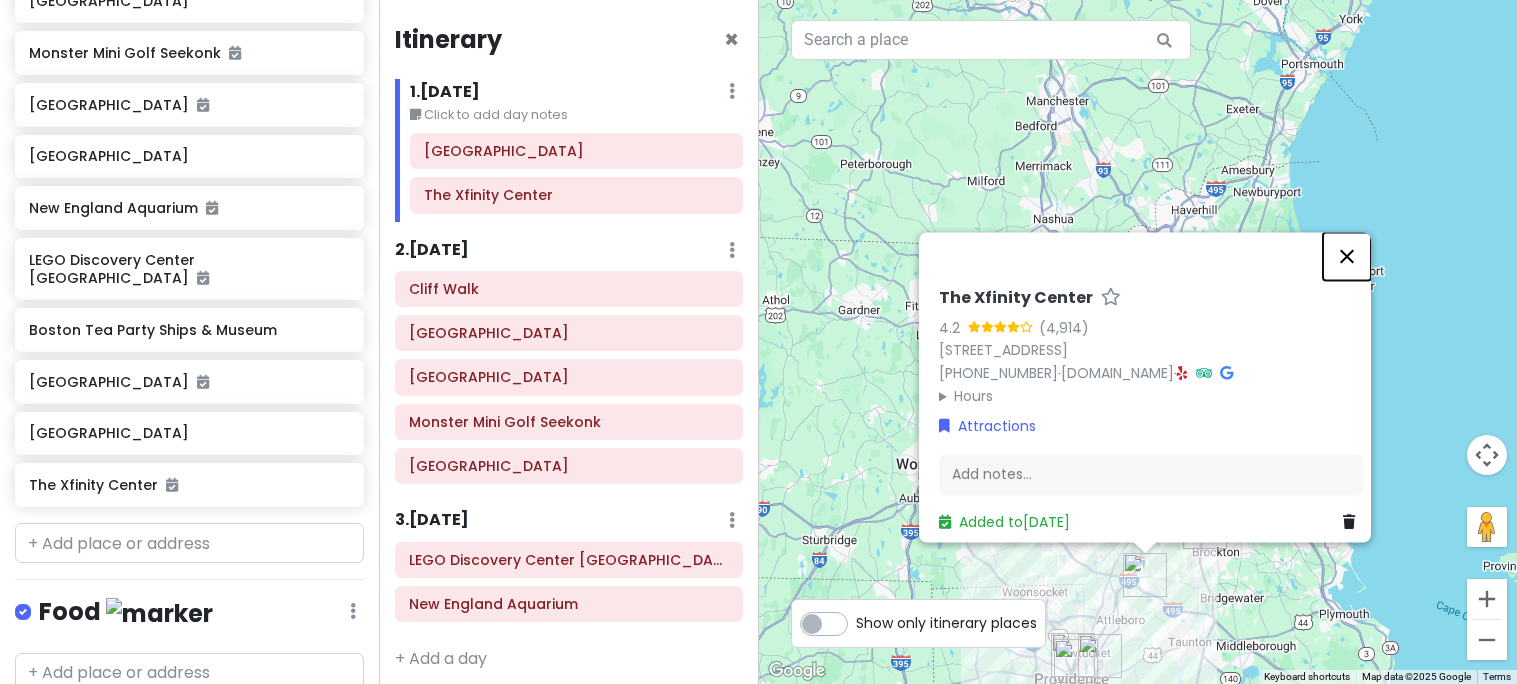 click at bounding box center (1347, 256) 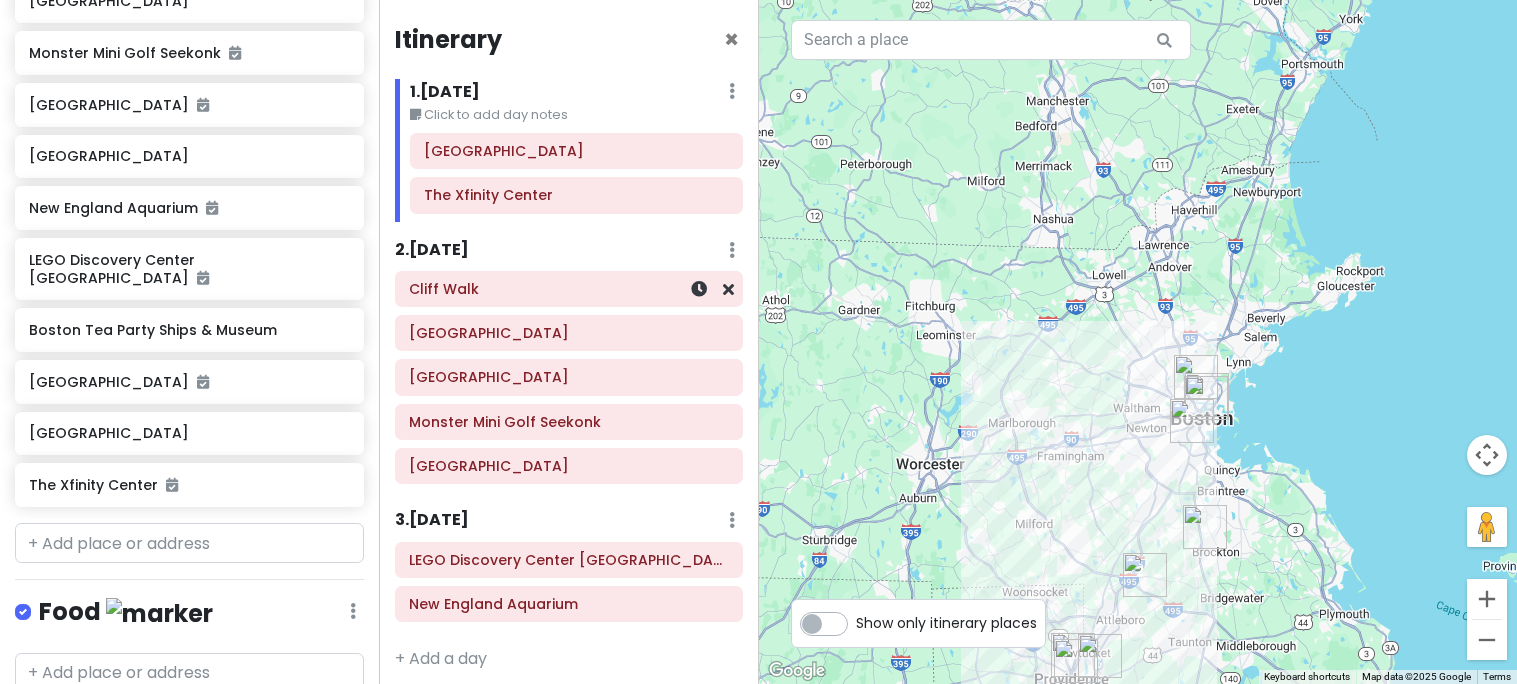 click on "Cliff Walk" at bounding box center [569, 289] 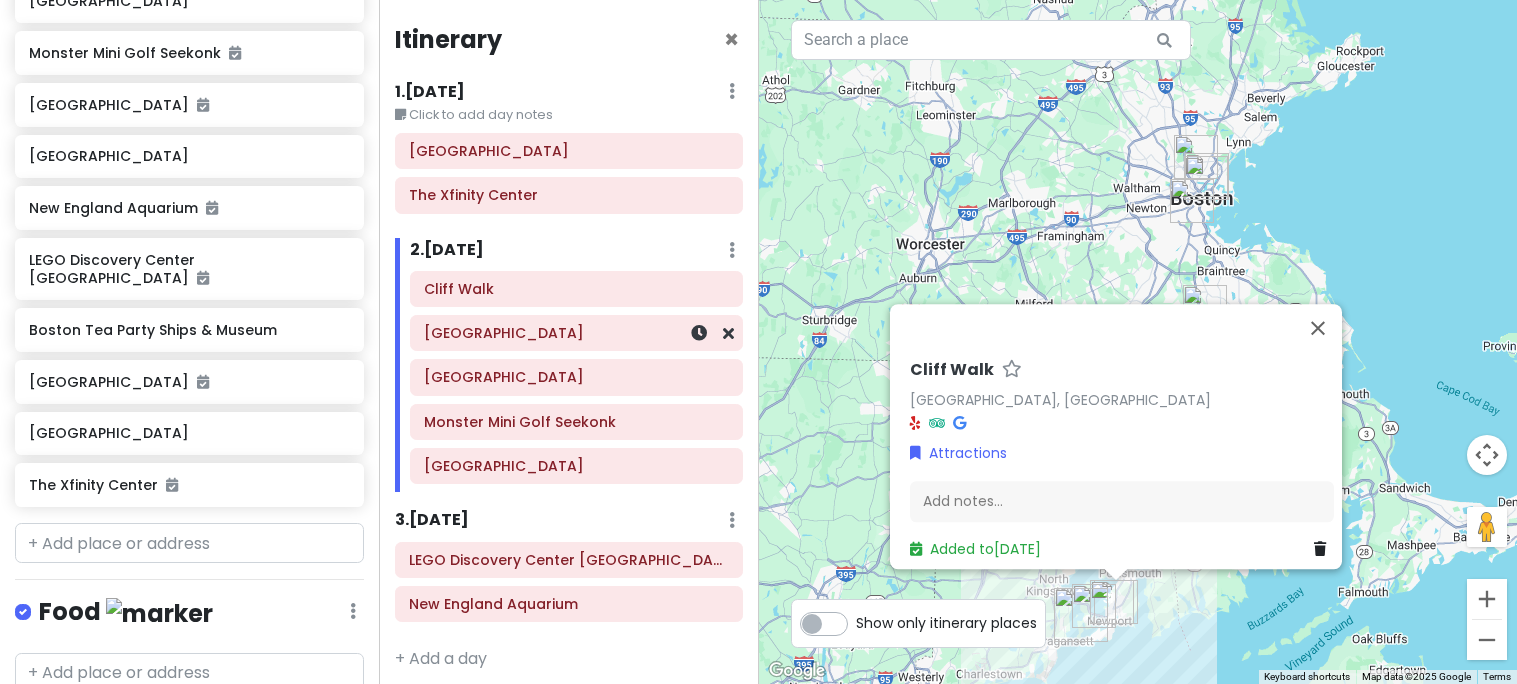 click on "[GEOGRAPHIC_DATA]" at bounding box center [576, 333] 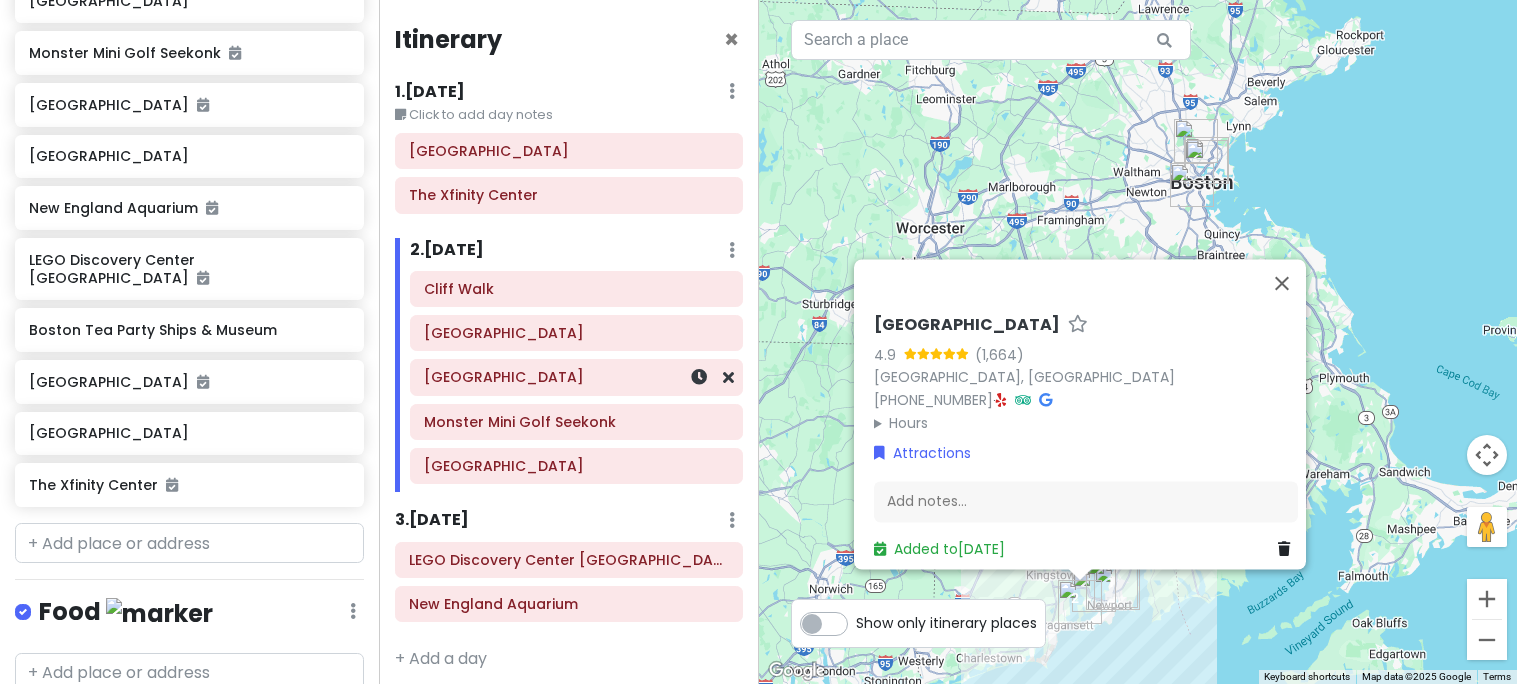 click on "[GEOGRAPHIC_DATA]" at bounding box center (576, 377) 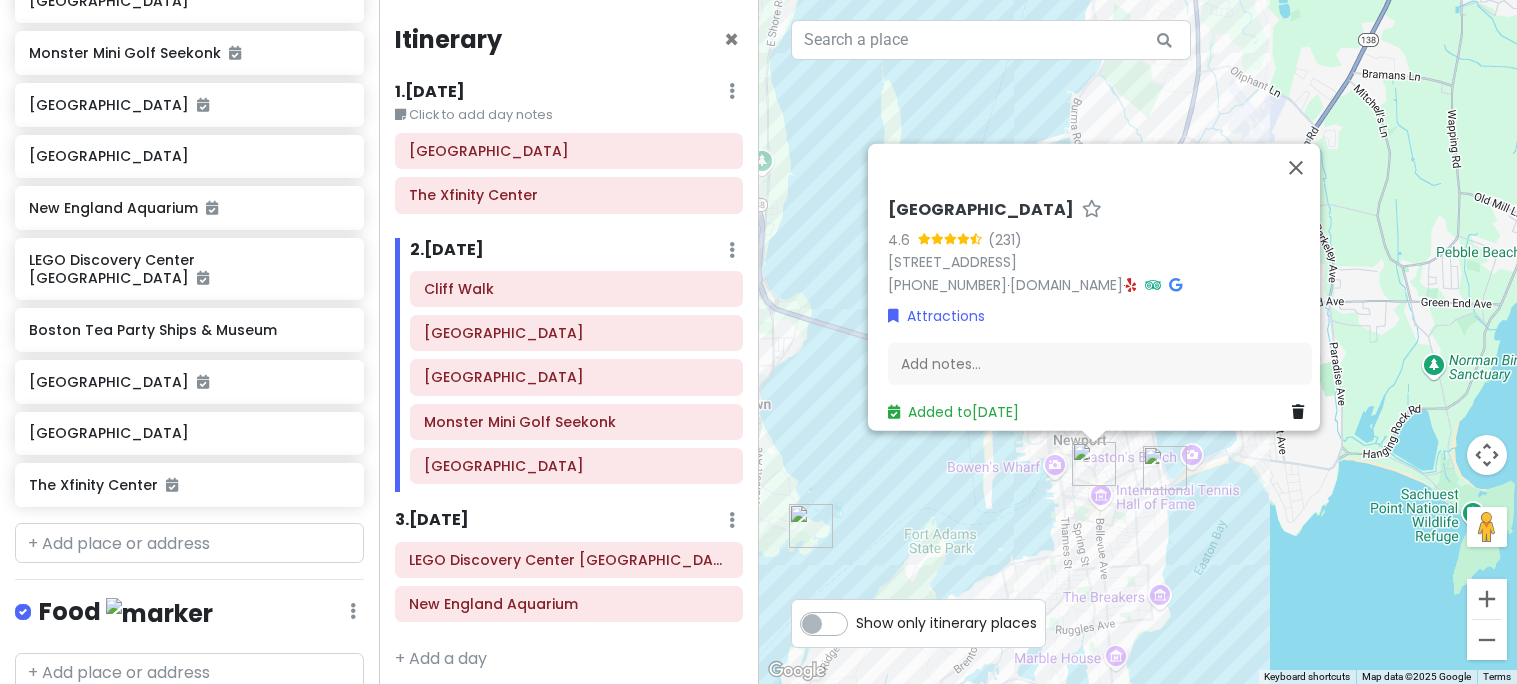 drag, startPoint x: 1036, startPoint y: 565, endPoint x: 1273, endPoint y: 496, distance: 246.84003 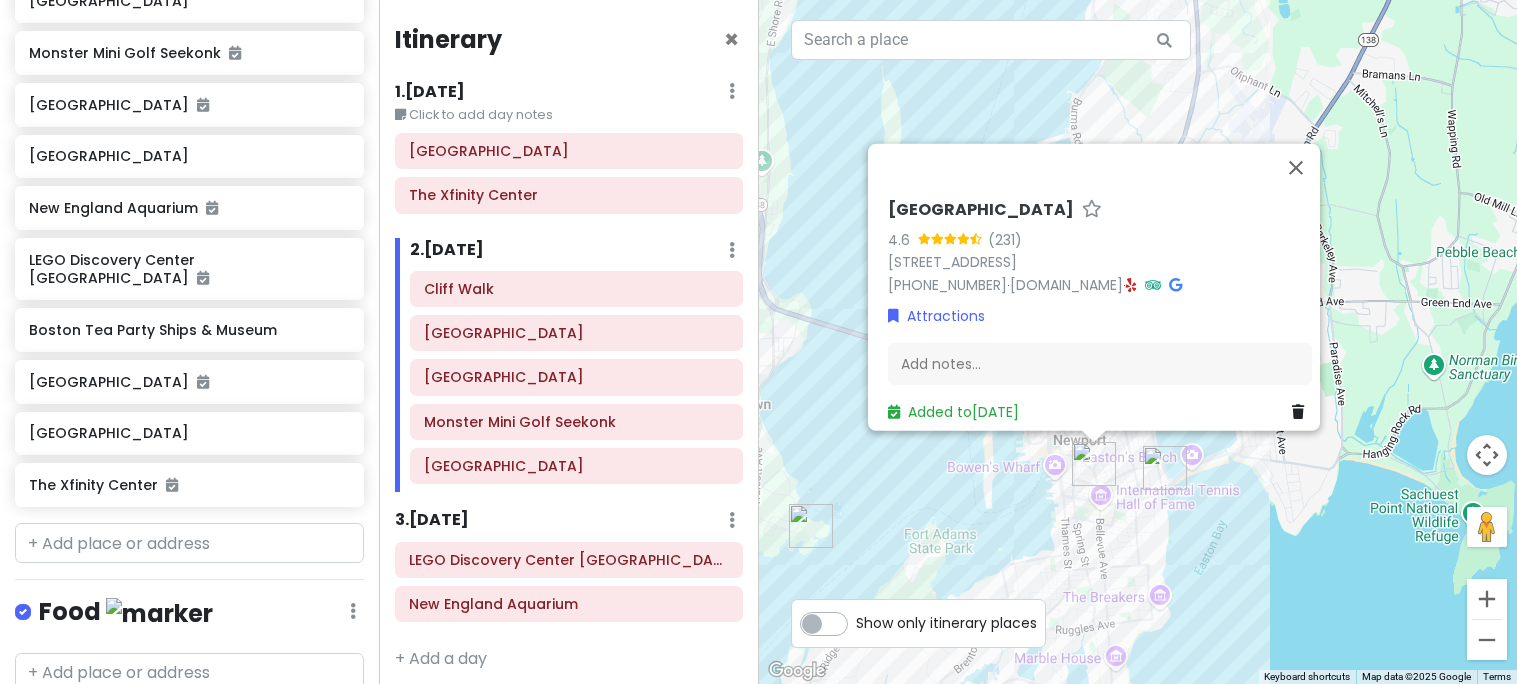 click on "[GEOGRAPHIC_DATA] 4.6        (231) [STREET_ADDRESS] [PHONE_NUMBER]   ·   [DOMAIN_NAME]   ·   Attractions Add notes... Added to  [DATE]" at bounding box center (1138, 342) 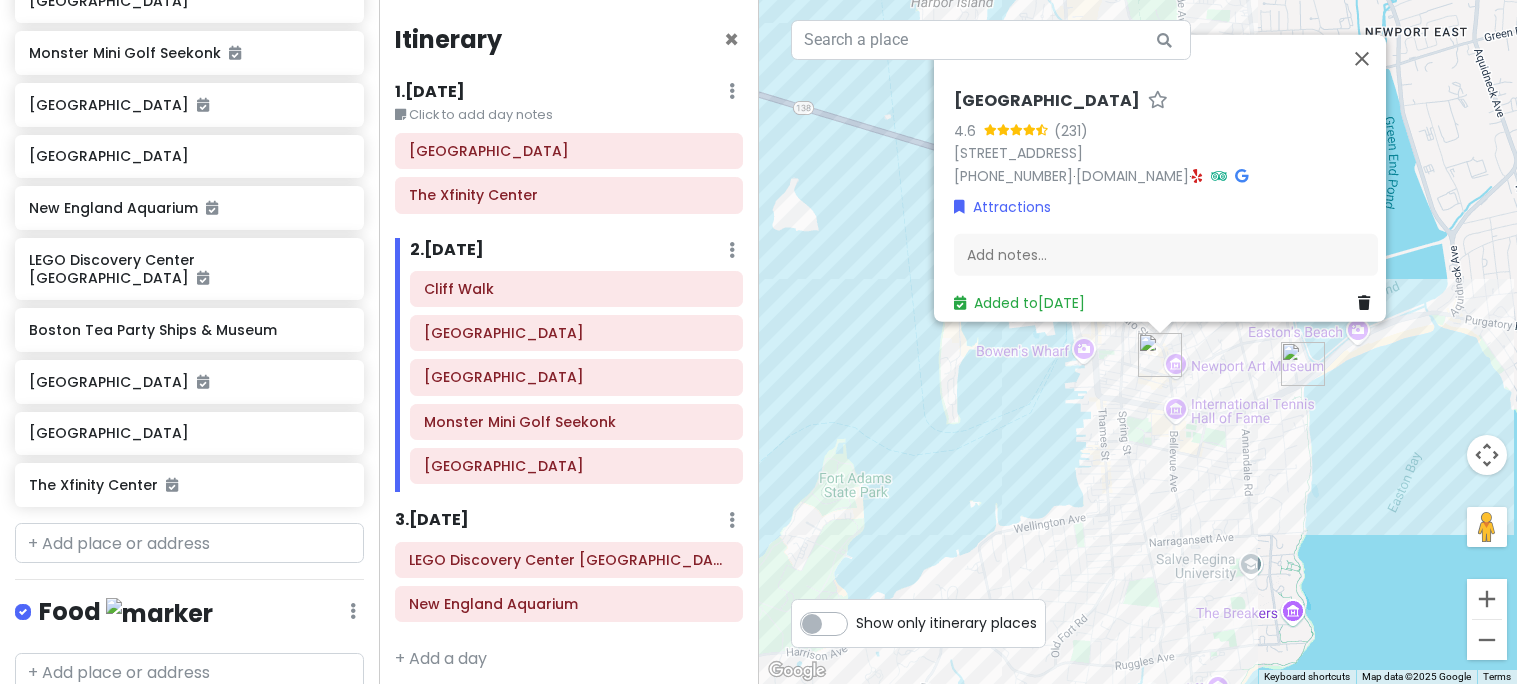 drag, startPoint x: 1183, startPoint y: 533, endPoint x: 1365, endPoint y: 473, distance: 191.63507 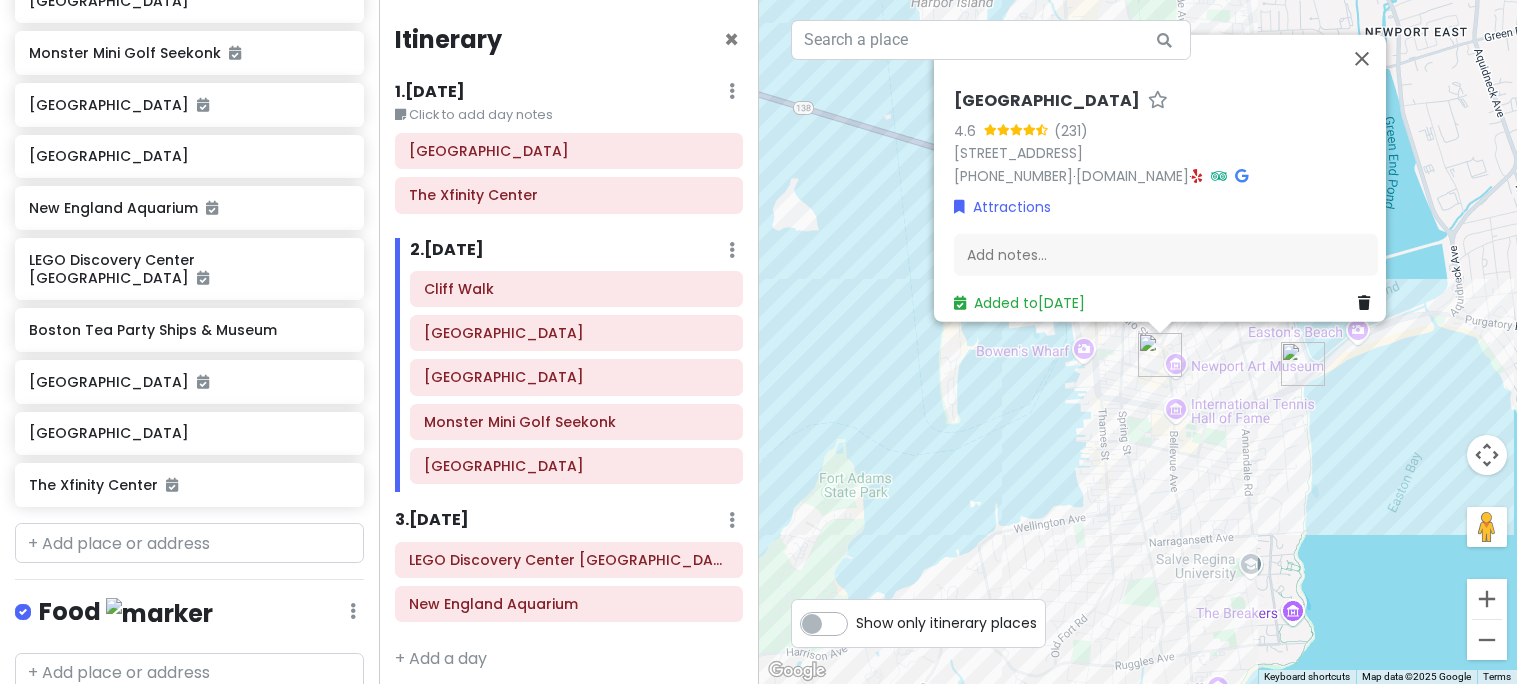 click on "[GEOGRAPHIC_DATA] 4.6        (231) [STREET_ADDRESS] [PHONE_NUMBER]   ·   [DOMAIN_NAME]   ·   Attractions Add notes... Added to  [DATE]" at bounding box center [1138, 342] 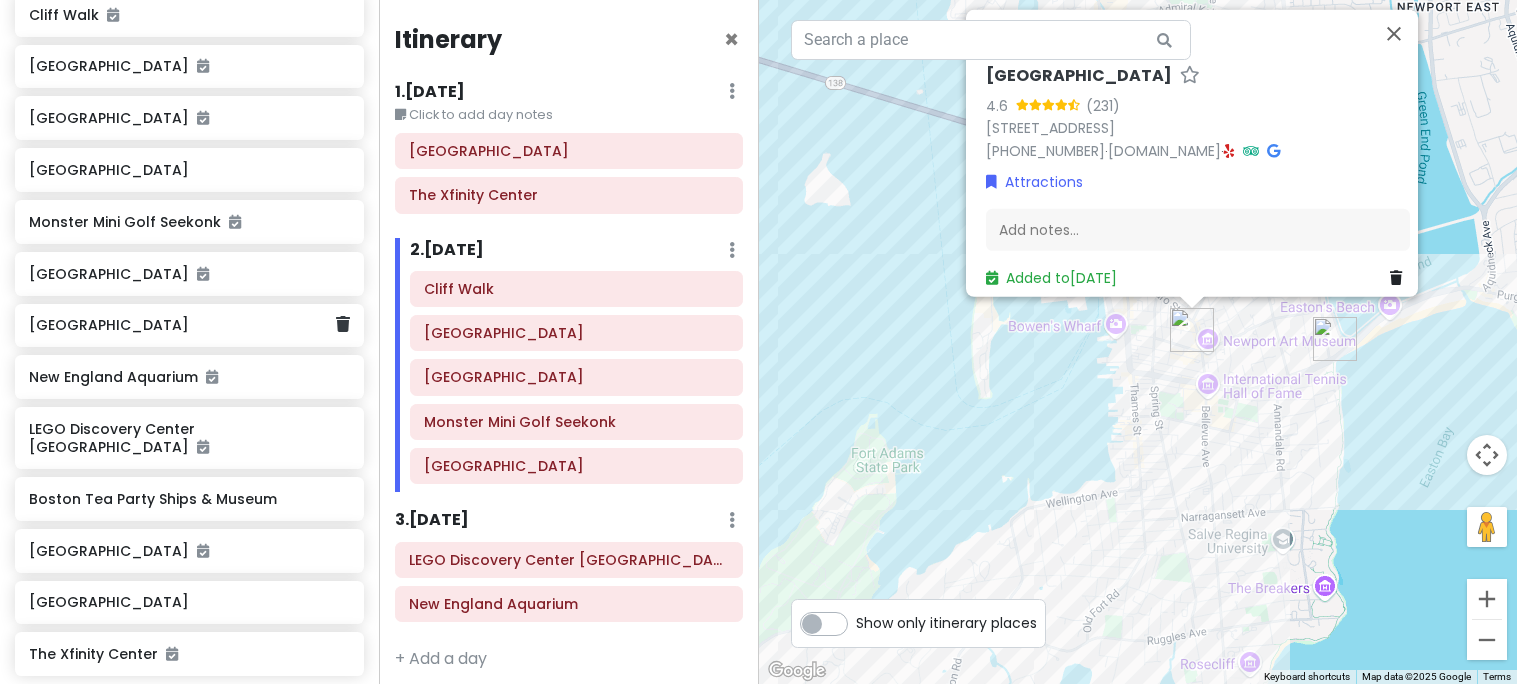 scroll, scrollTop: 844, scrollLeft: 0, axis: vertical 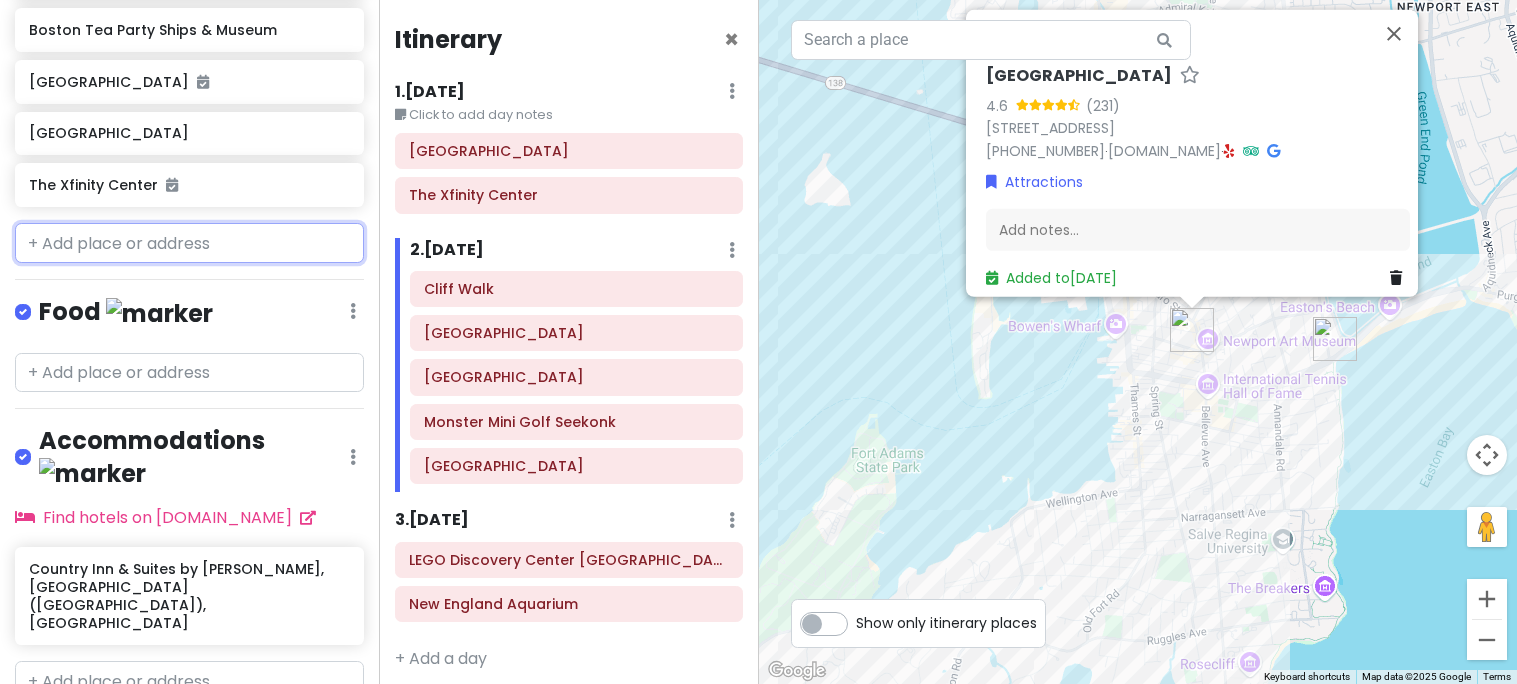 click at bounding box center [189, 243] 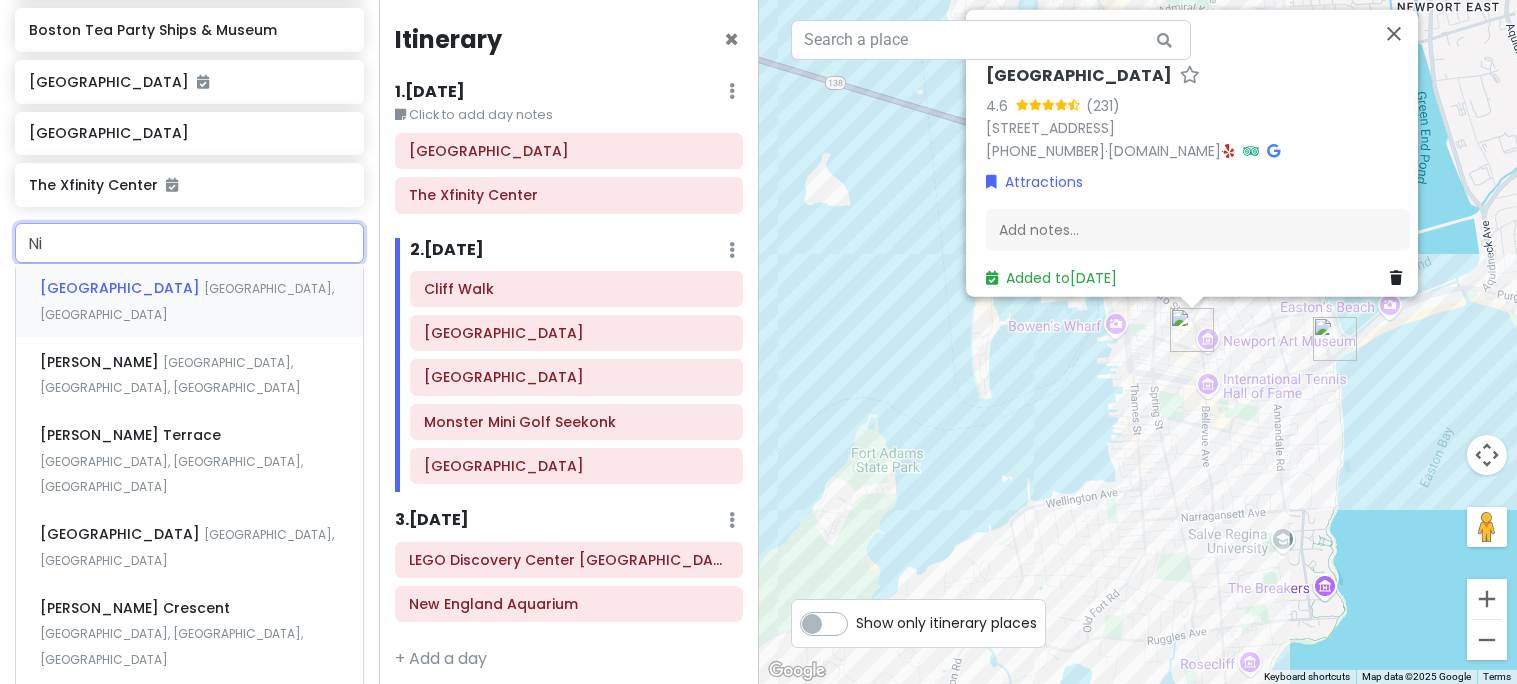 type on "Nin" 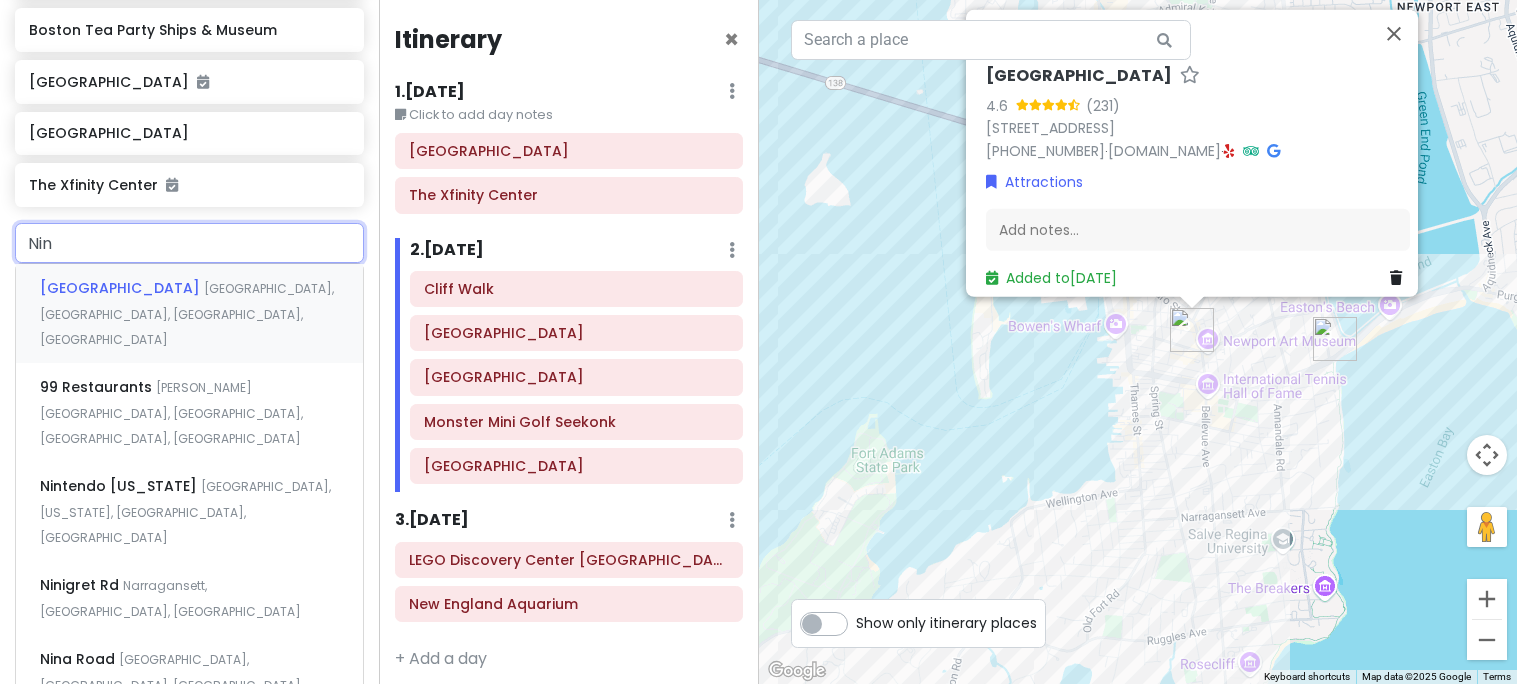 click on "[GEOGRAPHIC_DATA]" at bounding box center (122, 288) 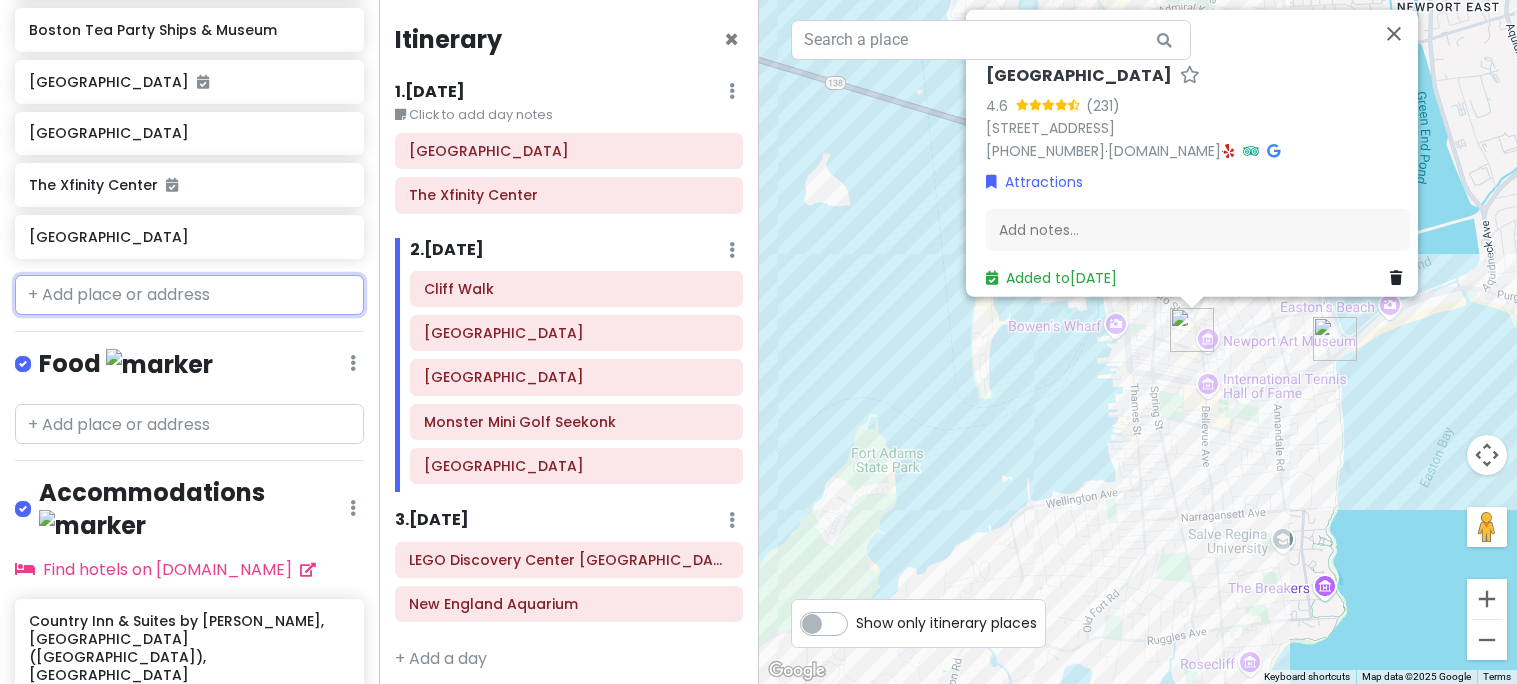 scroll, scrollTop: 895, scrollLeft: 0, axis: vertical 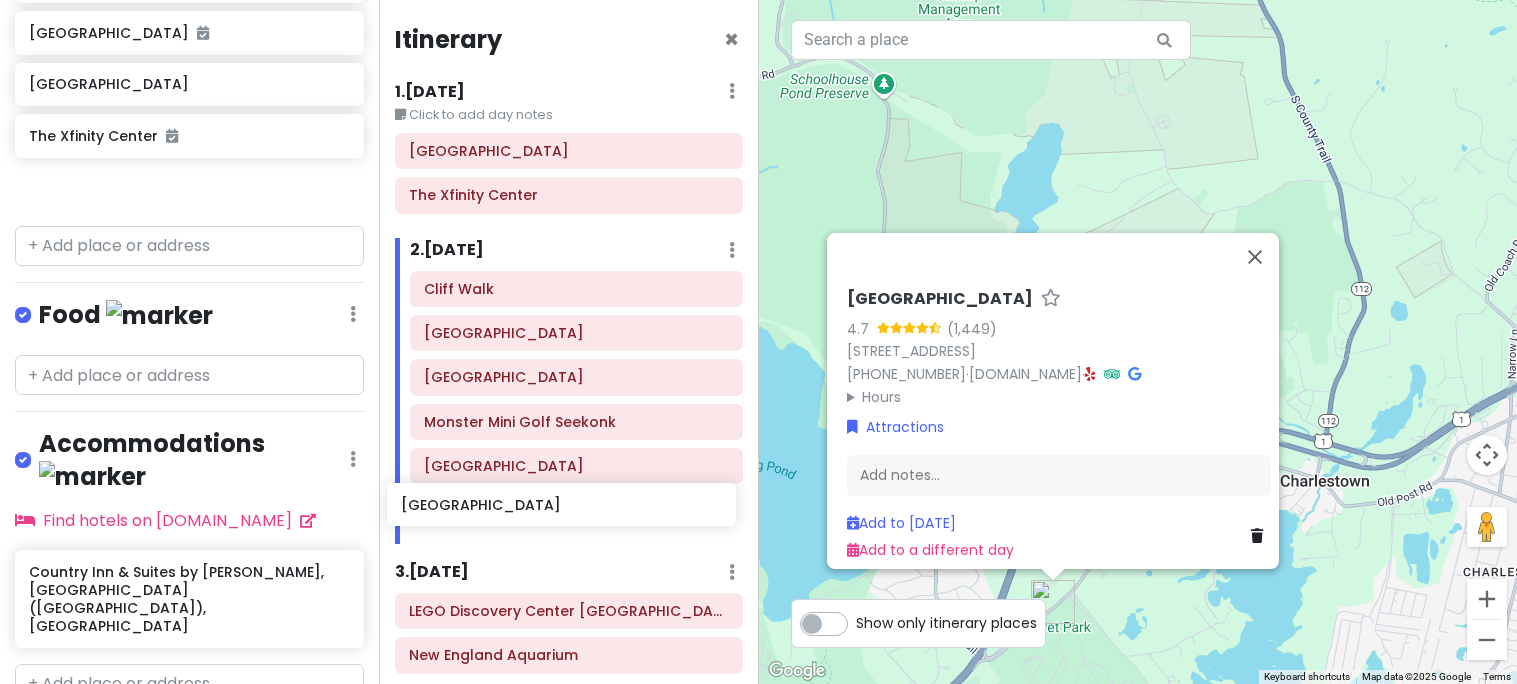 drag, startPoint x: 126, startPoint y: 168, endPoint x: 498, endPoint y: 506, distance: 502.62112 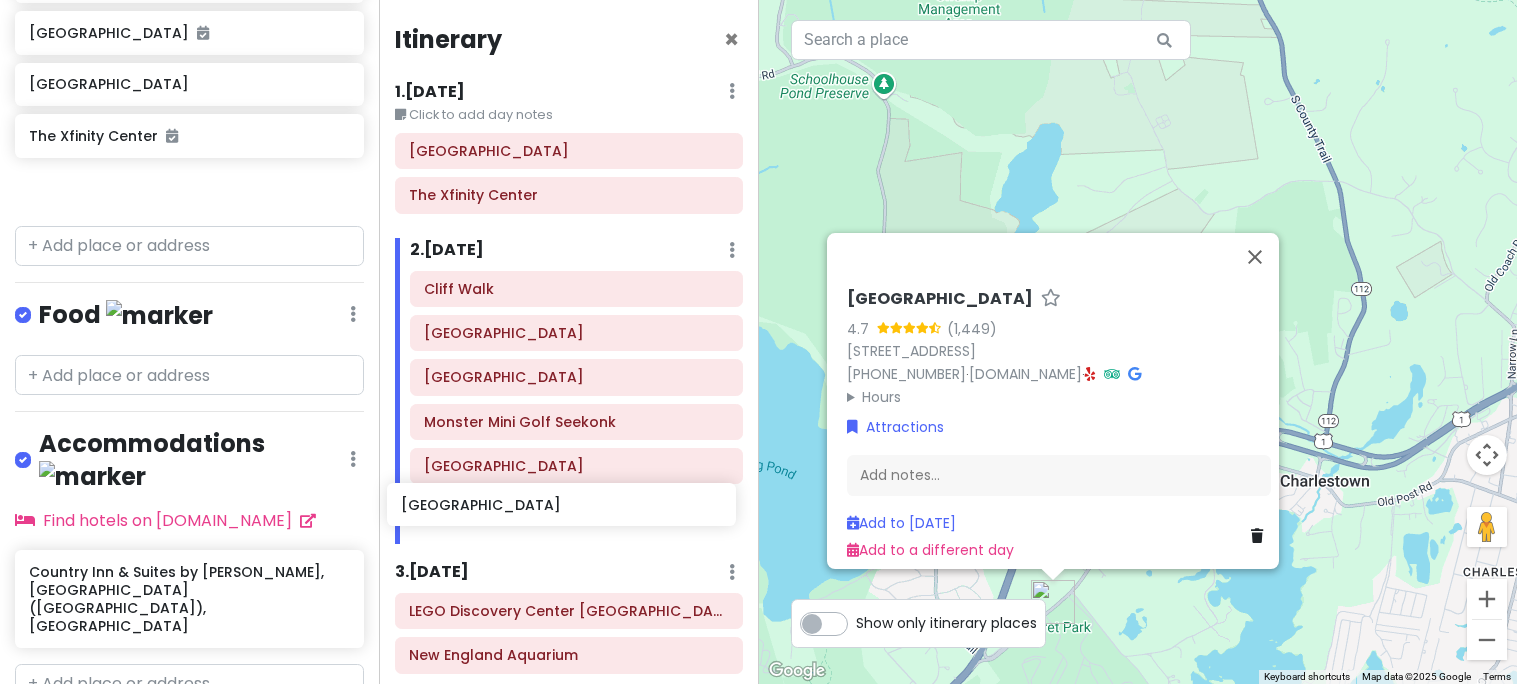 click on "Brockton Trip Private Change Dates Make a Copy Delete Trip Go Pro ⚡️ Give Feedback 💡 Support Scout ☕️ Itinerary Share Publish Notes Add notes... Attractions   Edit Reorder Delete List Cliff Walk [GEOGRAPHIC_DATA] [GEOGRAPHIC_DATA] [GEOGRAPHIC_DATA] Monster Mini Golf Seekonk [GEOGRAPHIC_DATA] [GEOGRAPHIC_DATA] [GEOGRAPHIC_DATA] [GEOGRAPHIC_DATA] [GEOGRAPHIC_DATA] Tea Party [GEOGRAPHIC_DATA] [GEOGRAPHIC_DATA] [GEOGRAPHIC_DATA] [GEOGRAPHIC_DATA] [GEOGRAPHIC_DATA] Food   Edit Reorder Delete List Accommodations   Edit Reorder Delete List Find hotels on [DOMAIN_NAME] Country Inn & Suites by Radisson, [GEOGRAPHIC_DATA] ([GEOGRAPHIC_DATA]), [GEOGRAPHIC_DATA] + Add a section Itinerary × 1 .  [DATE] Edit Day Notes Delete Day   Click to add day notes [GEOGRAPHIC_DATA] The Xfinity Center 2 .  [DATE] Add Day Notes Delete Day Cliff Walk [GEOGRAPHIC_DATA] [GEOGRAPHIC_DATA] Monster Mini Golf Seekonk [GEOGRAPHIC_DATA] 3 .  [DATE] Add Day Notes Delete Day LEGO Discovery Center [GEOGRAPHIC_DATA] [GEOGRAPHIC_DATA] + Add a day ← →" at bounding box center [758, 342] 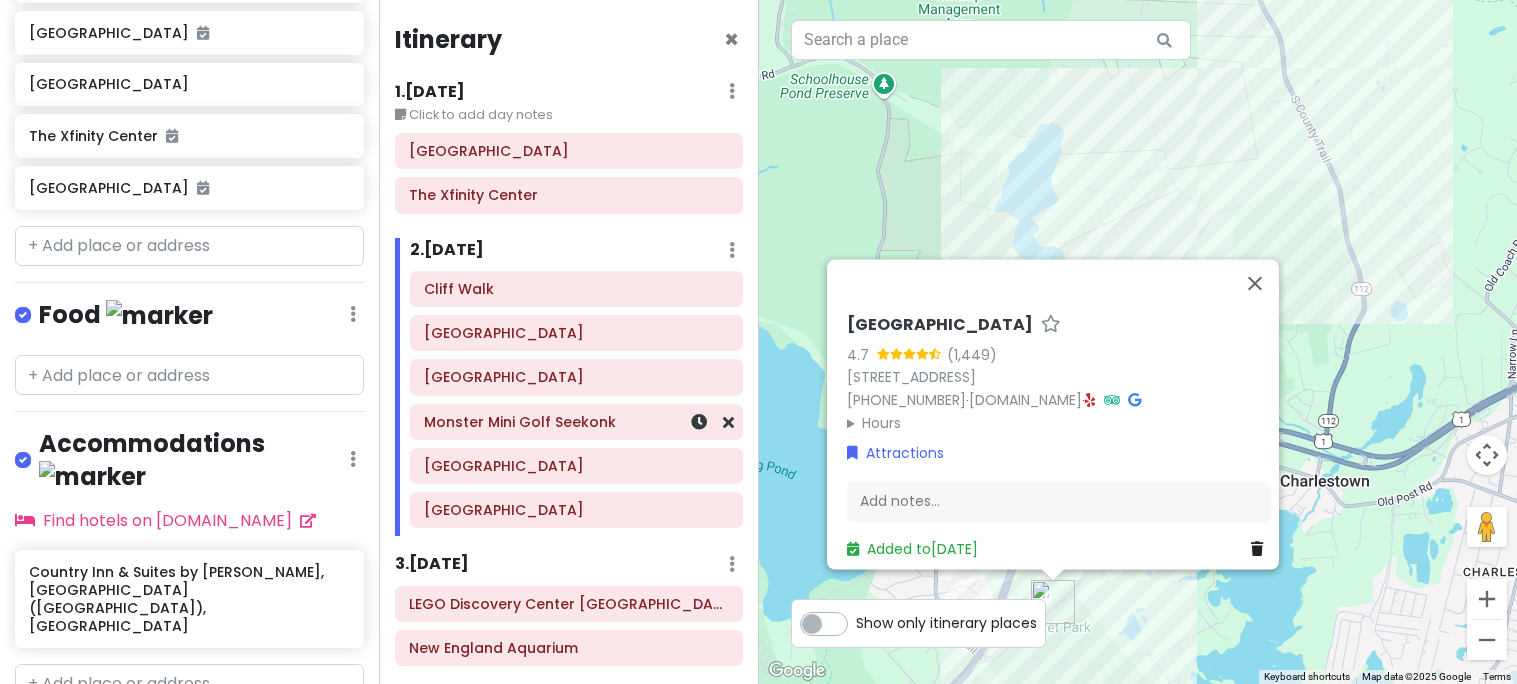 scroll, scrollTop: 841, scrollLeft: 0, axis: vertical 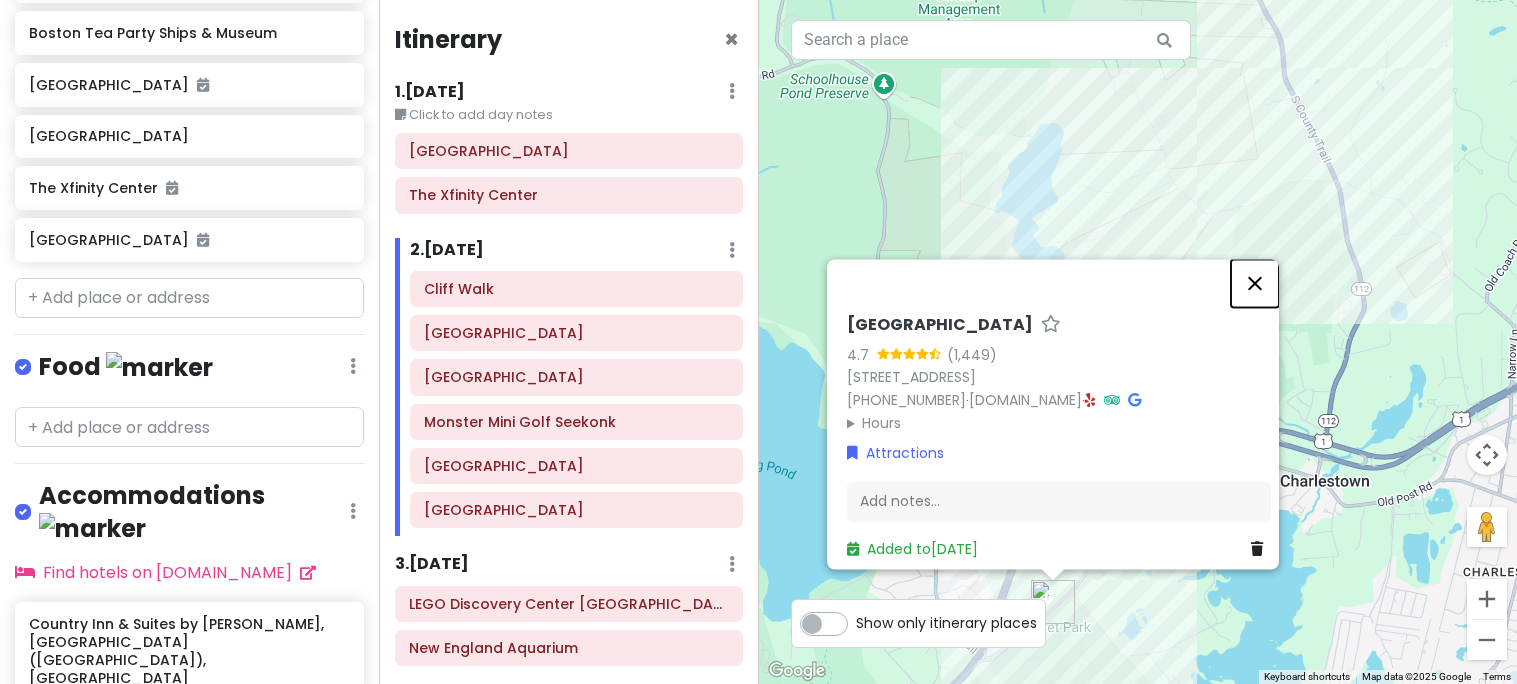 click at bounding box center [1255, 283] 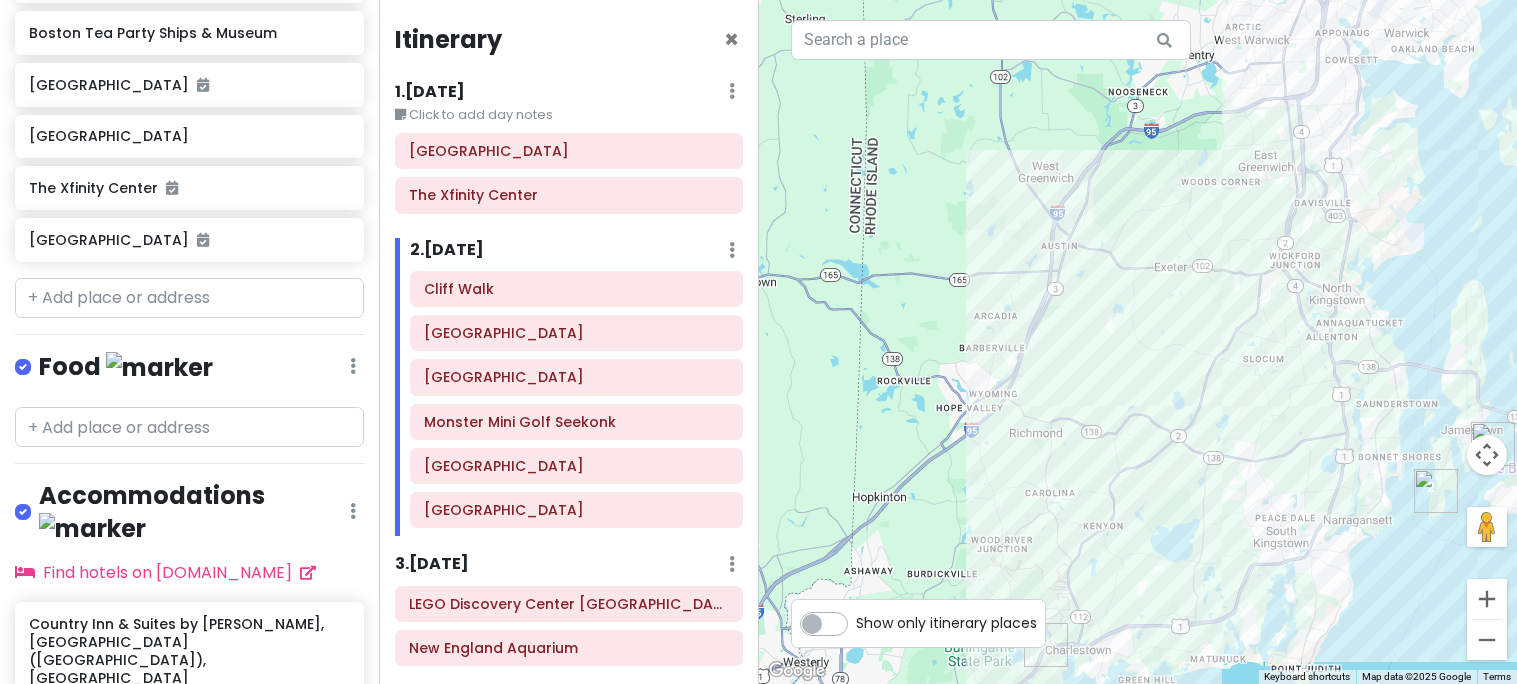 drag, startPoint x: 1357, startPoint y: 203, endPoint x: 1181, endPoint y: 497, distance: 342.65436 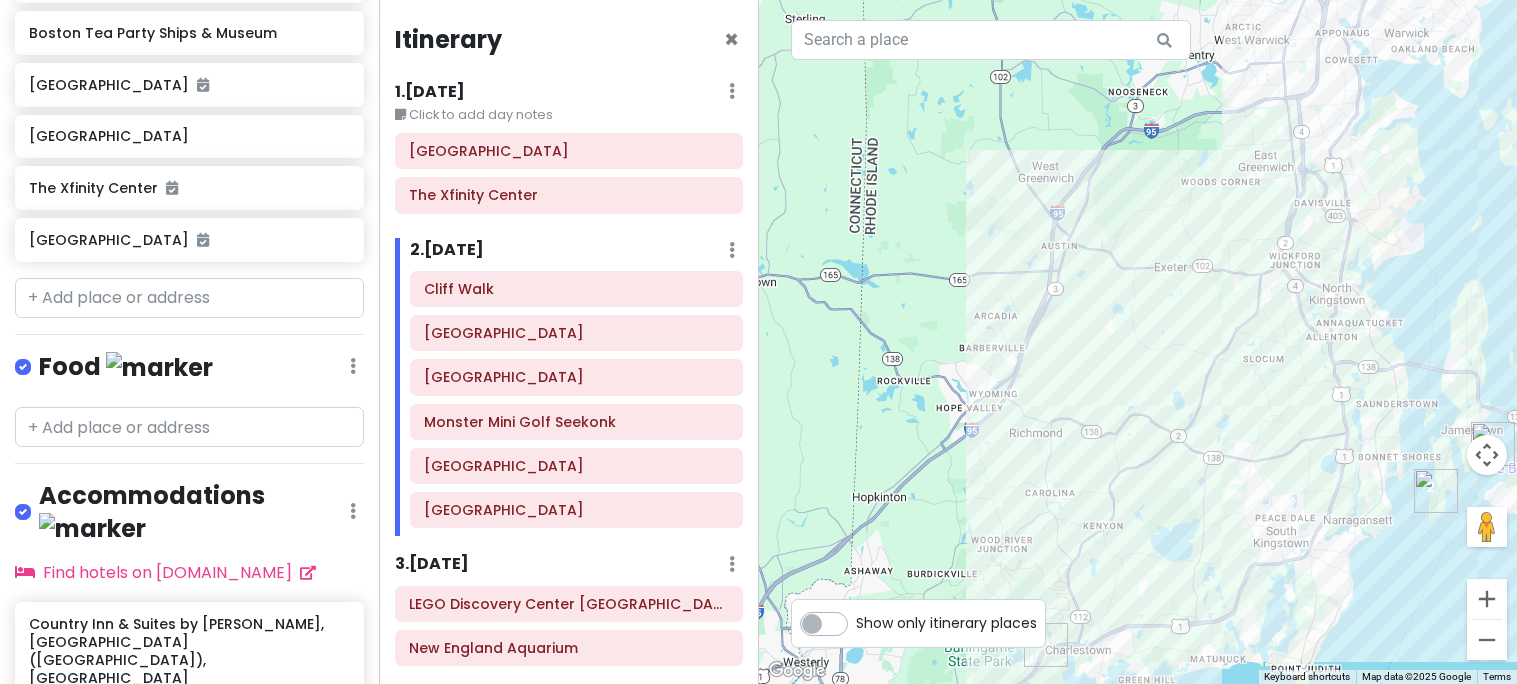 click at bounding box center [1138, 342] 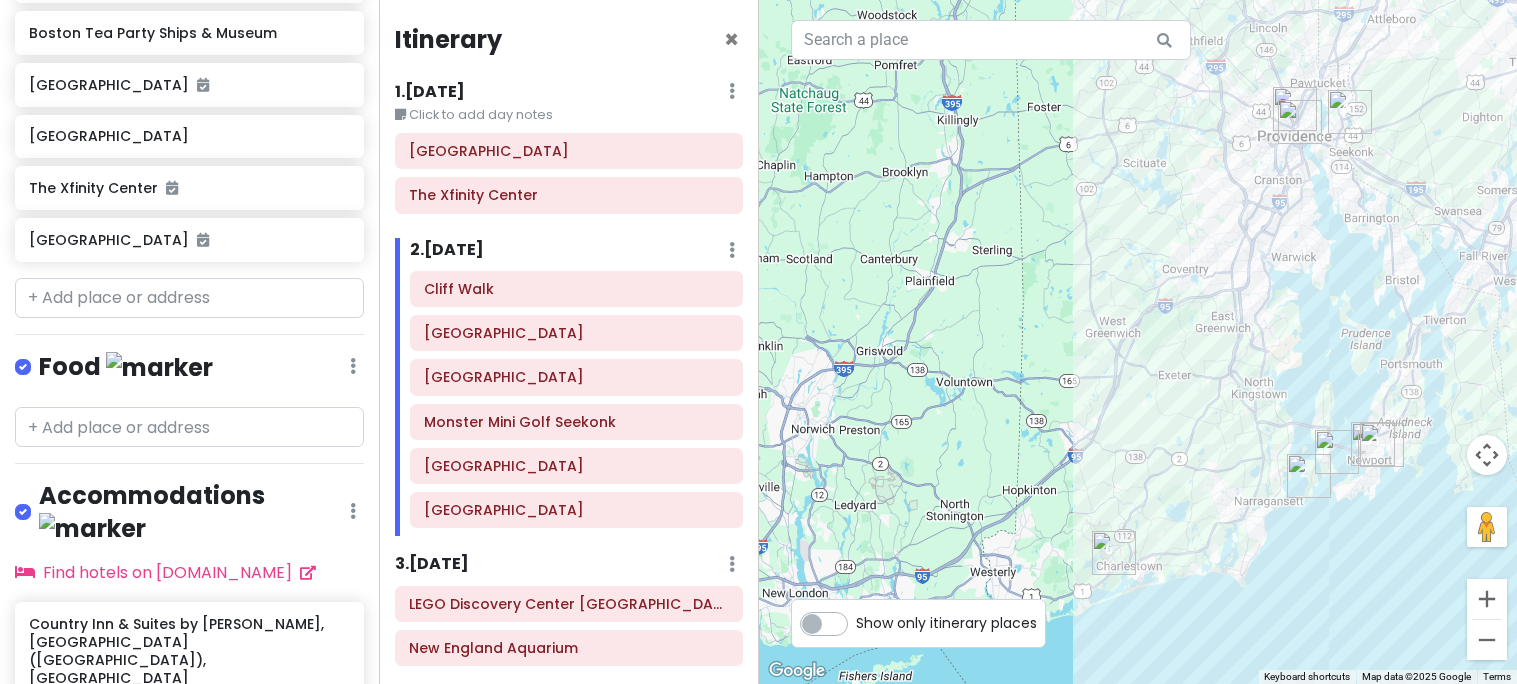 click at bounding box center [1300, 122] 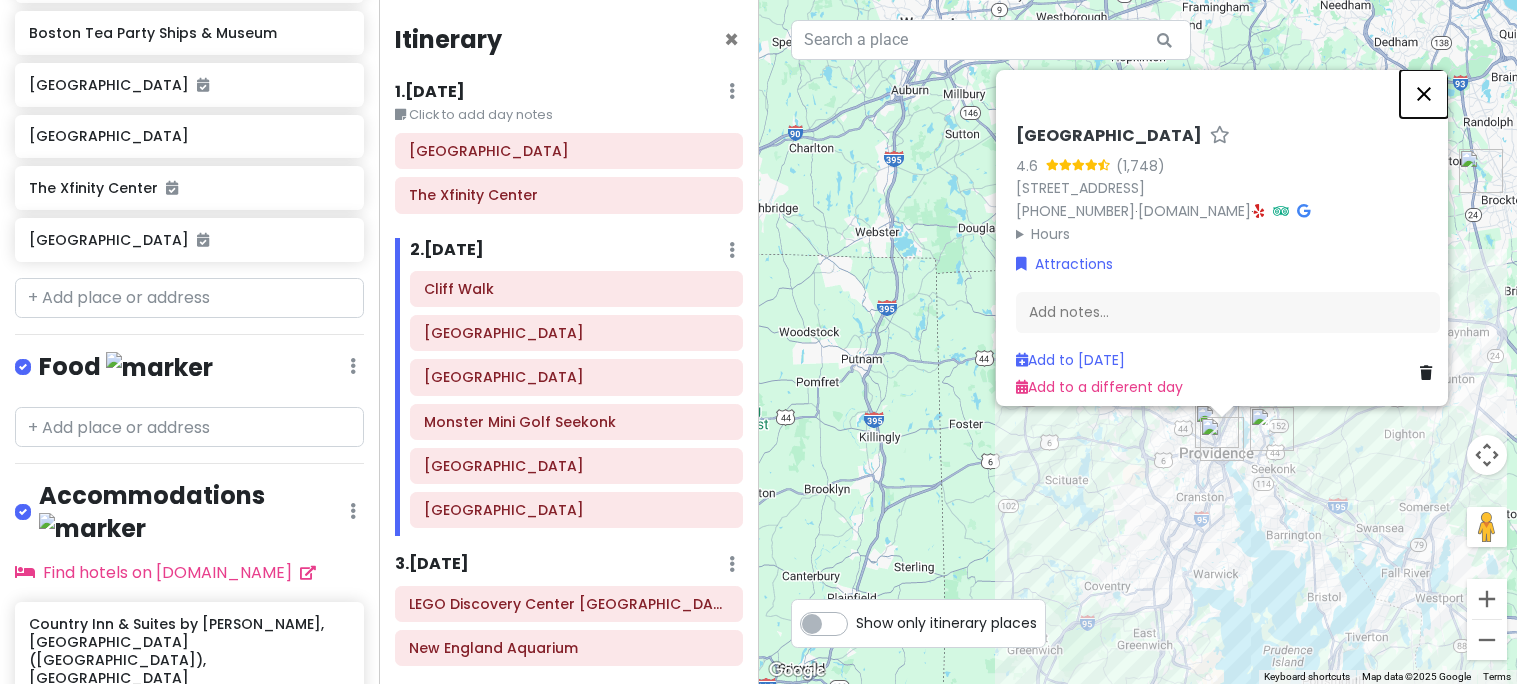 click at bounding box center (1424, 94) 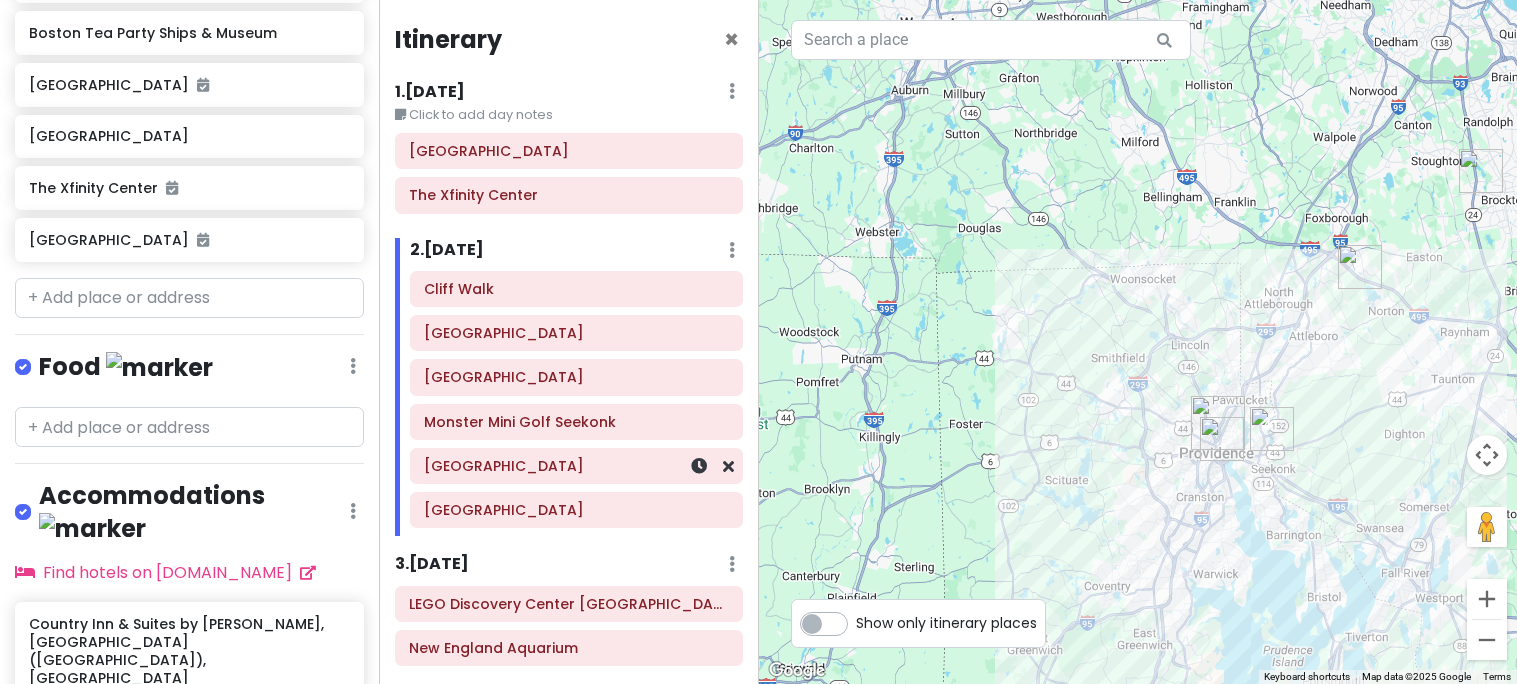 scroll, scrollTop: 19, scrollLeft: 0, axis: vertical 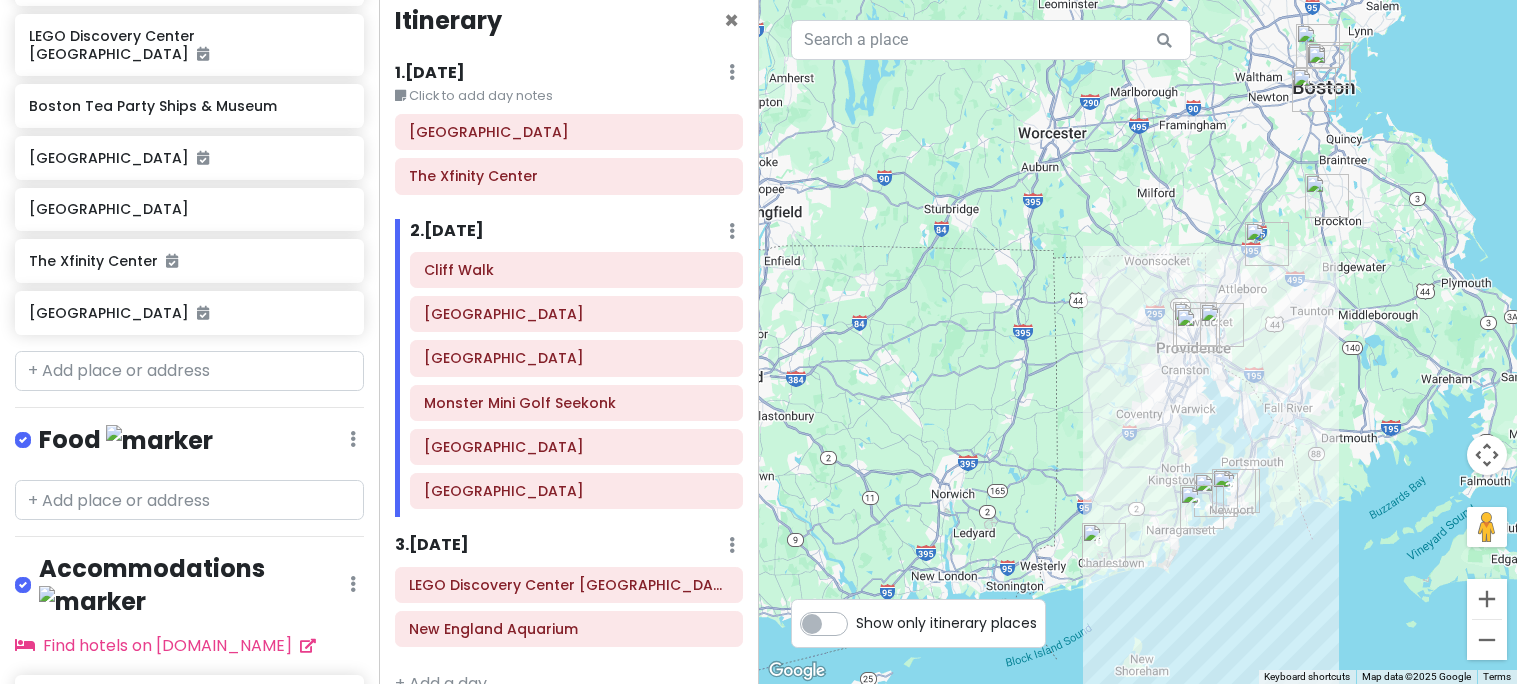 drag, startPoint x: 1122, startPoint y: 556, endPoint x: 1135, endPoint y: 429, distance: 127.66362 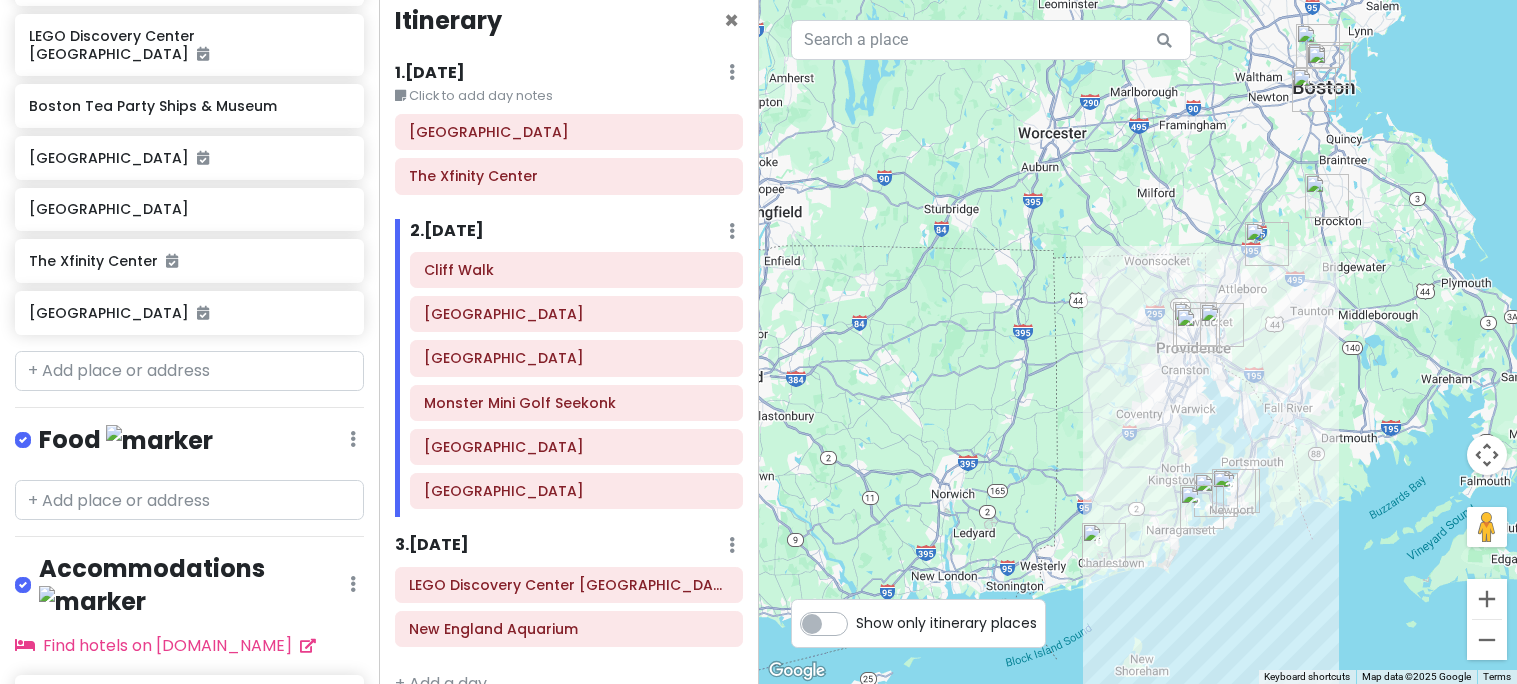 click at bounding box center (1138, 342) 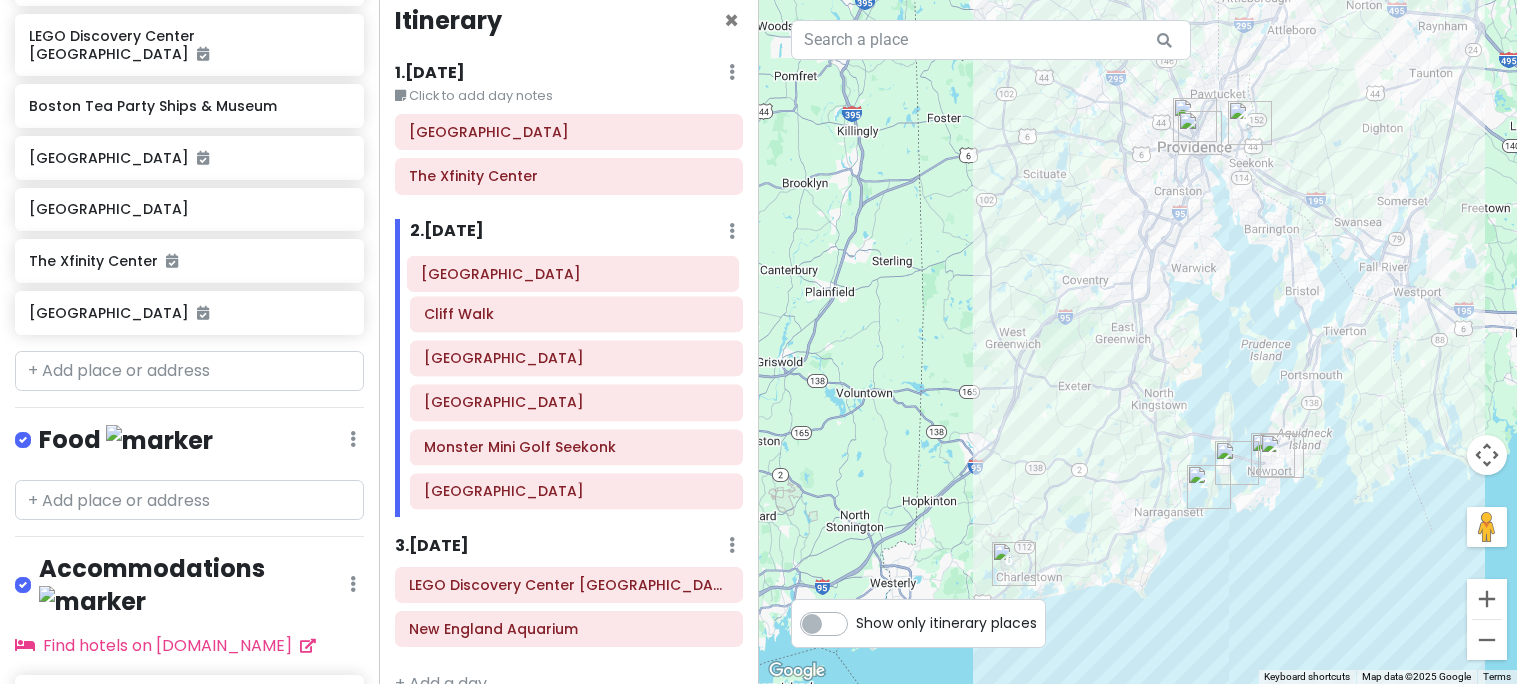 drag, startPoint x: 506, startPoint y: 497, endPoint x: 503, endPoint y: 279, distance: 218.02065 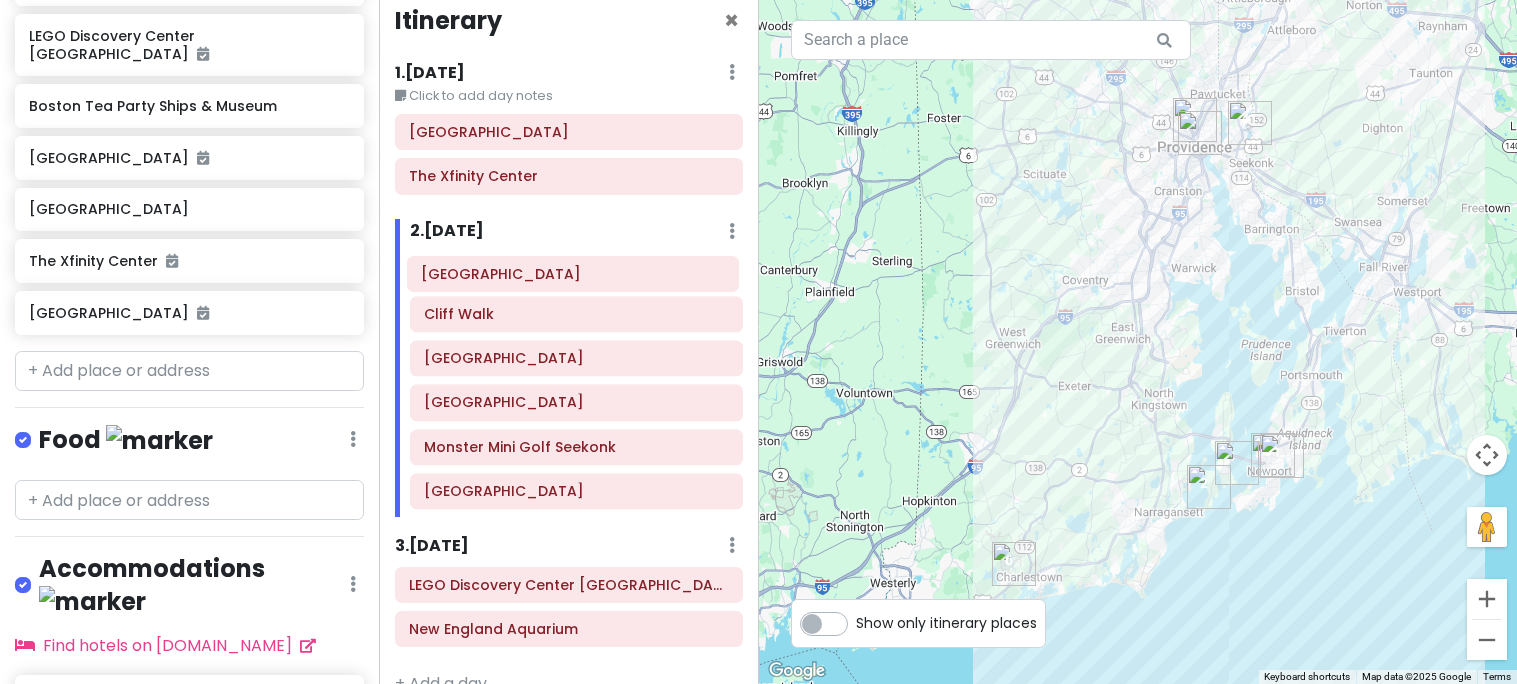 click on "Cliff Walk [GEOGRAPHIC_DATA] [GEOGRAPHIC_DATA] Monster [GEOGRAPHIC_DATA] Seekonk [GEOGRAPHIC_DATA] [GEOGRAPHIC_DATA]" 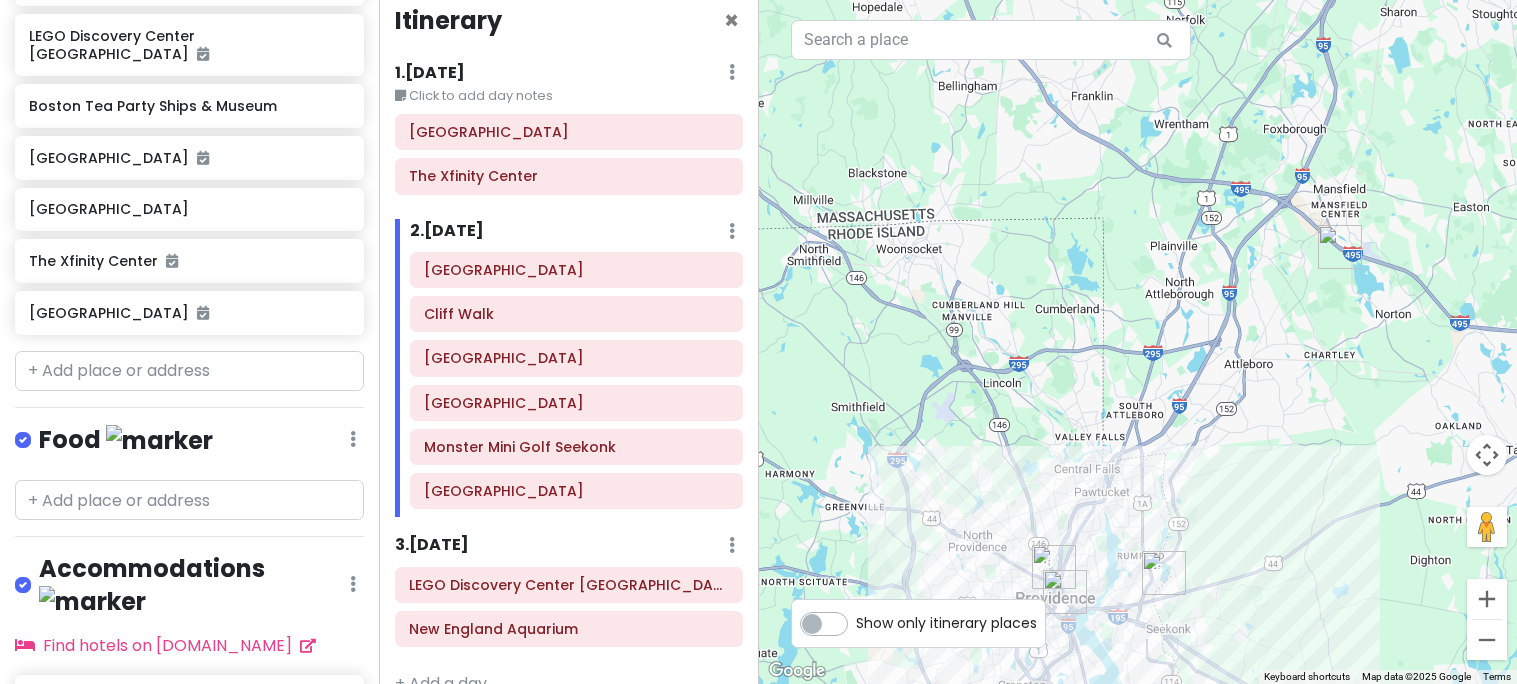 drag, startPoint x: 1076, startPoint y: 260, endPoint x: 933, endPoint y: 710, distance: 472.17474 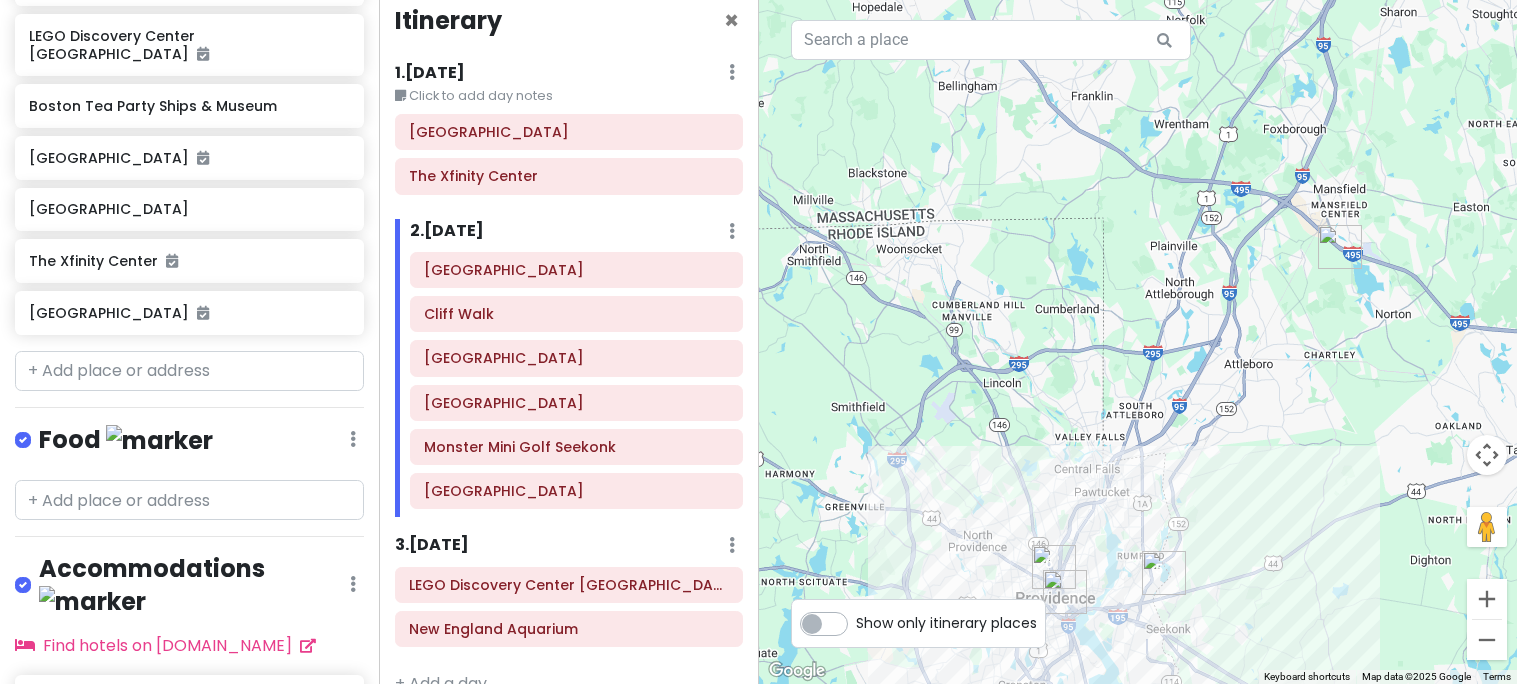 click on "Brockton Trip Private Change Dates Make a Copy Delete Trip Go Pro ⚡️ Give Feedback 💡 Support Scout ☕️ Itinerary Share Publish Notes Add notes... Attractions   Edit Reorder Delete List Cliff Walk [GEOGRAPHIC_DATA] [GEOGRAPHIC_DATA] [GEOGRAPHIC_DATA] Monster Mini Golf Seekonk [GEOGRAPHIC_DATA] [GEOGRAPHIC_DATA] [GEOGRAPHIC_DATA] [GEOGRAPHIC_DATA] [GEOGRAPHIC_DATA] Tea Party [GEOGRAPHIC_DATA] [GEOGRAPHIC_DATA] [GEOGRAPHIC_DATA] [GEOGRAPHIC_DATA] [GEOGRAPHIC_DATA] Food   Edit Reorder Delete List Accommodations   Edit Reorder Delete List Find hotels on [DOMAIN_NAME] Country Inn & Suites by Radisson, [GEOGRAPHIC_DATA] ([GEOGRAPHIC_DATA]), [GEOGRAPHIC_DATA] + Add a section Itinerary × 1 .  [DATE] Edit Day Notes Delete Day   Click to add day notes [GEOGRAPHIC_DATA] The Xfinity Center 2 .  [DATE] Add Day Notes Delete Day [GEOGRAPHIC_DATA] [GEOGRAPHIC_DATA] [GEOGRAPHIC_DATA] Monster Mini Golf Seekonk [GEOGRAPHIC_DATA] 3 .  [DATE] Add Day Notes Delete Day LEGO Discovery Center [GEOGRAPHIC_DATA] [GEOGRAPHIC_DATA] ← +" at bounding box center [758, 342] 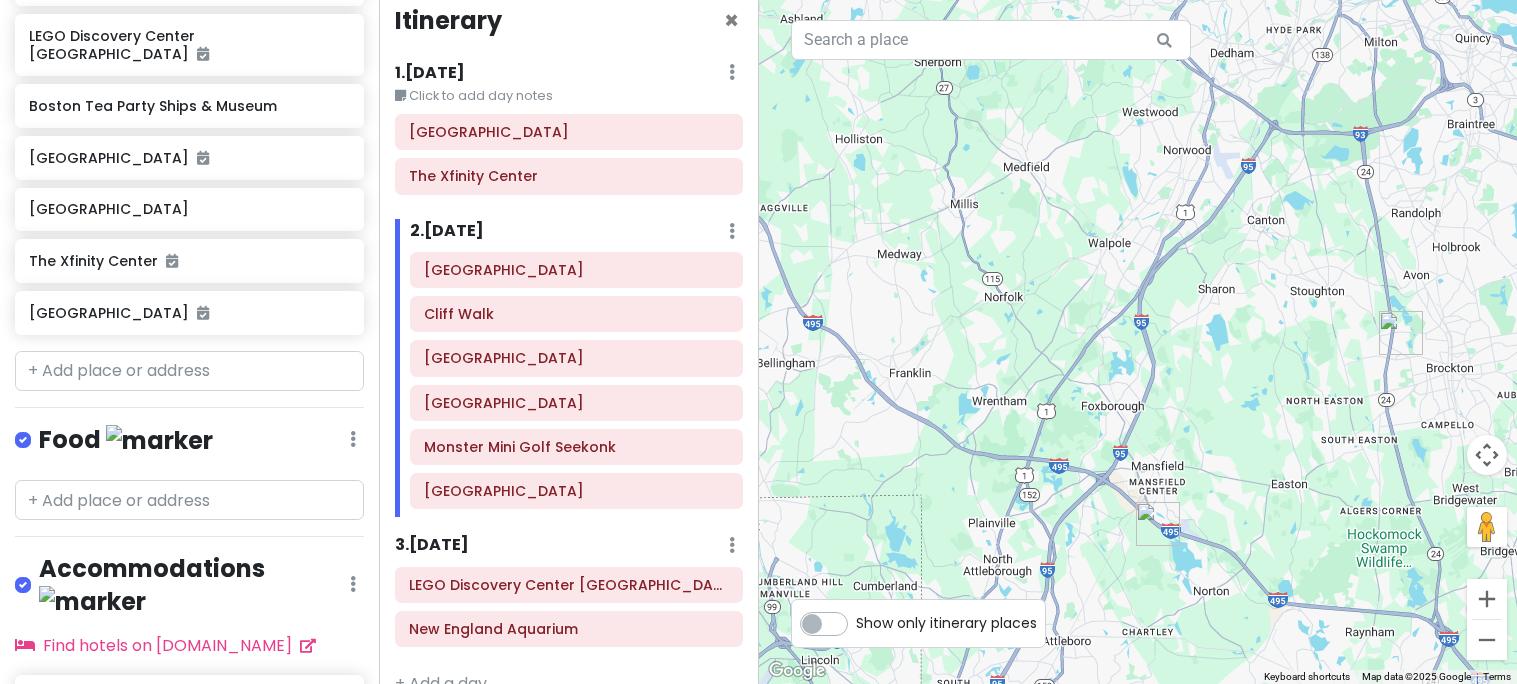 drag, startPoint x: 1246, startPoint y: 336, endPoint x: 1064, endPoint y: 616, distance: 333.9521 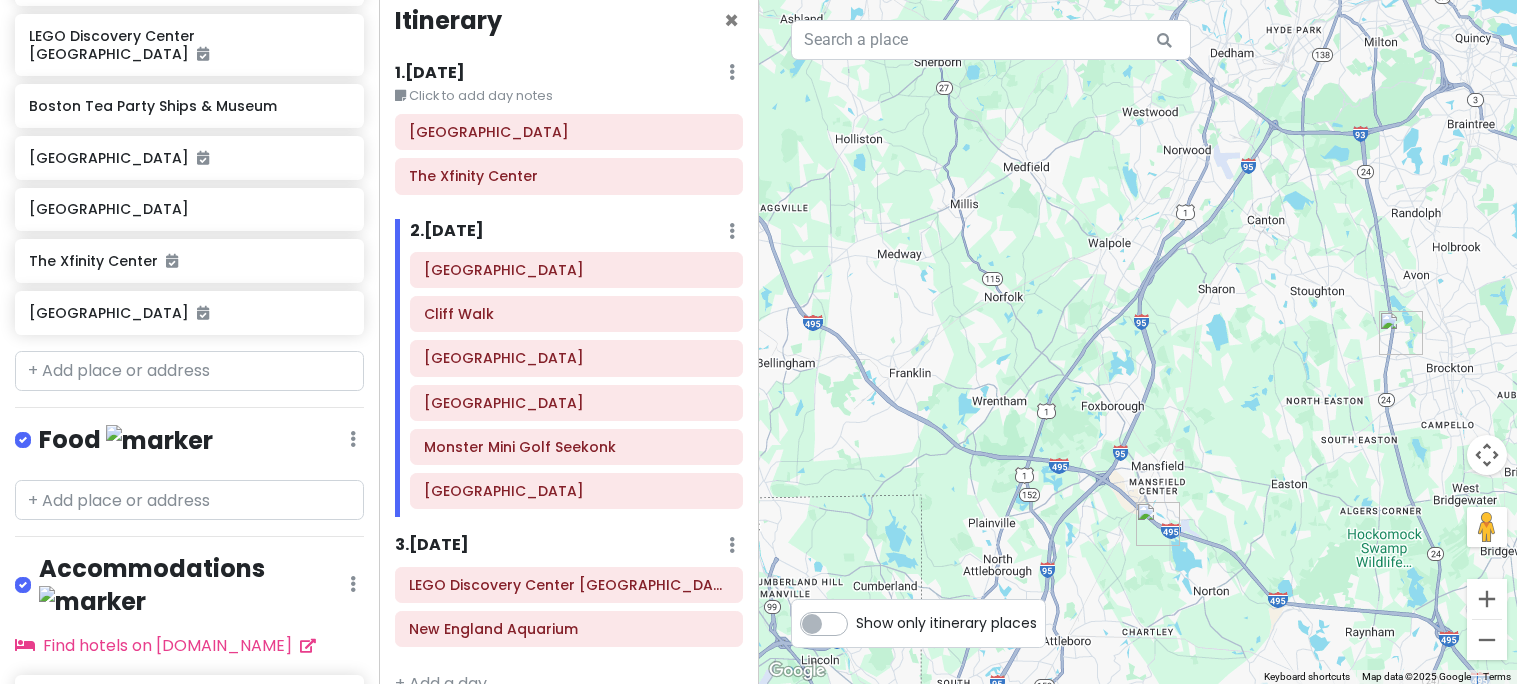 click at bounding box center (1138, 342) 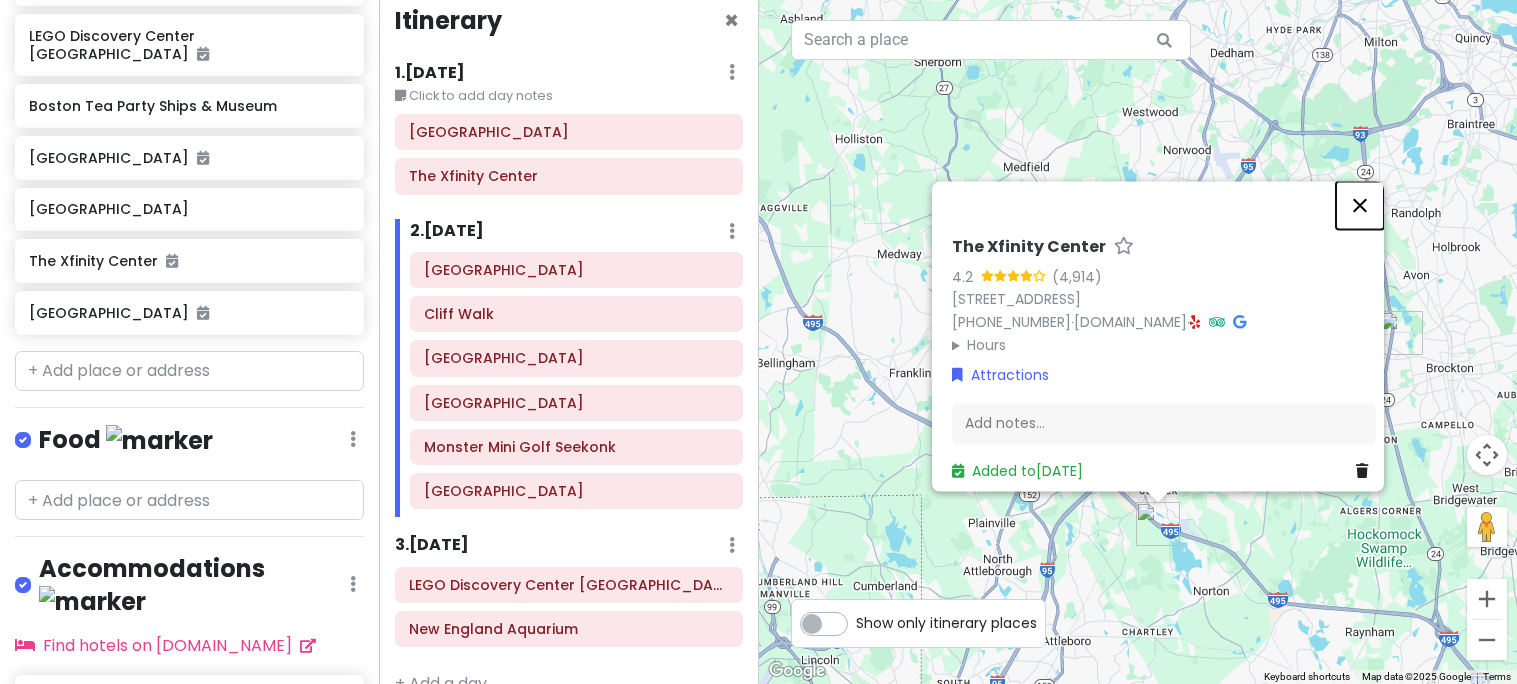 click at bounding box center (1360, 205) 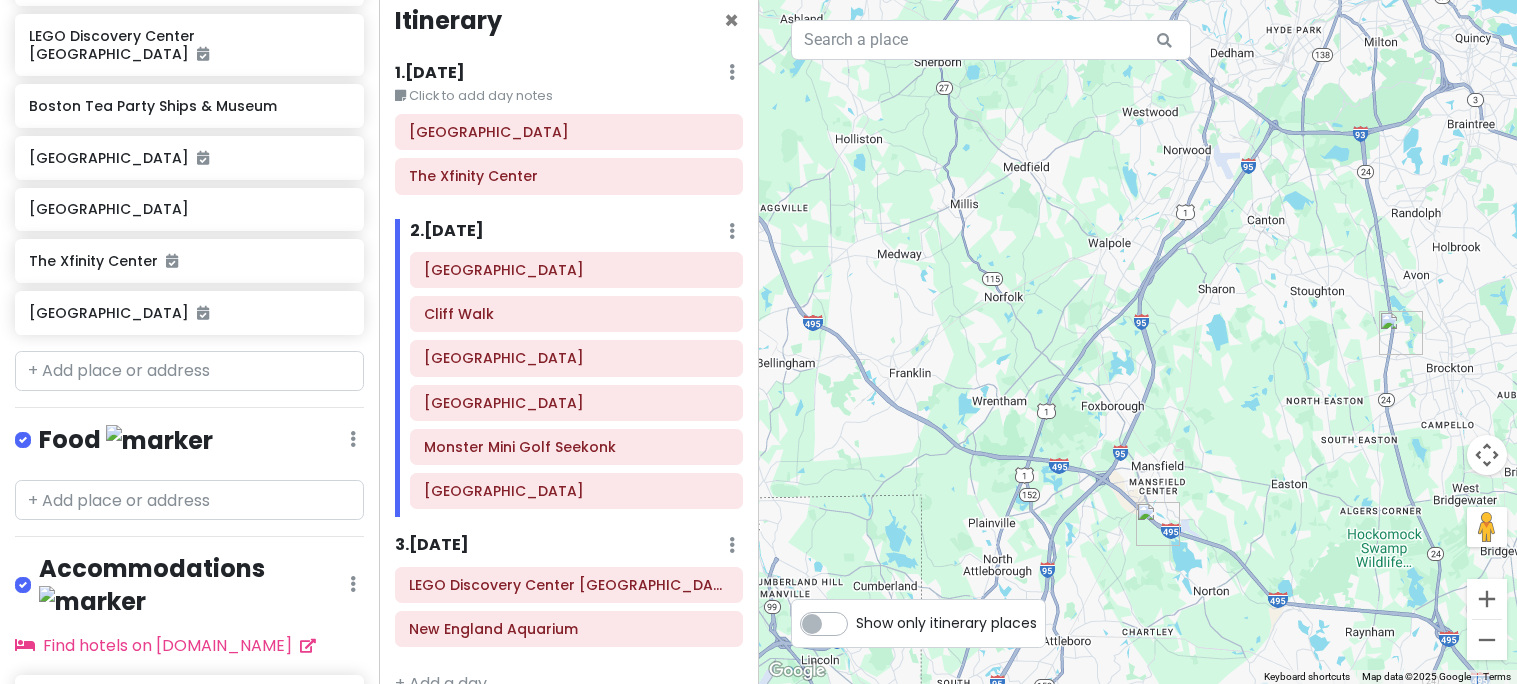 click on "To navigate, press the arrow keys." at bounding box center [1138, 342] 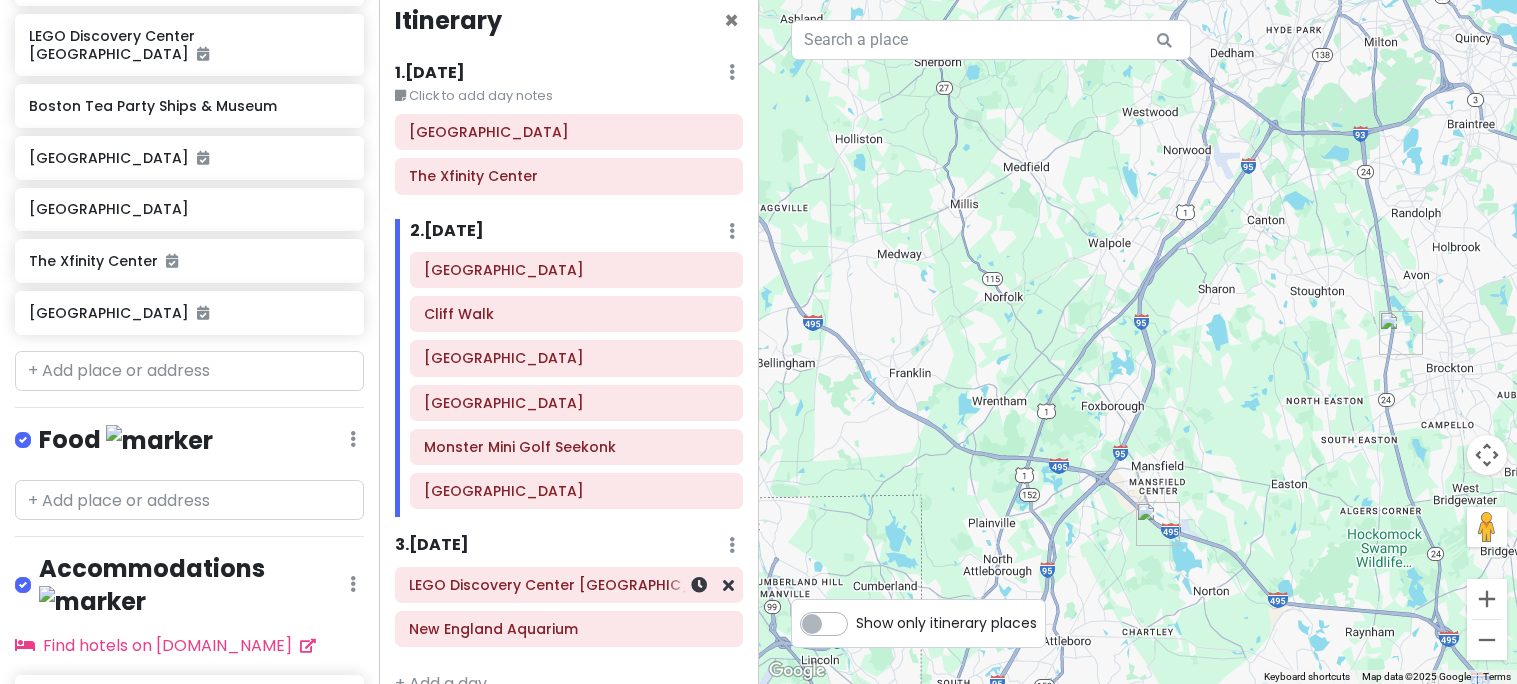 click on "LEGO Discovery Center [GEOGRAPHIC_DATA]" at bounding box center [569, 585] 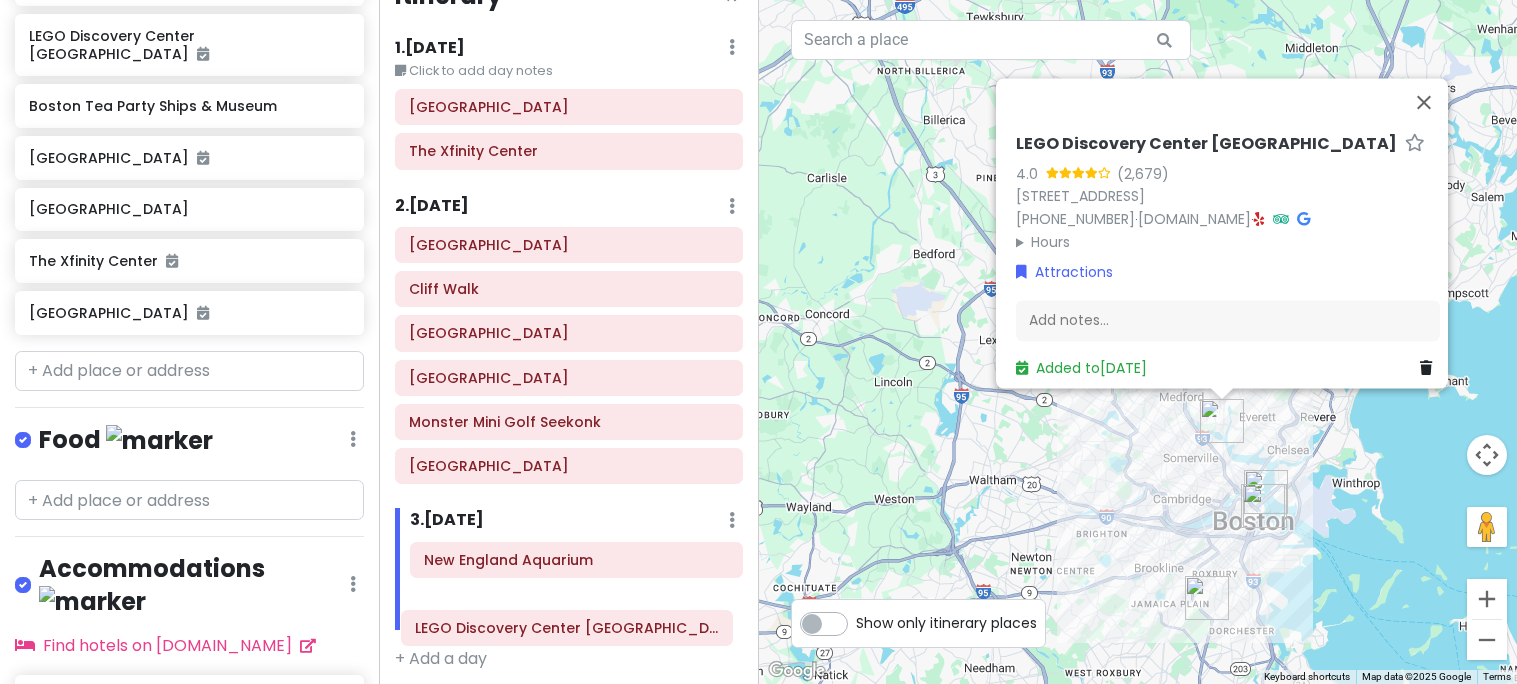drag, startPoint x: 553, startPoint y: 581, endPoint x: 542, endPoint y: 609, distance: 30.083218 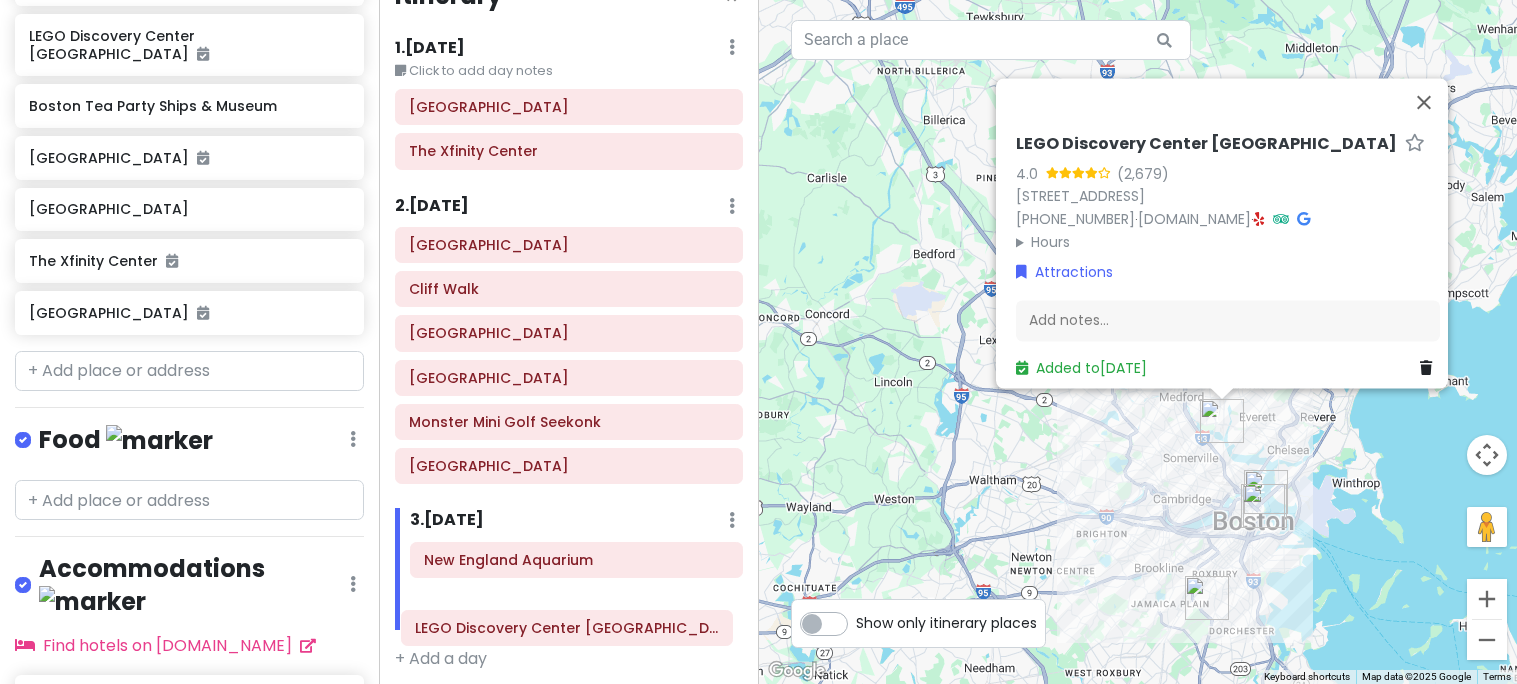 click on "LEGO [GEOGRAPHIC_DATA] [GEOGRAPHIC_DATA] [GEOGRAPHIC_DATA]" 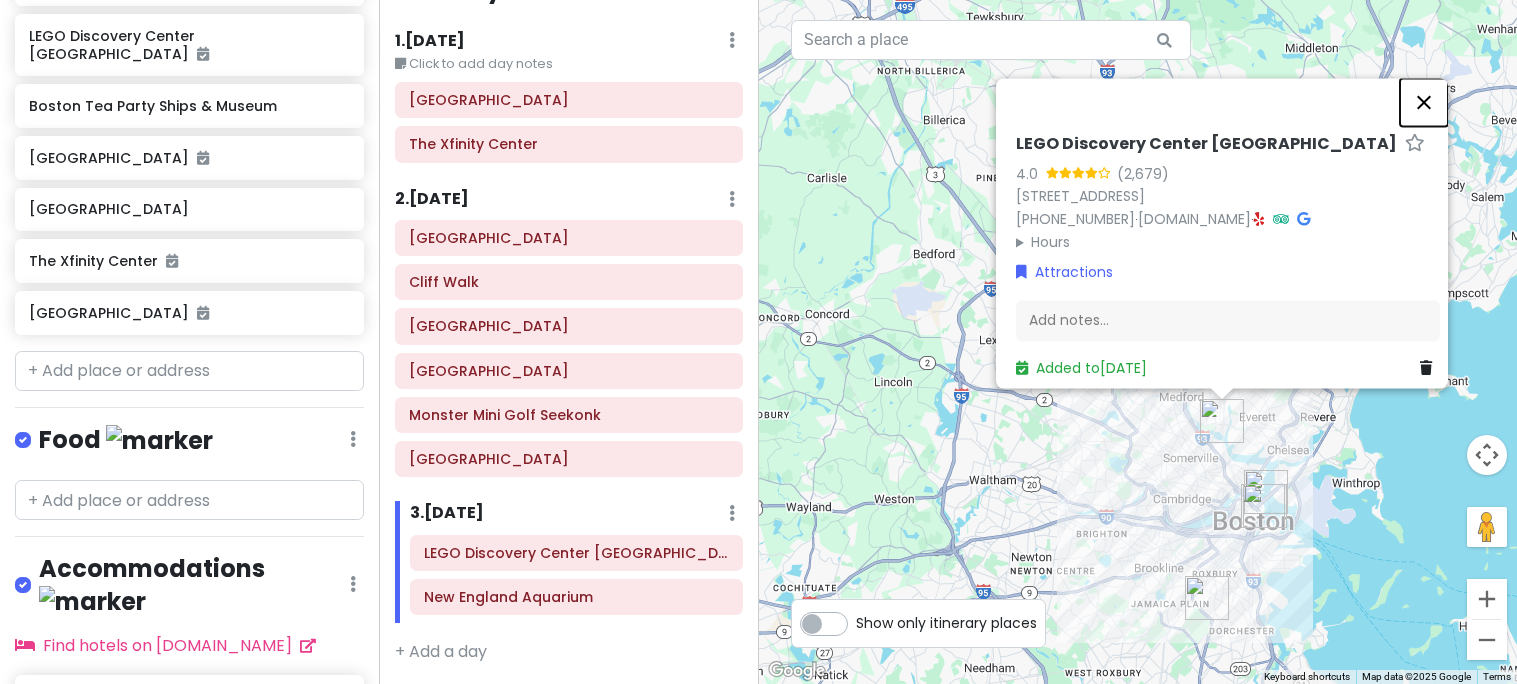 click at bounding box center (1424, 102) 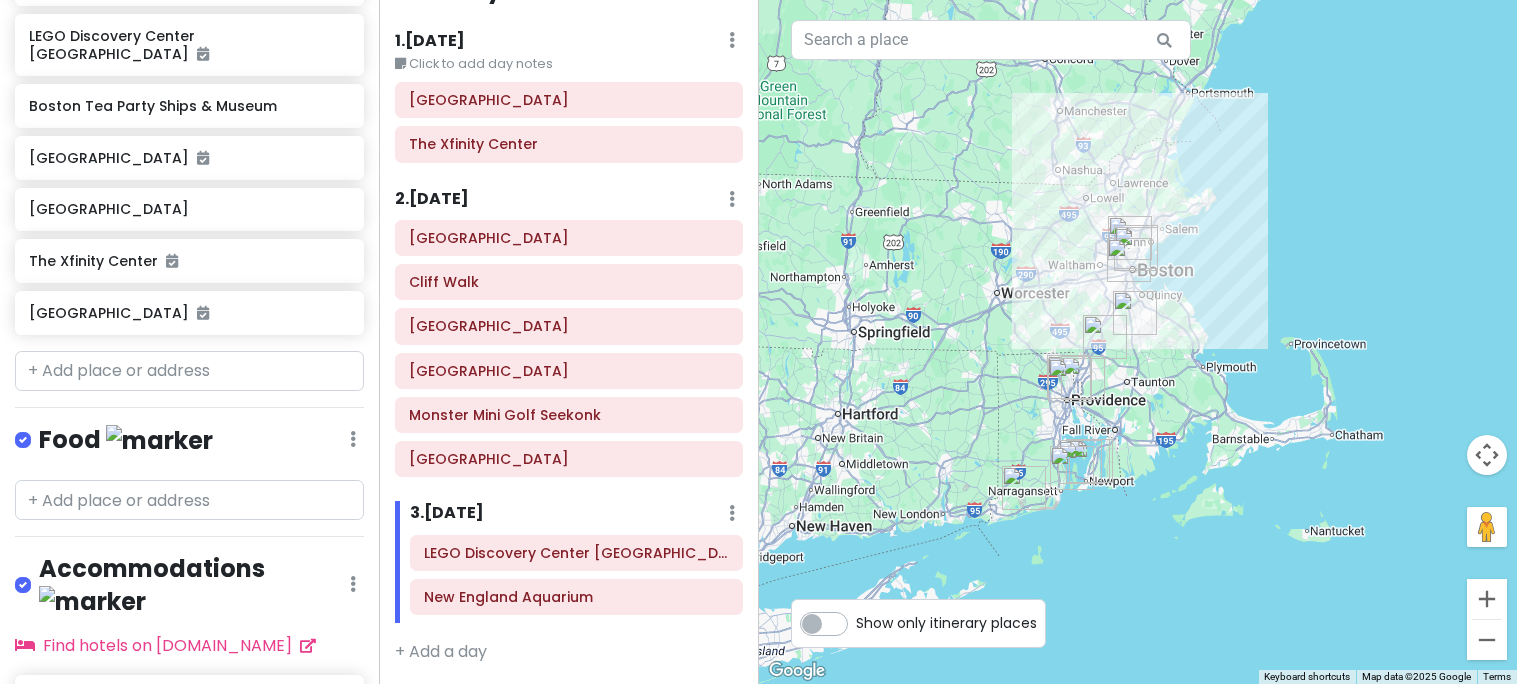 drag, startPoint x: 977, startPoint y: 474, endPoint x: 1013, endPoint y: 326, distance: 152.31546 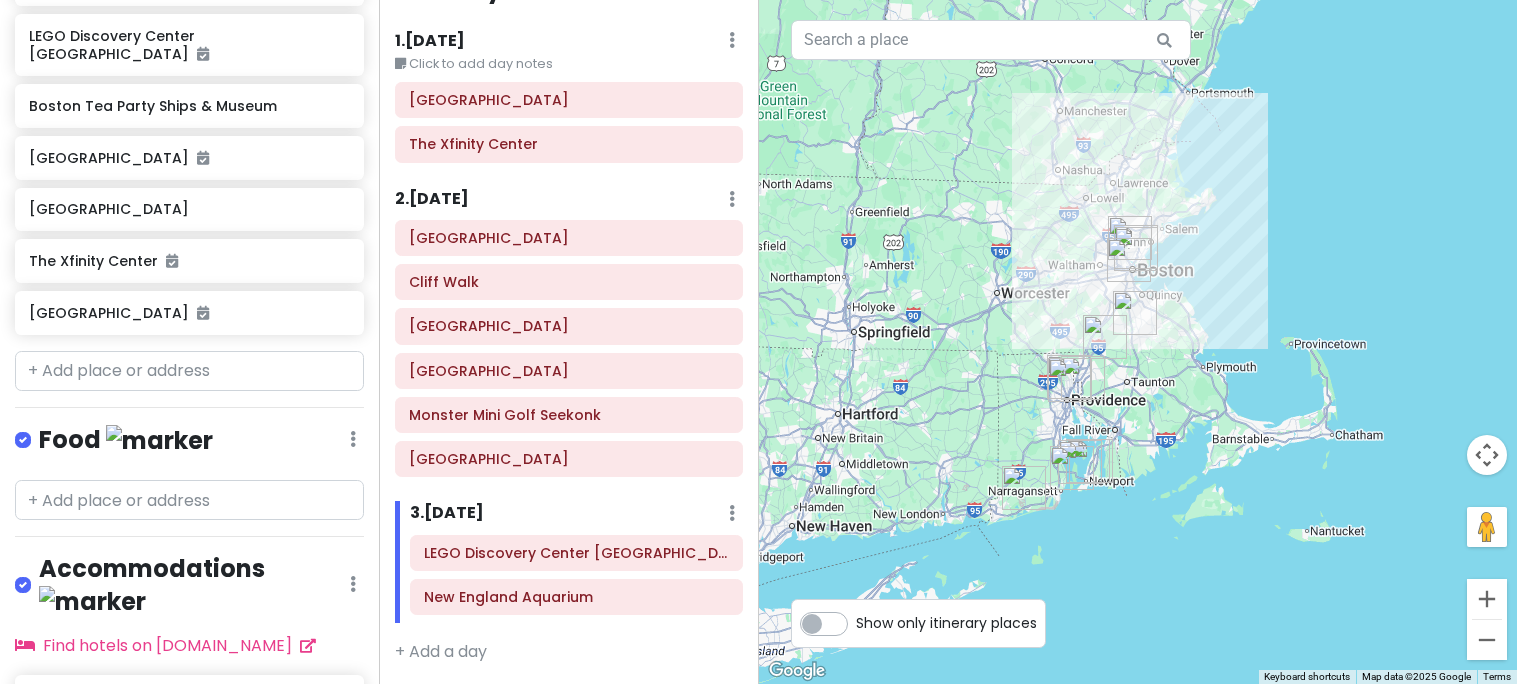 click at bounding box center (1138, 342) 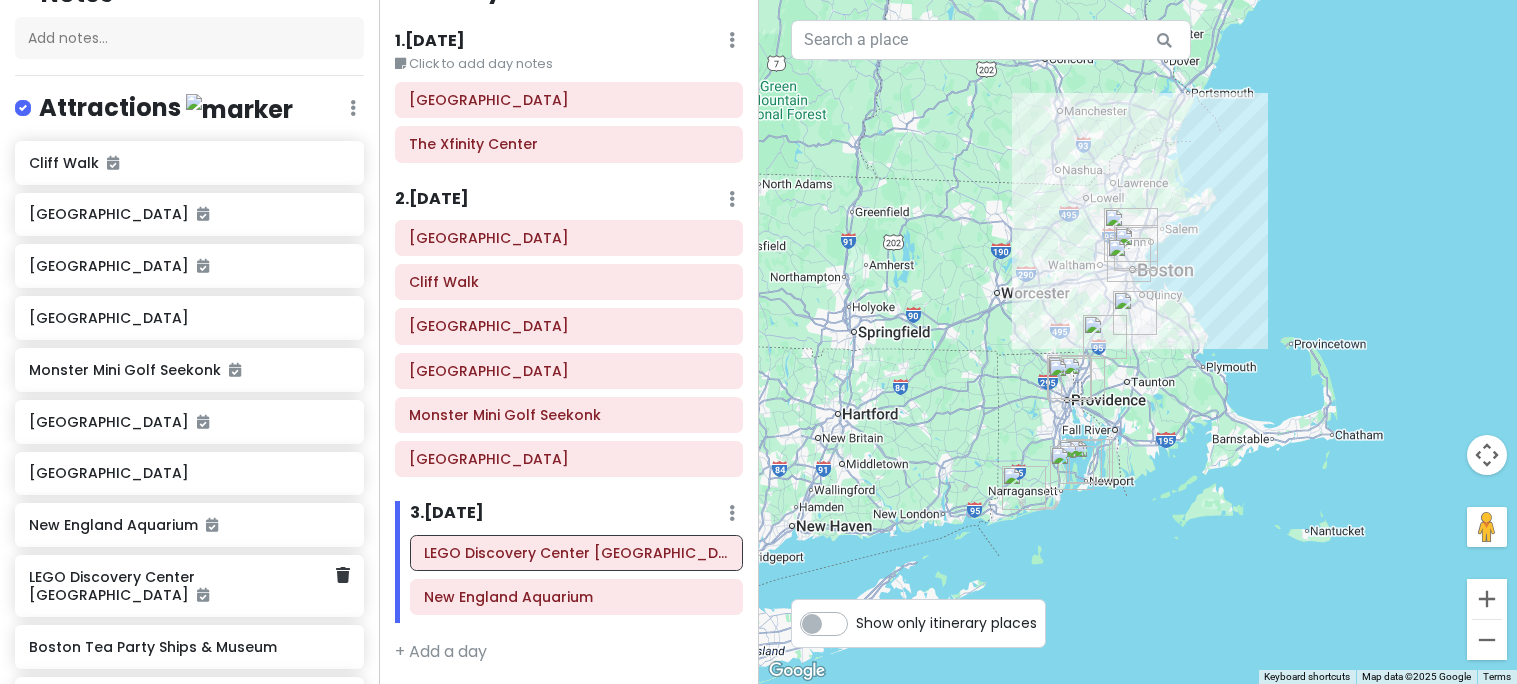 scroll, scrollTop: 187, scrollLeft: 0, axis: vertical 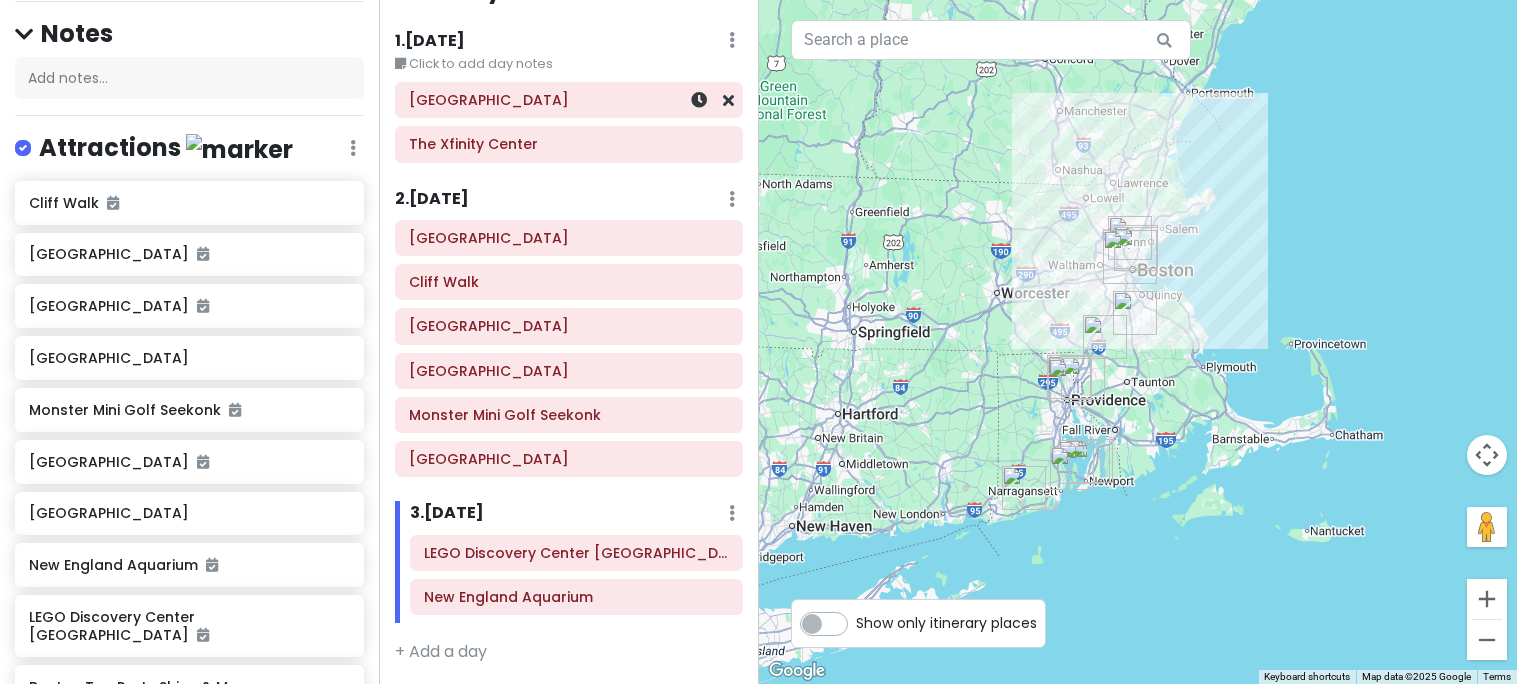click on "[GEOGRAPHIC_DATA]" at bounding box center [569, 100] 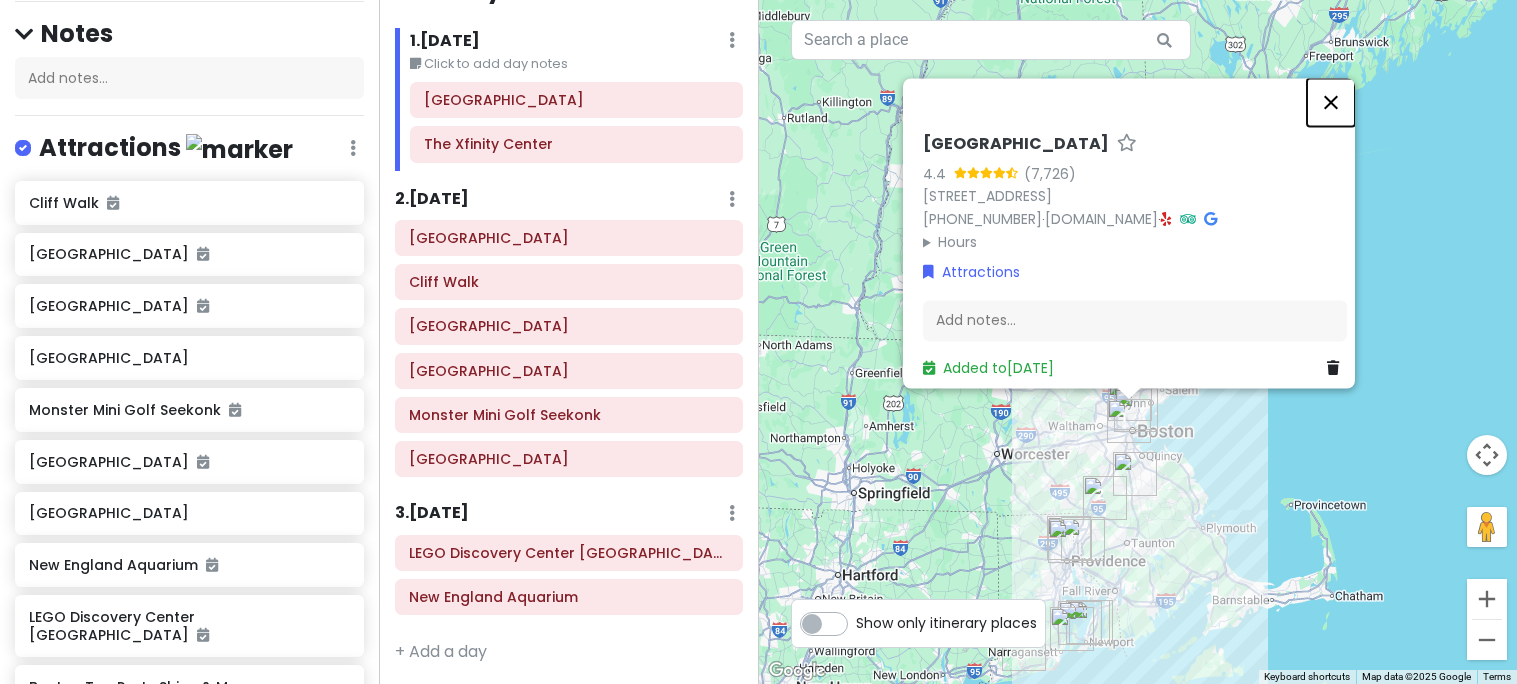 click at bounding box center (1331, 102) 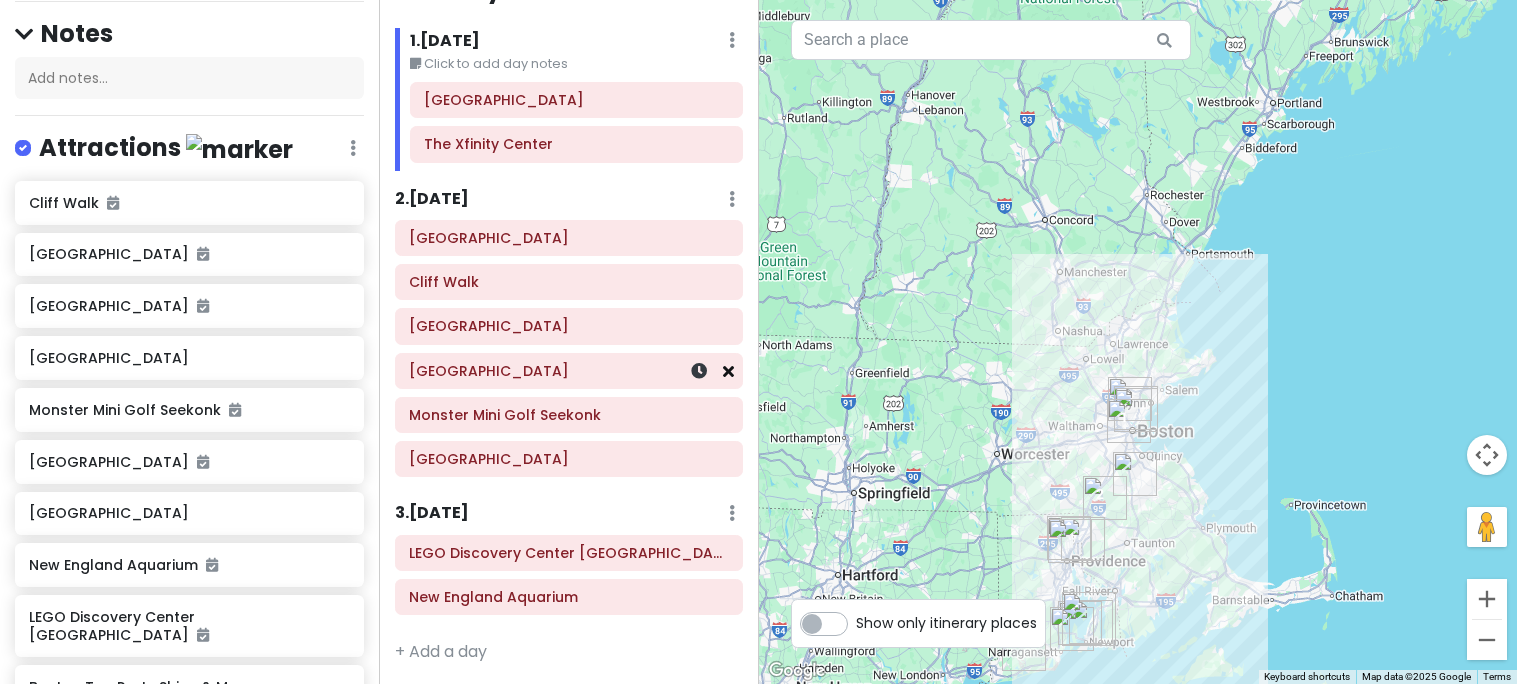 click at bounding box center [728, 371] 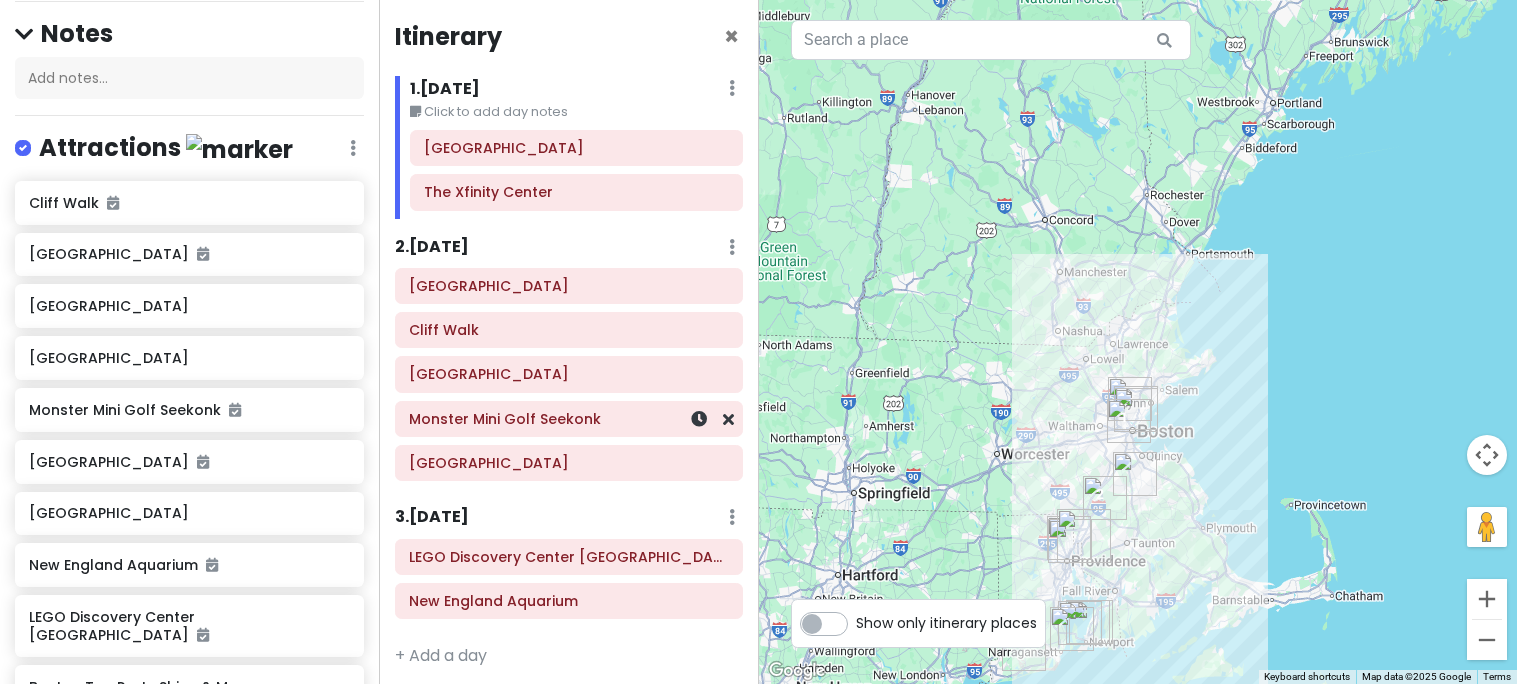 scroll, scrollTop: 0, scrollLeft: 0, axis: both 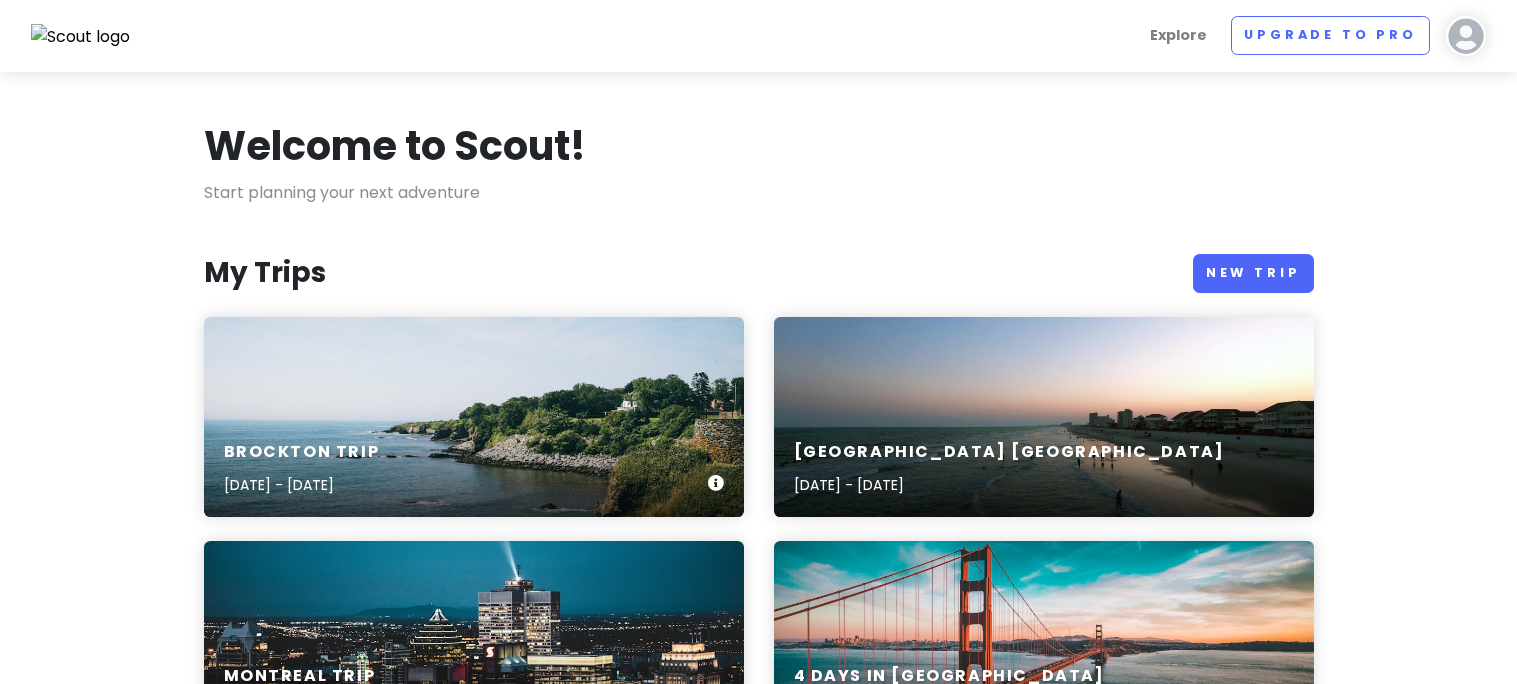 click on "Brockton Trip [DATE] - [DATE]" at bounding box center [474, 417] 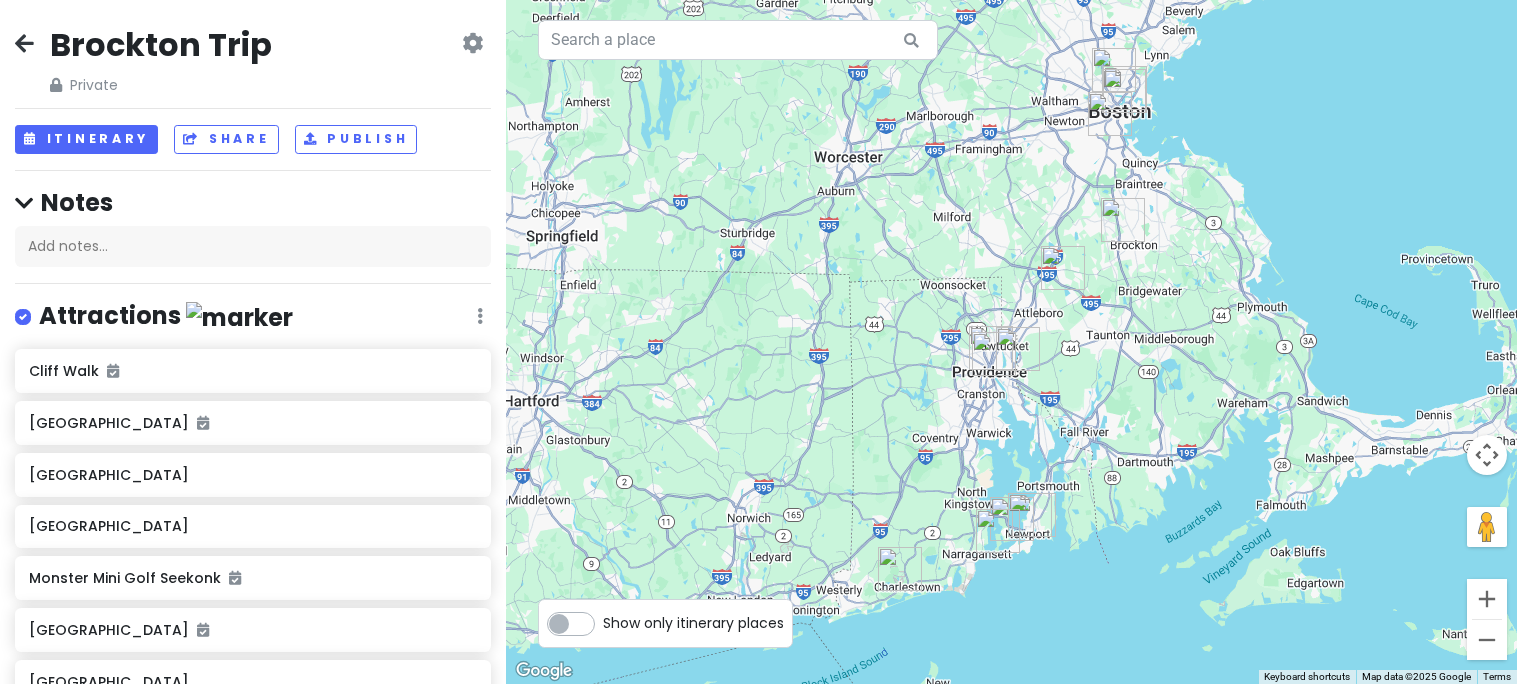 click on "Show only itinerary places" at bounding box center (693, 619) 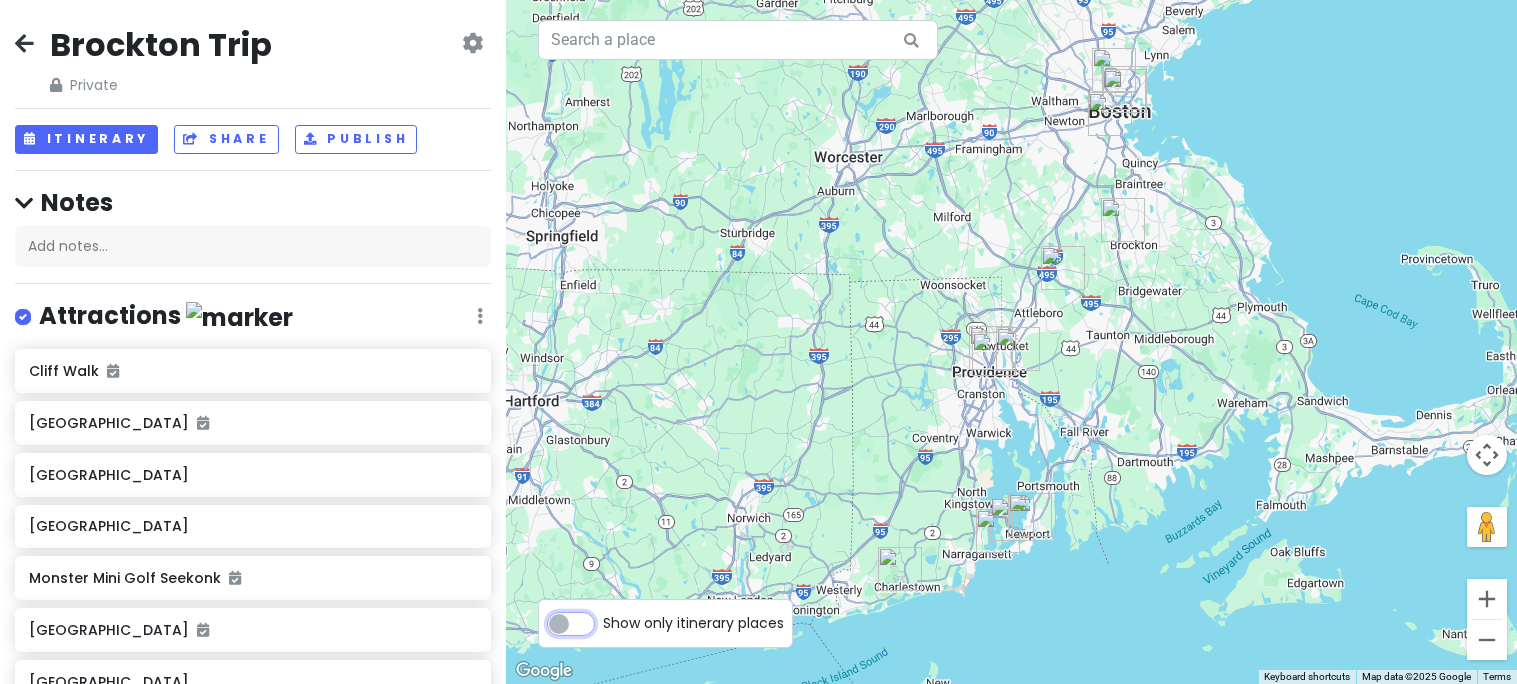 click on "Show only itinerary places" at bounding box center (609, 613) 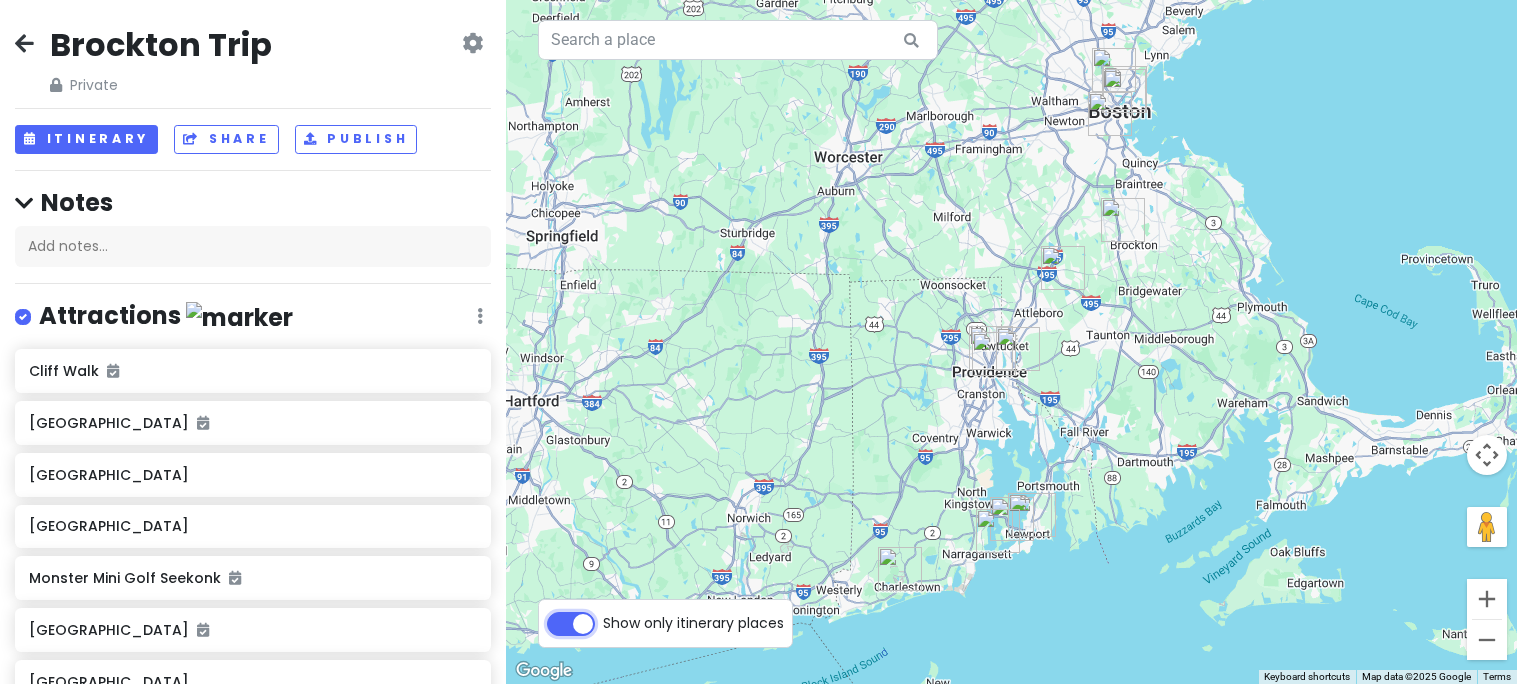 checkbox on "true" 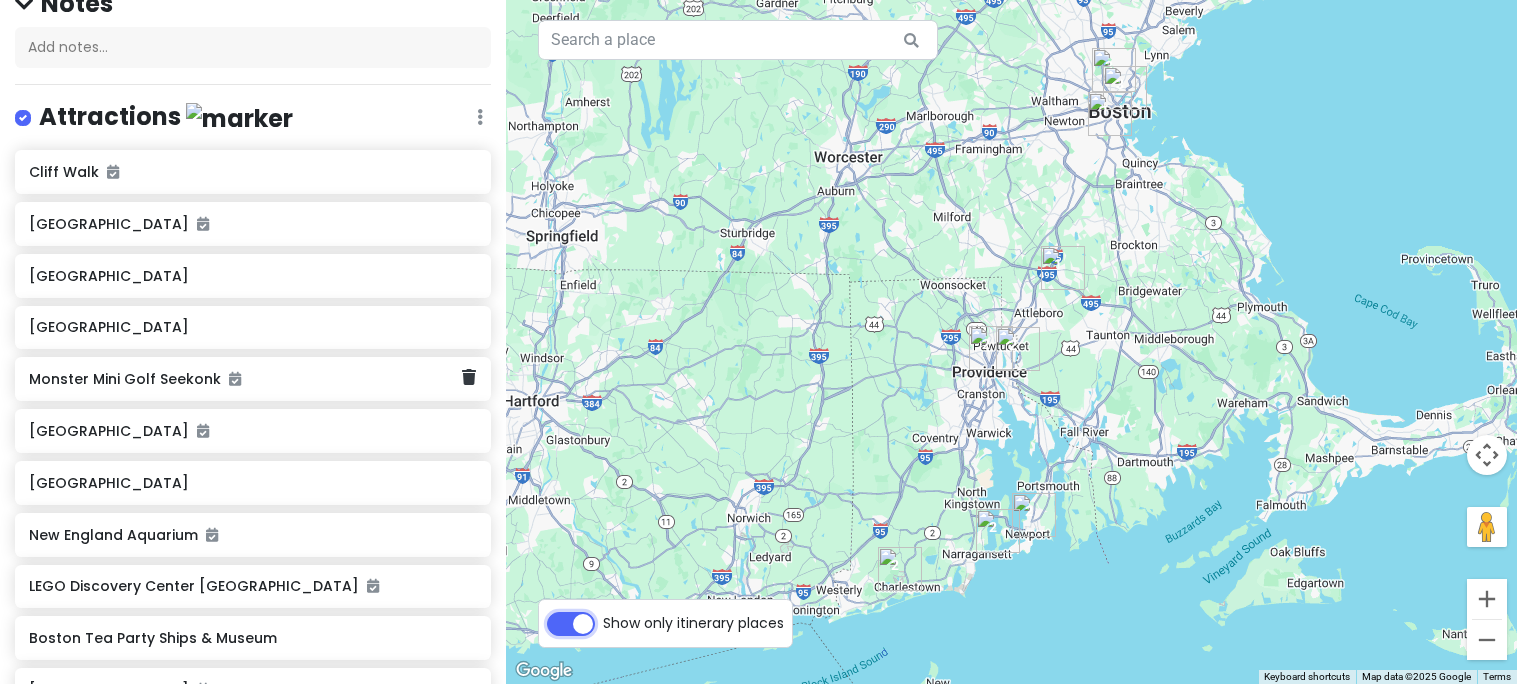 scroll, scrollTop: 0, scrollLeft: 0, axis: both 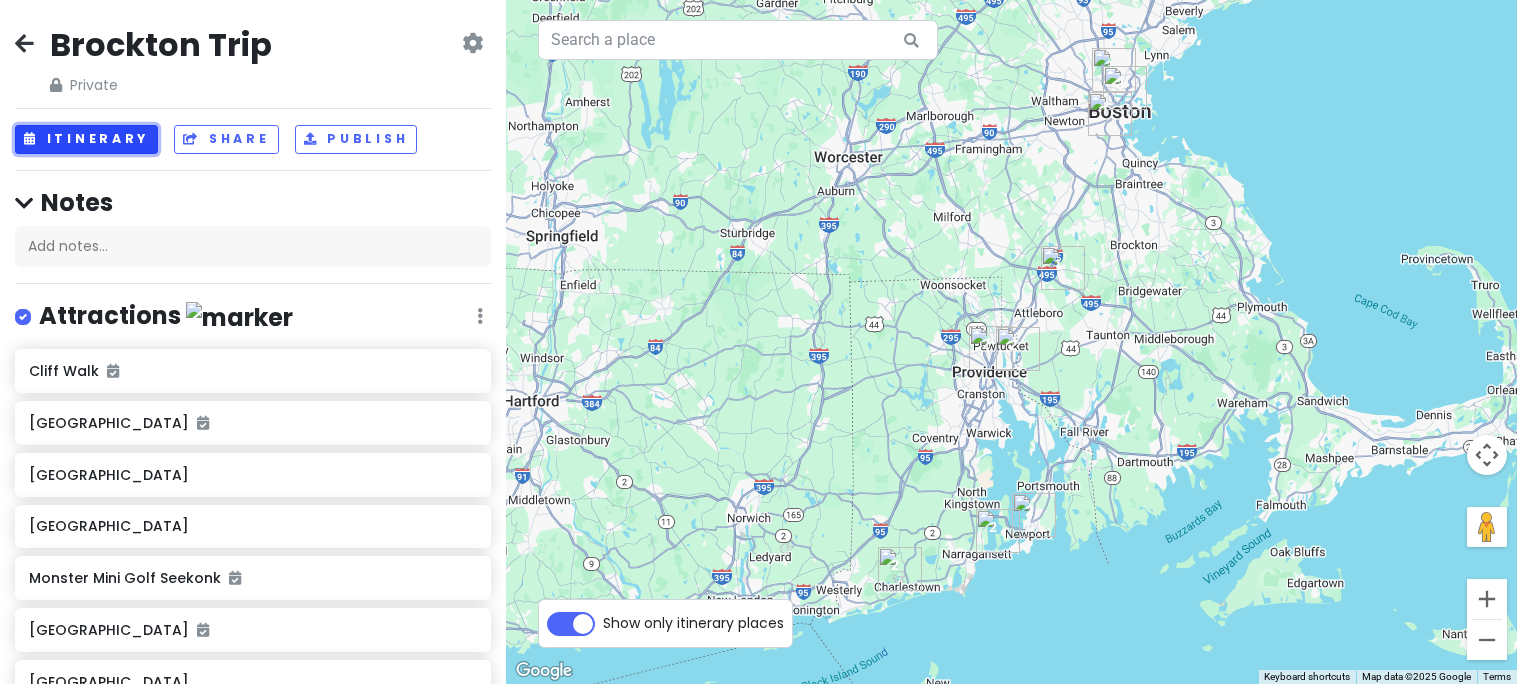 click on "Itinerary" at bounding box center [86, 139] 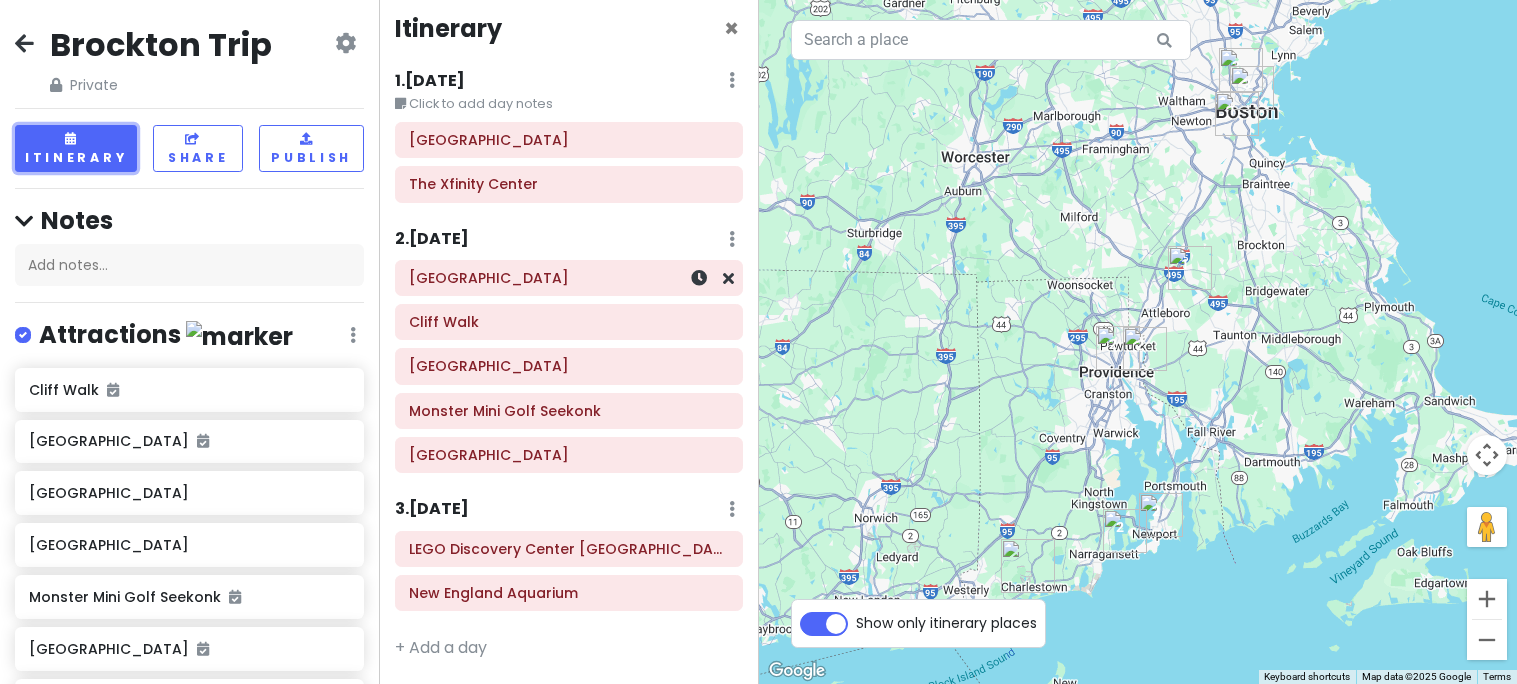 scroll, scrollTop: 0, scrollLeft: 0, axis: both 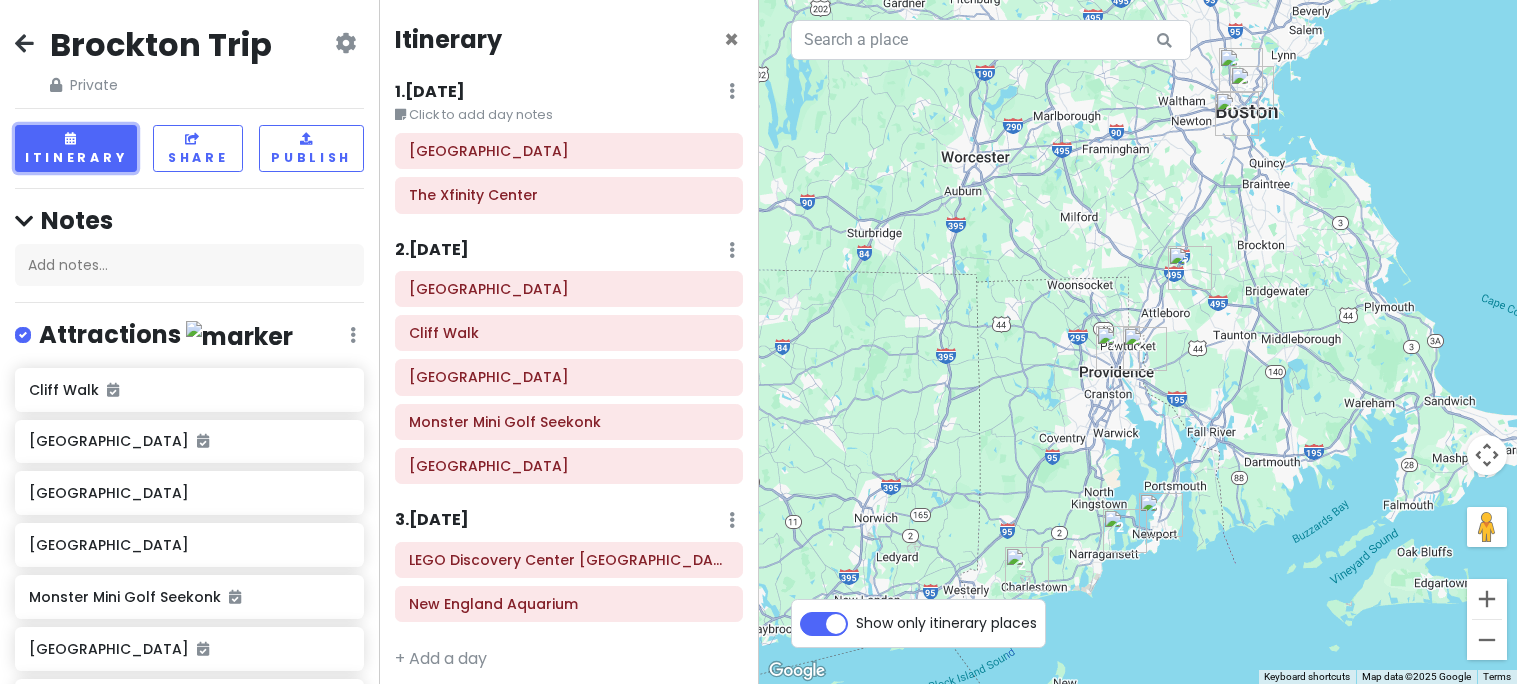 type 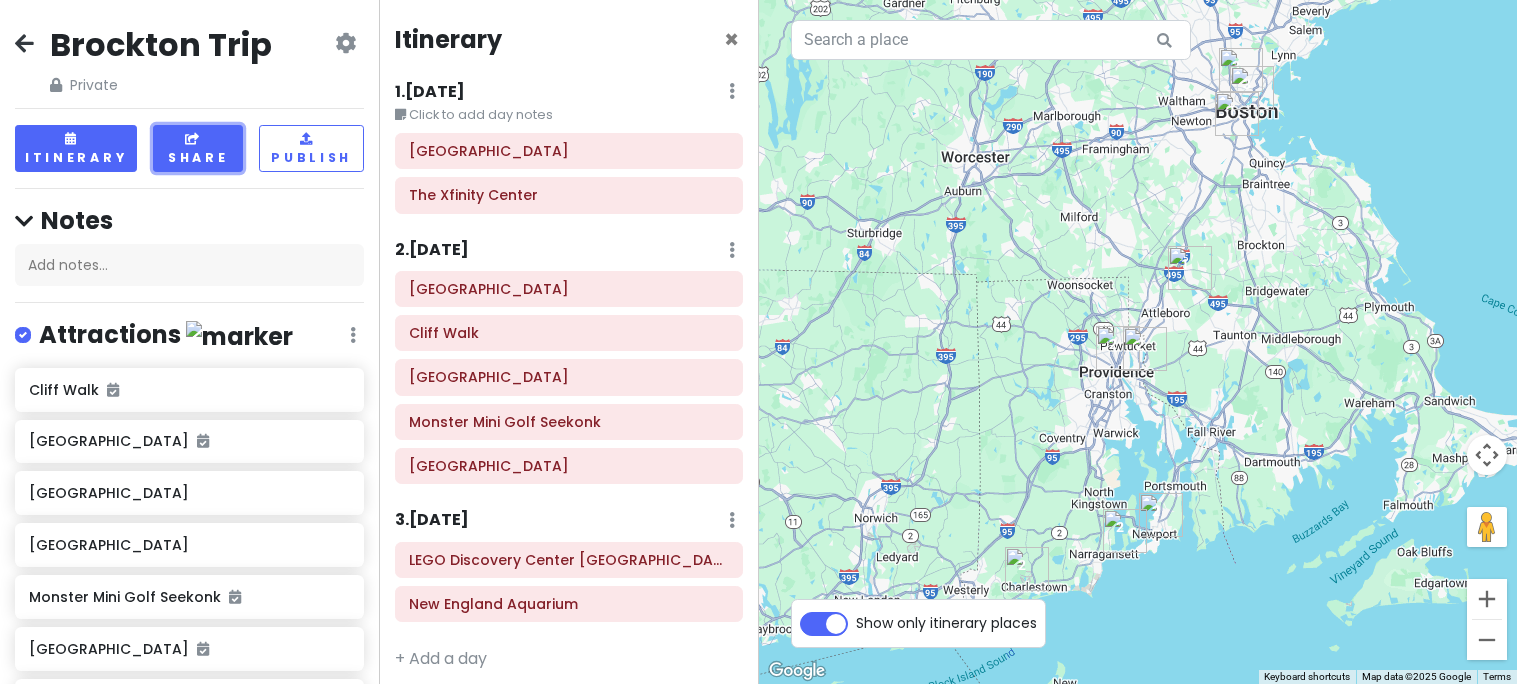 click on "Share" at bounding box center (198, 148) 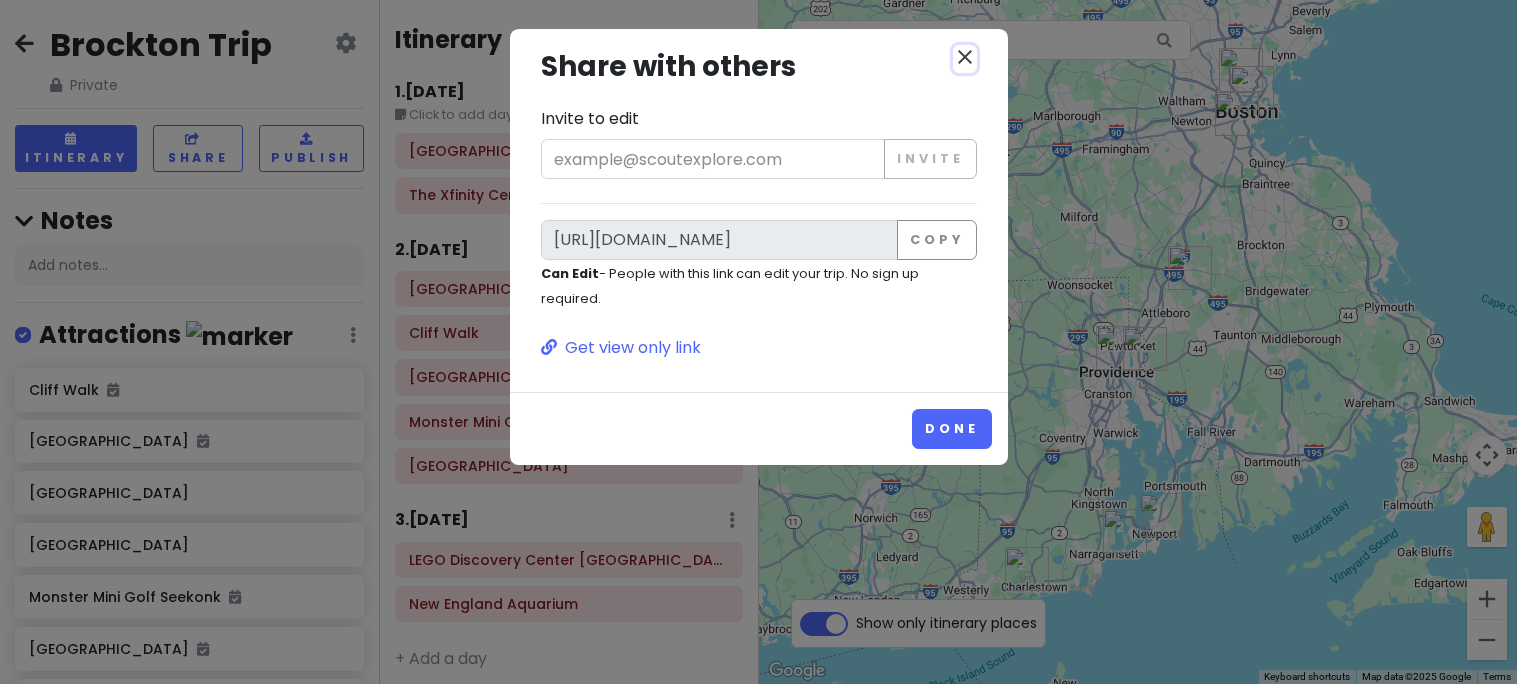 click on "close" at bounding box center (965, 57) 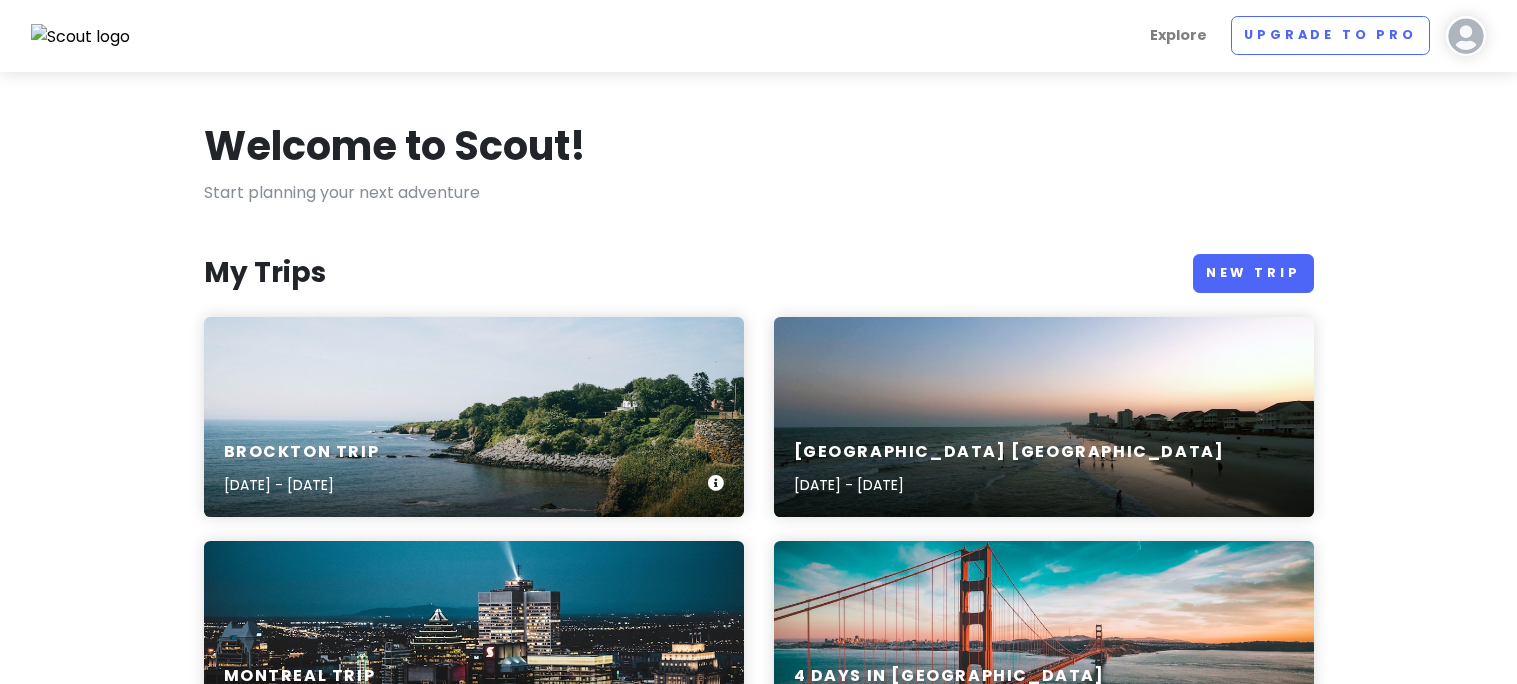 scroll, scrollTop: 0, scrollLeft: 0, axis: both 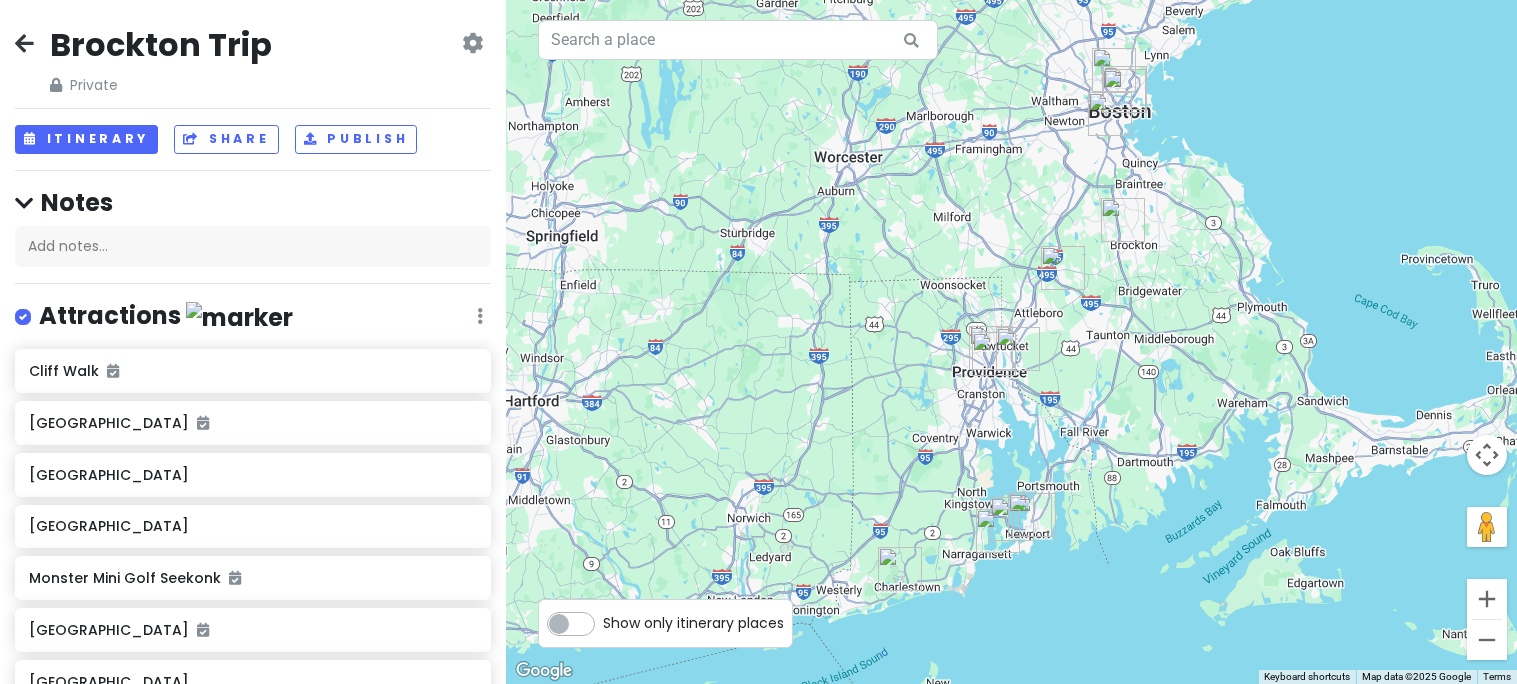 click on "Show only itinerary places" at bounding box center [693, 619] 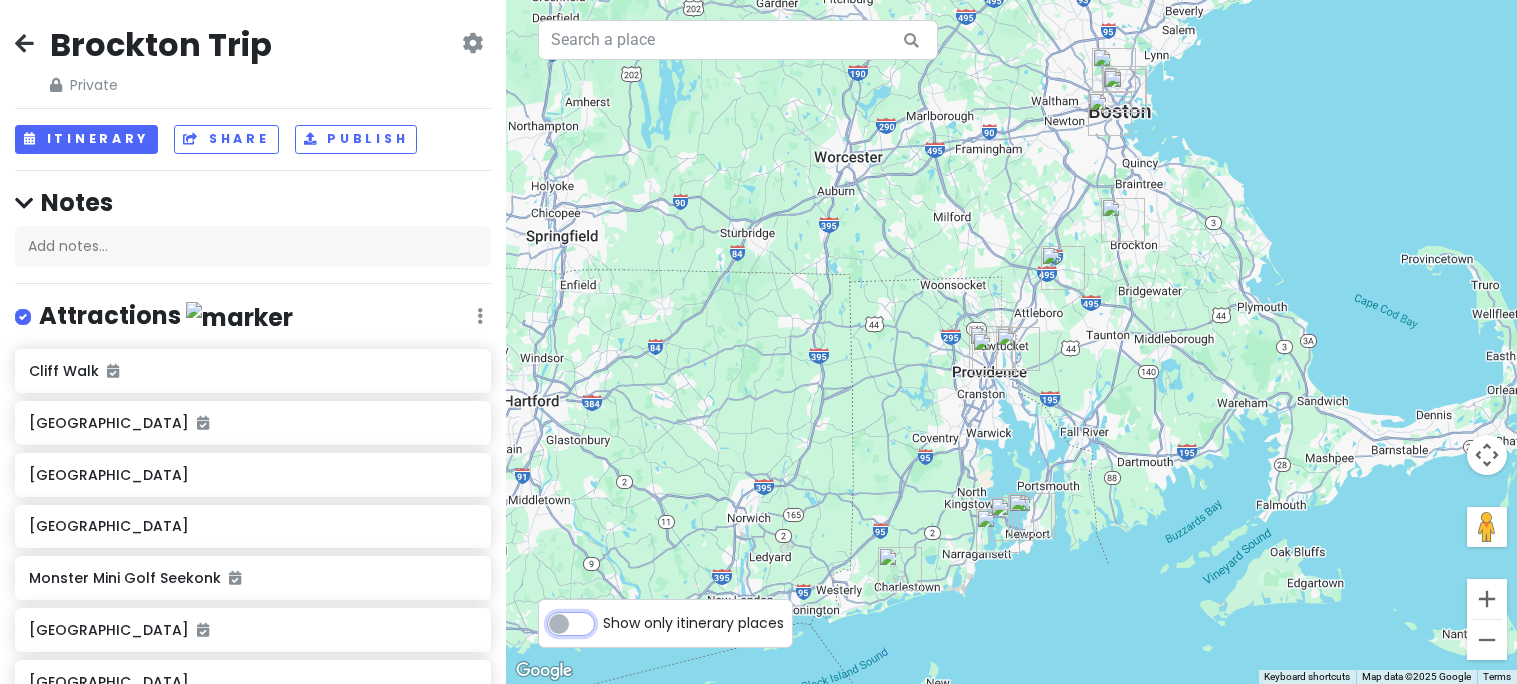 click on "Show only itinerary places" at bounding box center [609, 613] 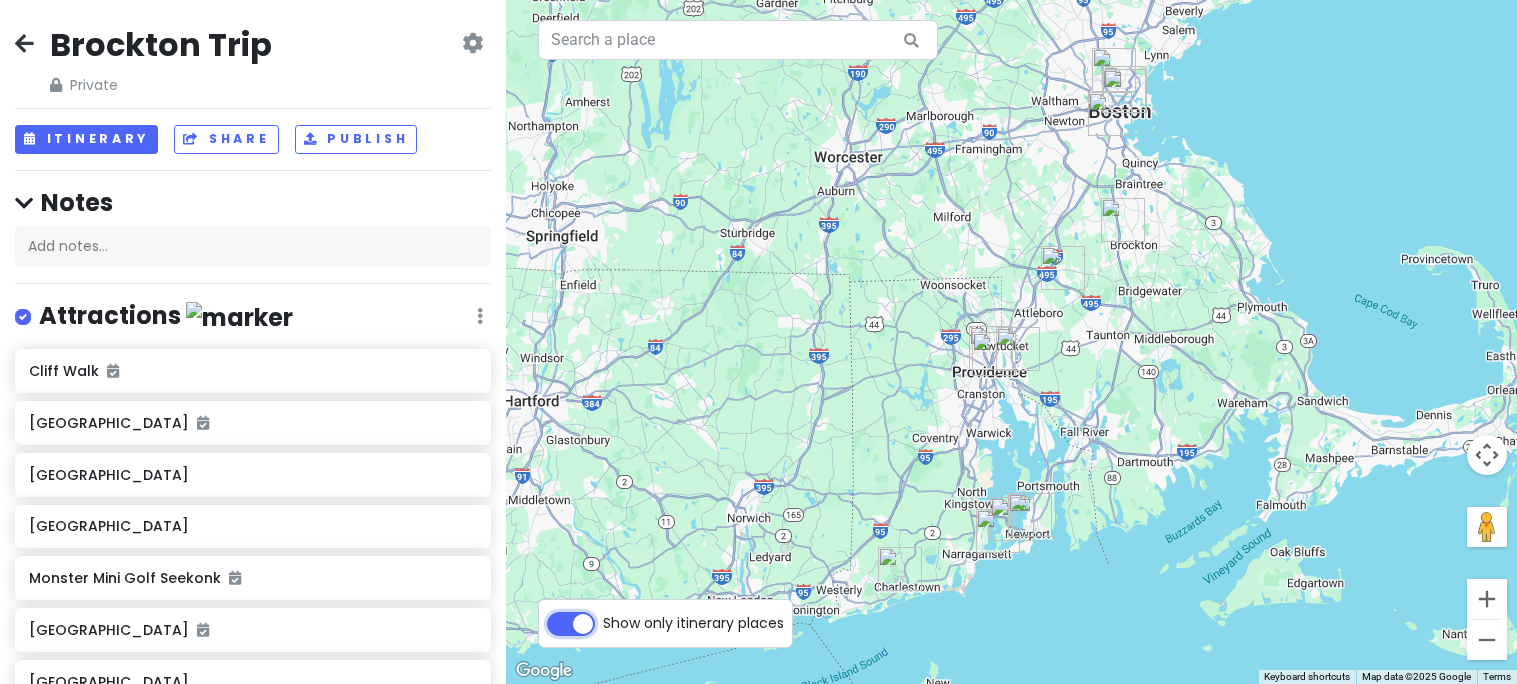 checkbox on "true" 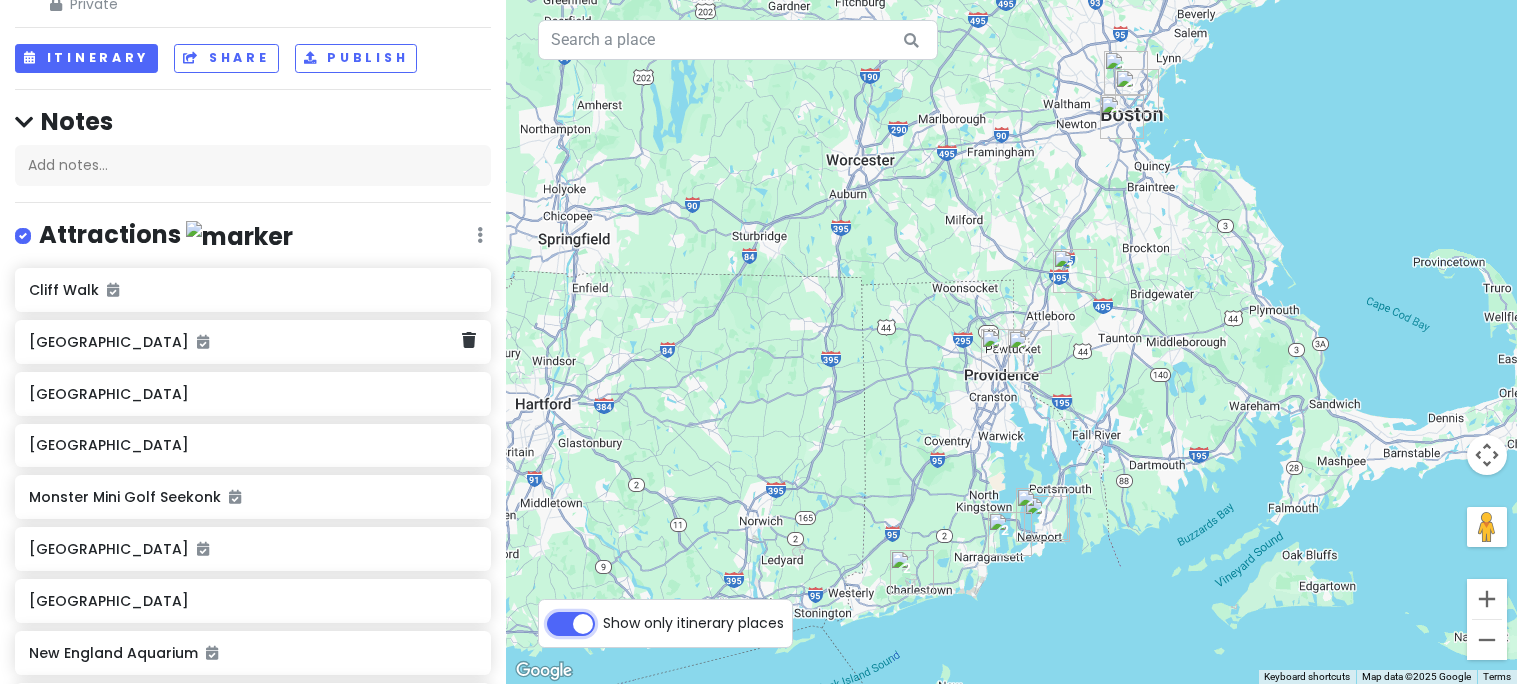 scroll, scrollTop: 0, scrollLeft: 0, axis: both 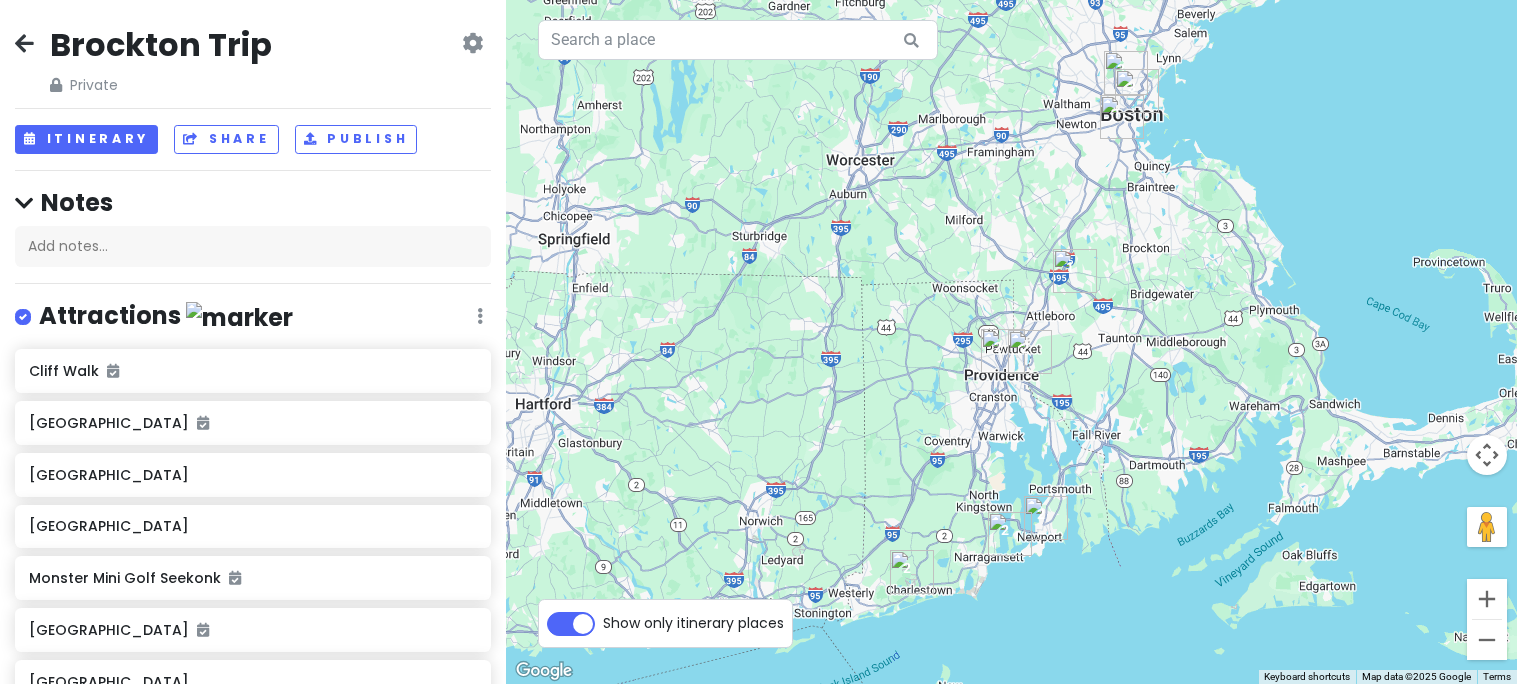 click at bounding box center (24, 43) 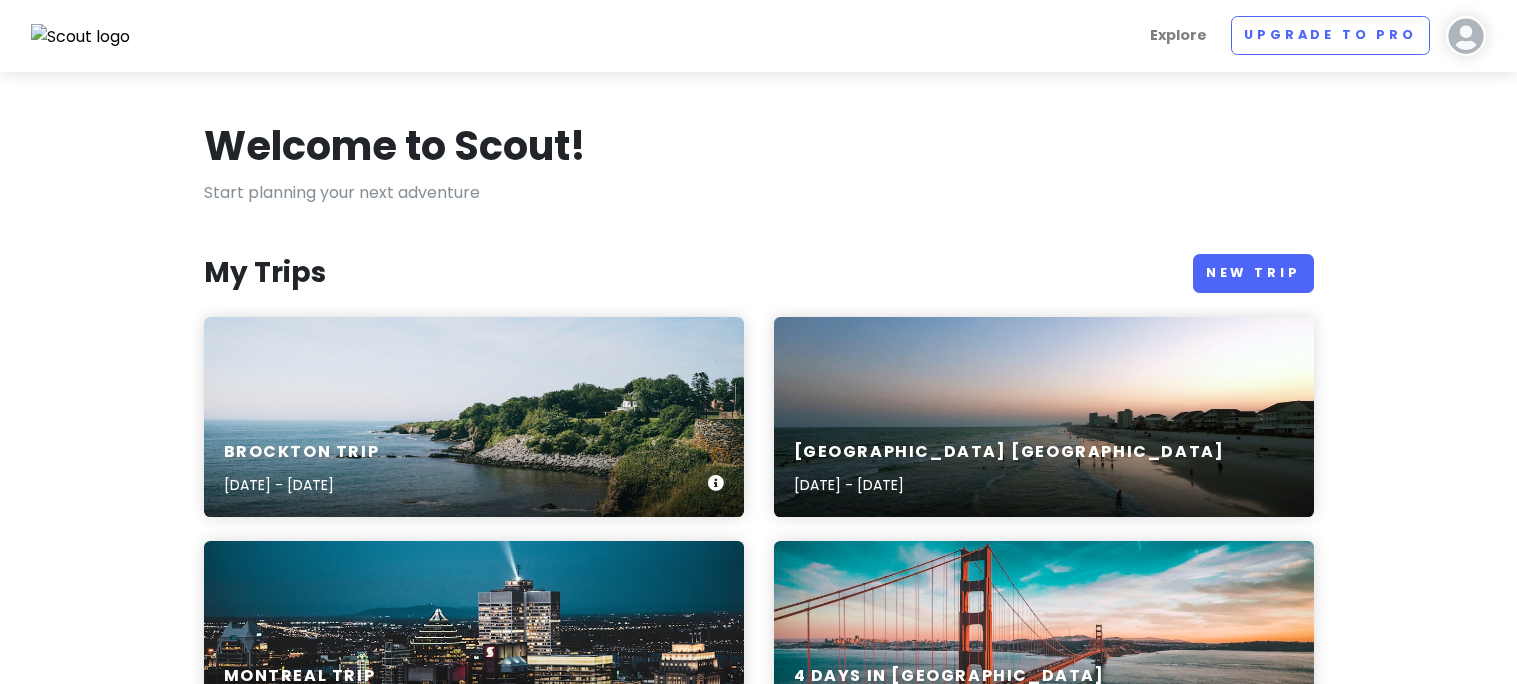 click on "Brockton Trip [DATE] - [DATE]" at bounding box center [474, 417] 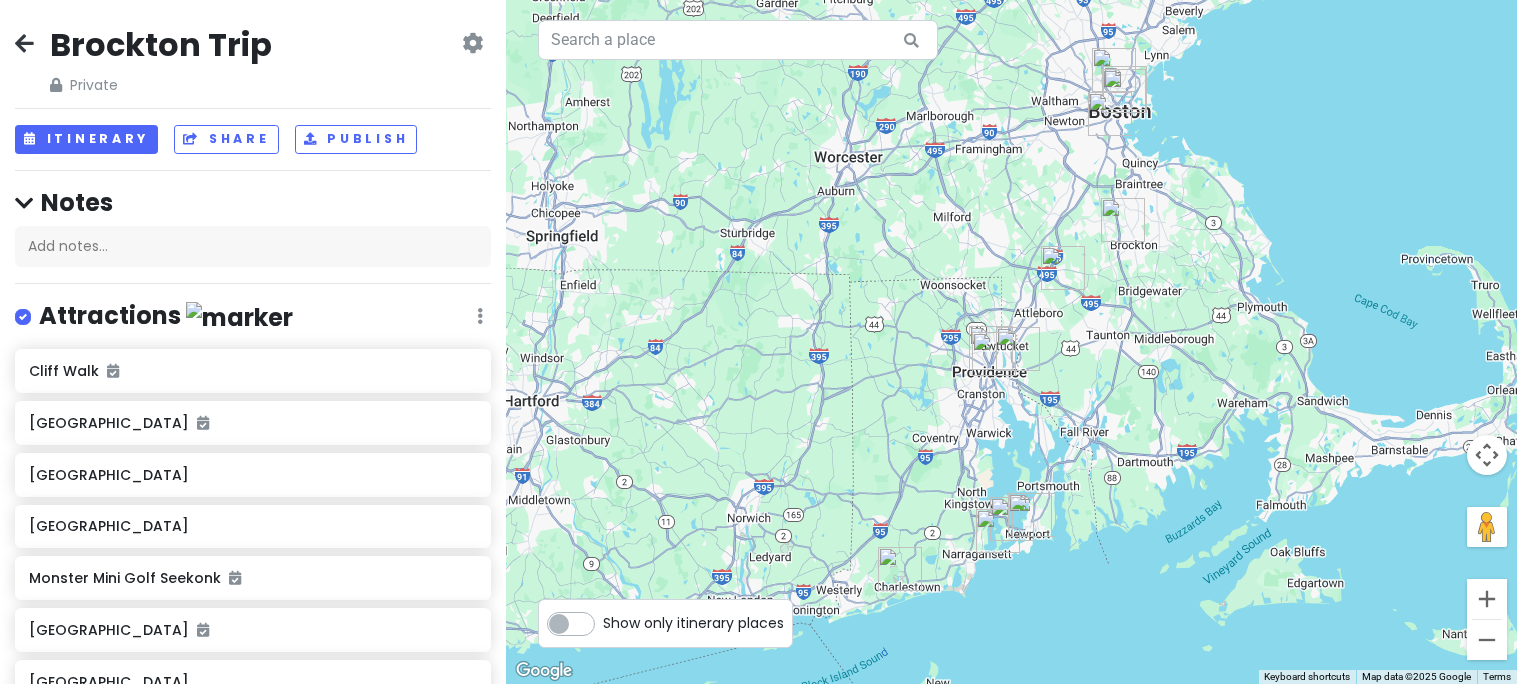 click on "Show only itinerary places" at bounding box center [693, 619] 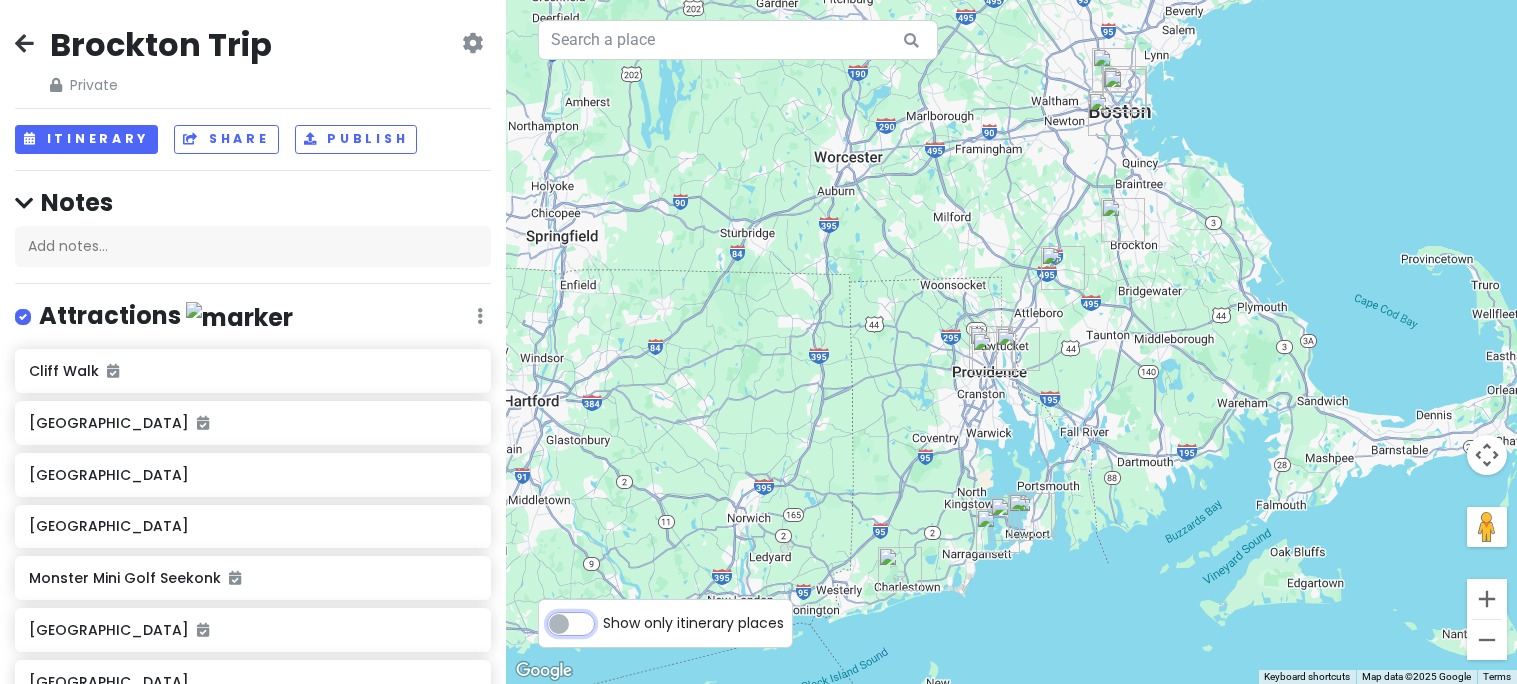 click on "Show only itinerary places" at bounding box center [609, 613] 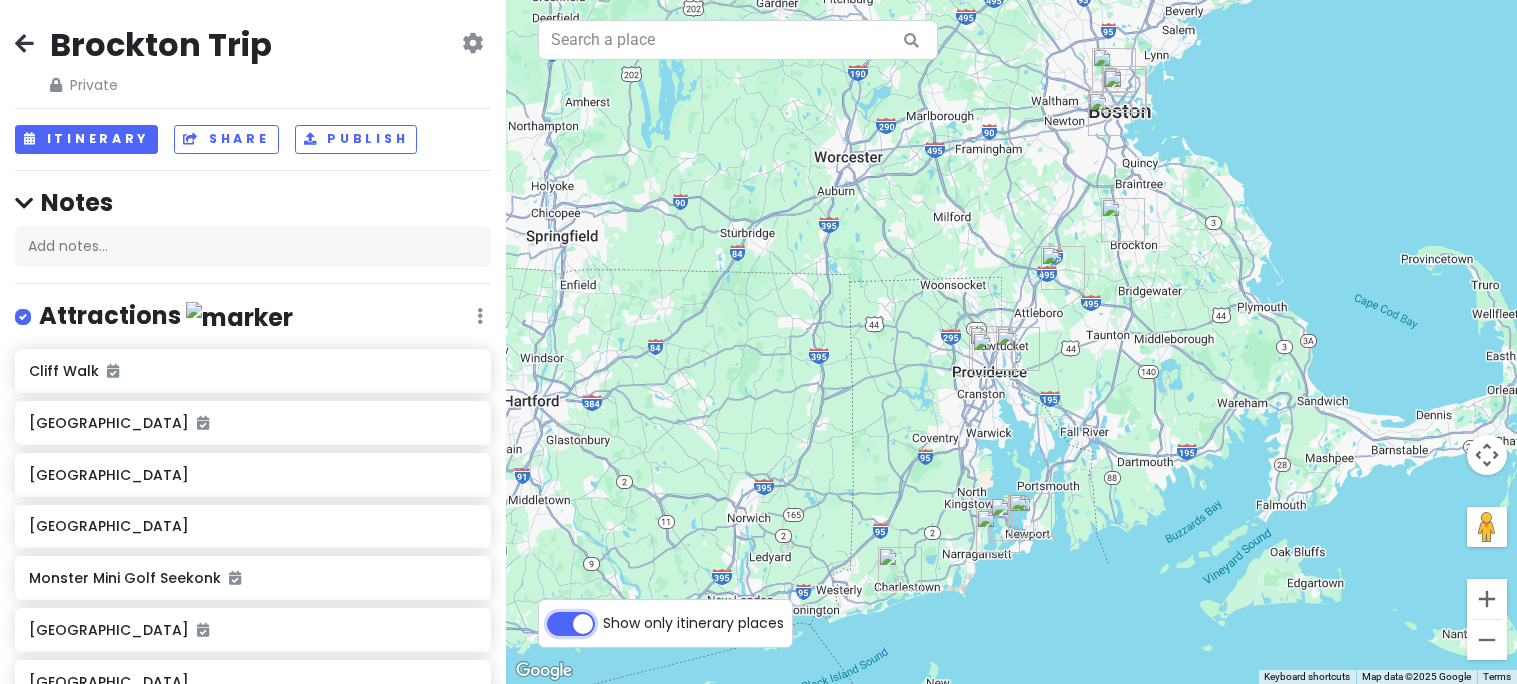 checkbox on "true" 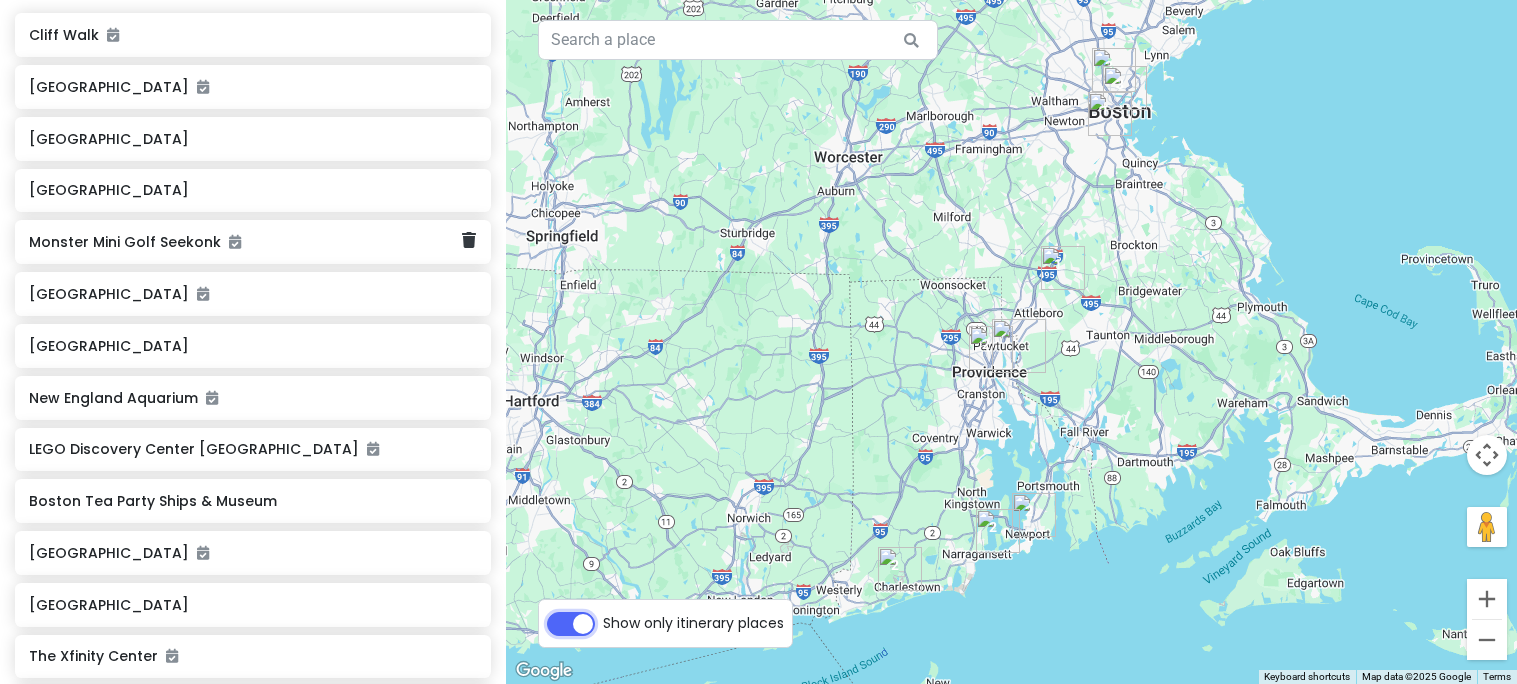 scroll, scrollTop: 0, scrollLeft: 0, axis: both 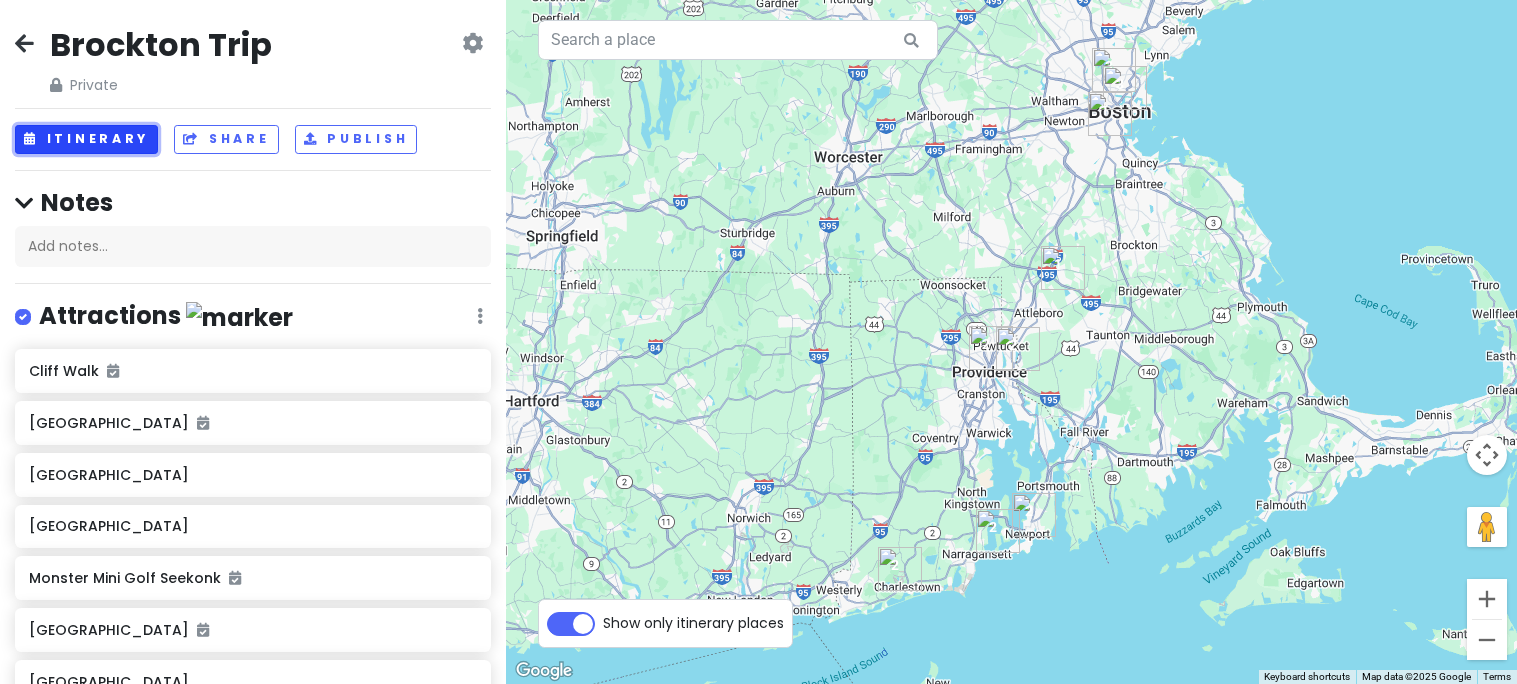 click on "Itinerary" at bounding box center (86, 139) 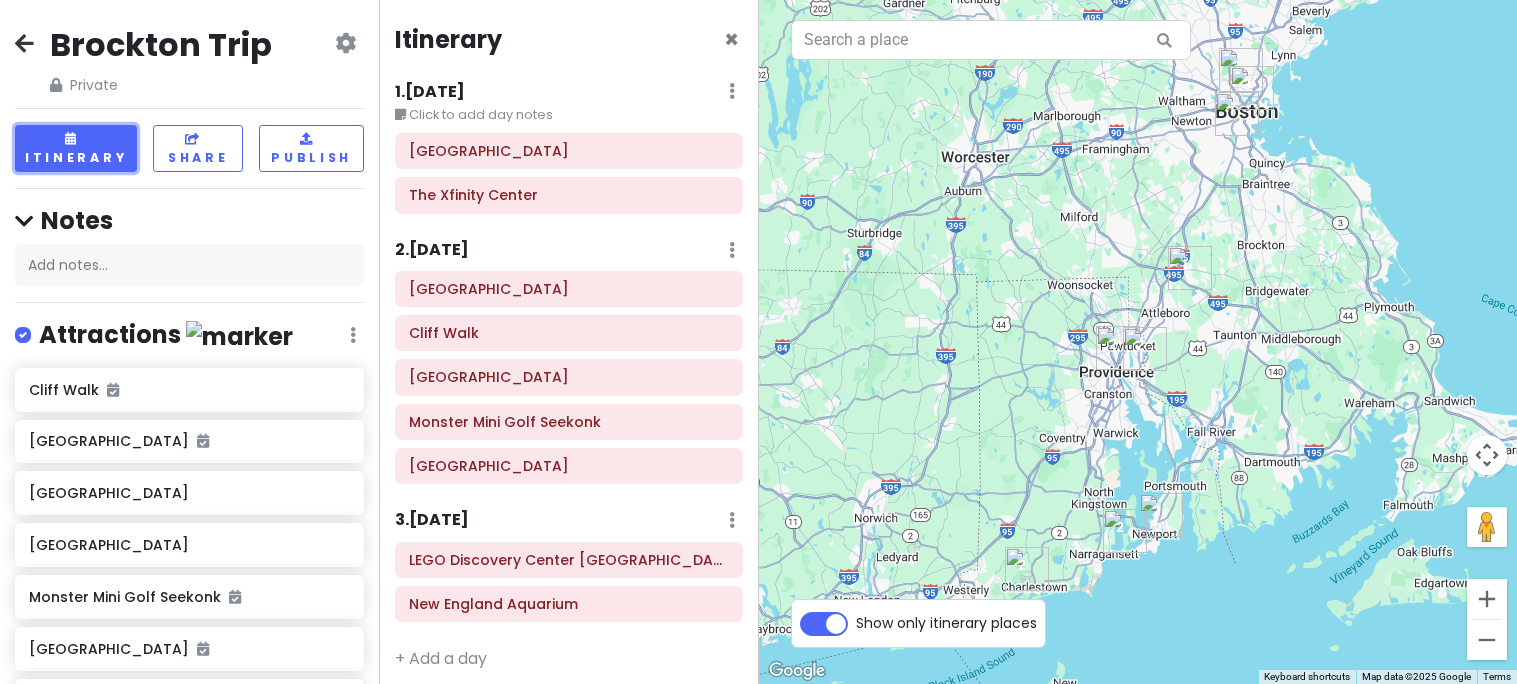 type 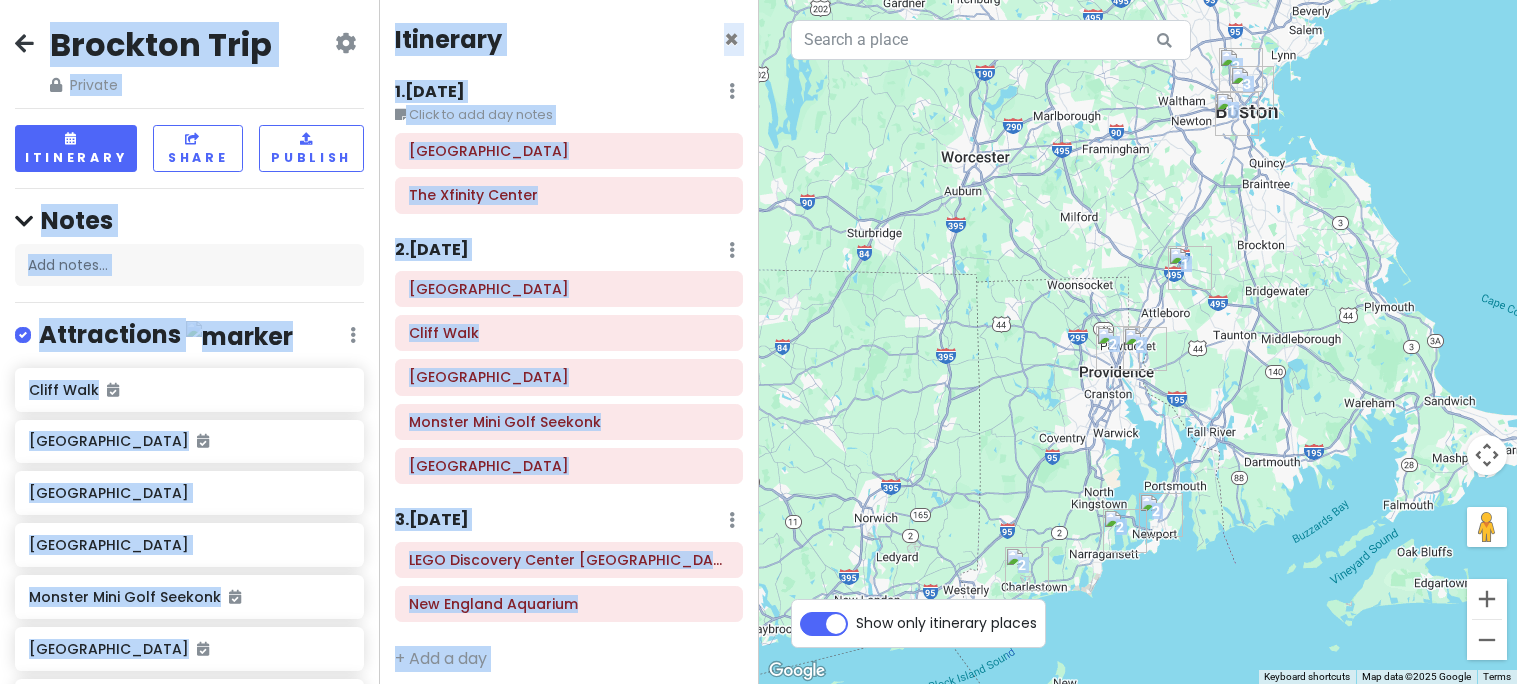 drag, startPoint x: 13, startPoint y: 3, endPoint x: 823, endPoint y: 248, distance: 846.2417 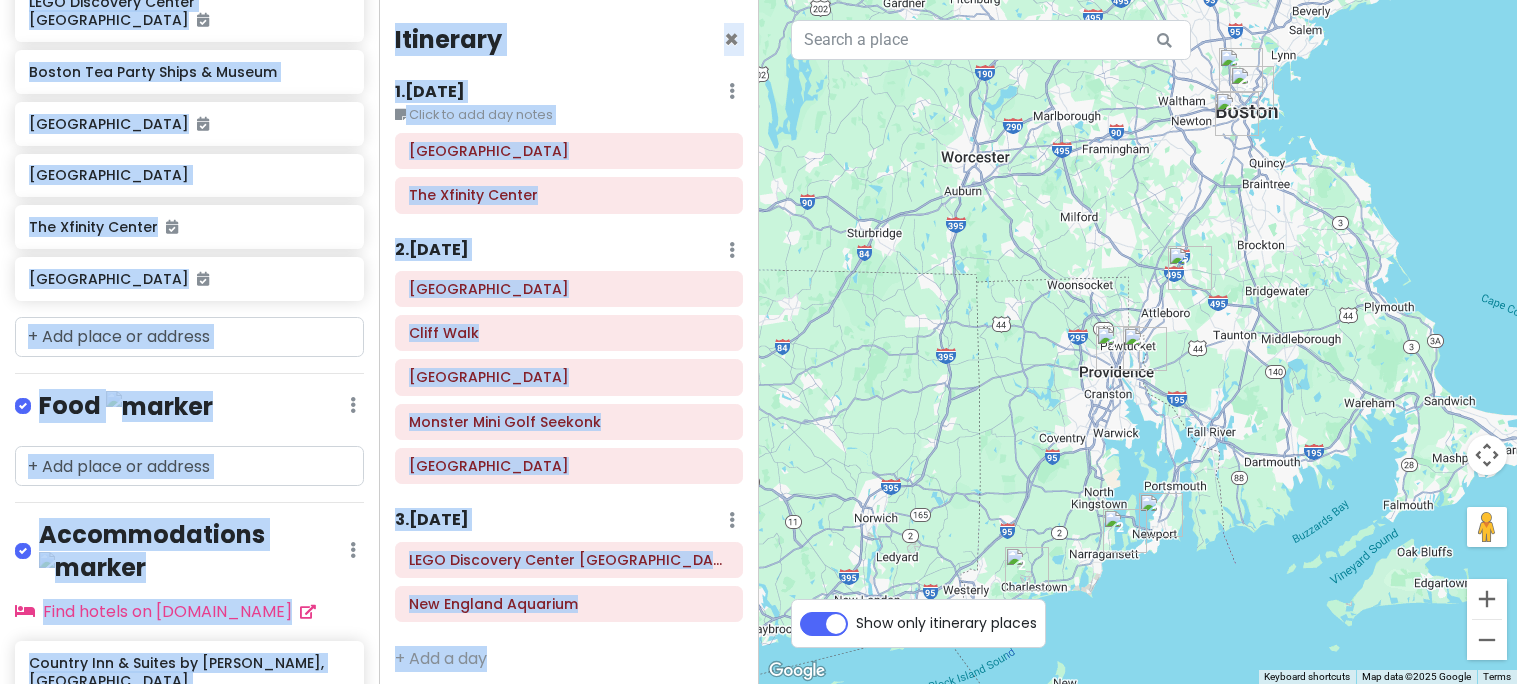 scroll, scrollTop: 896, scrollLeft: 0, axis: vertical 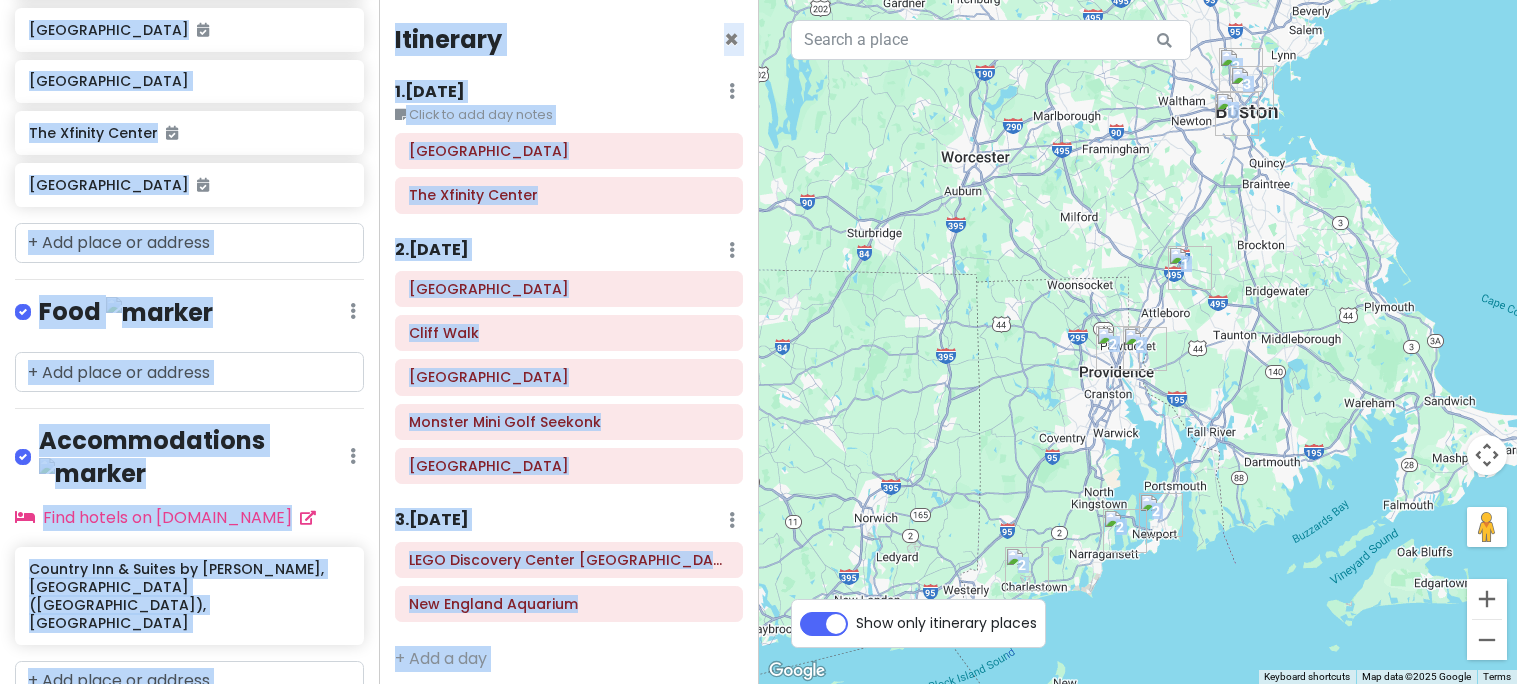 drag, startPoint x: 13, startPoint y: 12, endPoint x: 1403, endPoint y: 619, distance: 1516.7561 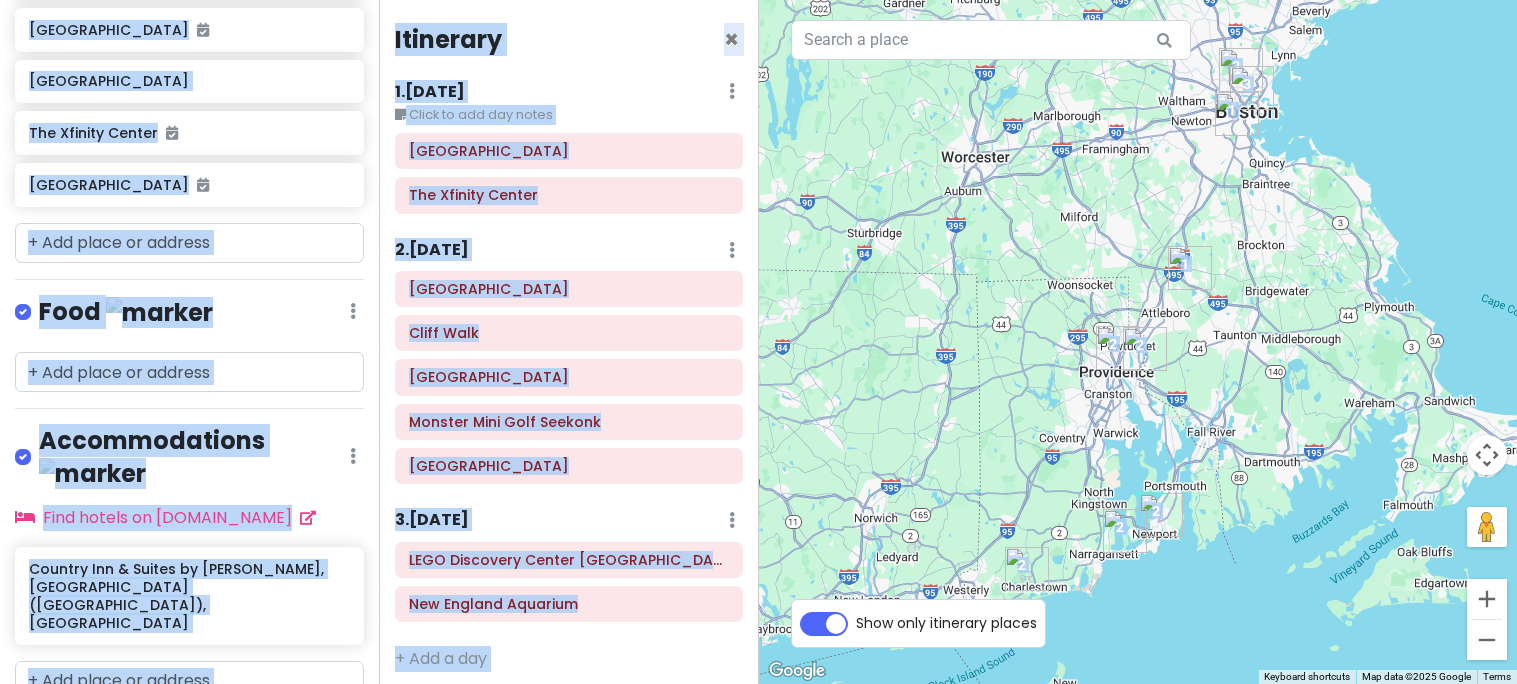 click on "Brockton Trip Private Change Dates Make a Copy Delete Trip Go Pro ⚡️ Give Feedback 💡 Support Scout ☕️ Itinerary Share Publish Notes Add notes... Attractions   Edit Reorder Delete List Cliff Walk Beavertail State Park Newport Tower Fort Wetherill State Park Monster Mini Golf Seekonk Providence Place Boston Children's Museum New England Aquarium LEGO Discovery Center Boston Boston Tea Party Ships & Museum Franklin Park Zoo Providence Children's Museum The Xfinity Center Ninigret Park Food   Edit Reorder Delete List Accommodations   Edit Reorder Delete List Find hotels on Booking.com Country Inn & Suites by Radisson, Brockton (Boston), MA + Add a section Itinerary × 1 .  Sat 8/9 Edit Day Notes Delete Day   Click to add day notes Franklin Park Zoo The Xfinity Center 2 .  Sun 8/10 Add Day Notes Delete Day Ninigret Park Cliff Walk Beavertail State Park Monster Mini Golf Seekonk Providence Place 3 .  Mon 8/11 Add Day Notes Delete Day LEGO Discovery Center Boston New England Aquarium + Add a day ← →" at bounding box center [758, 342] 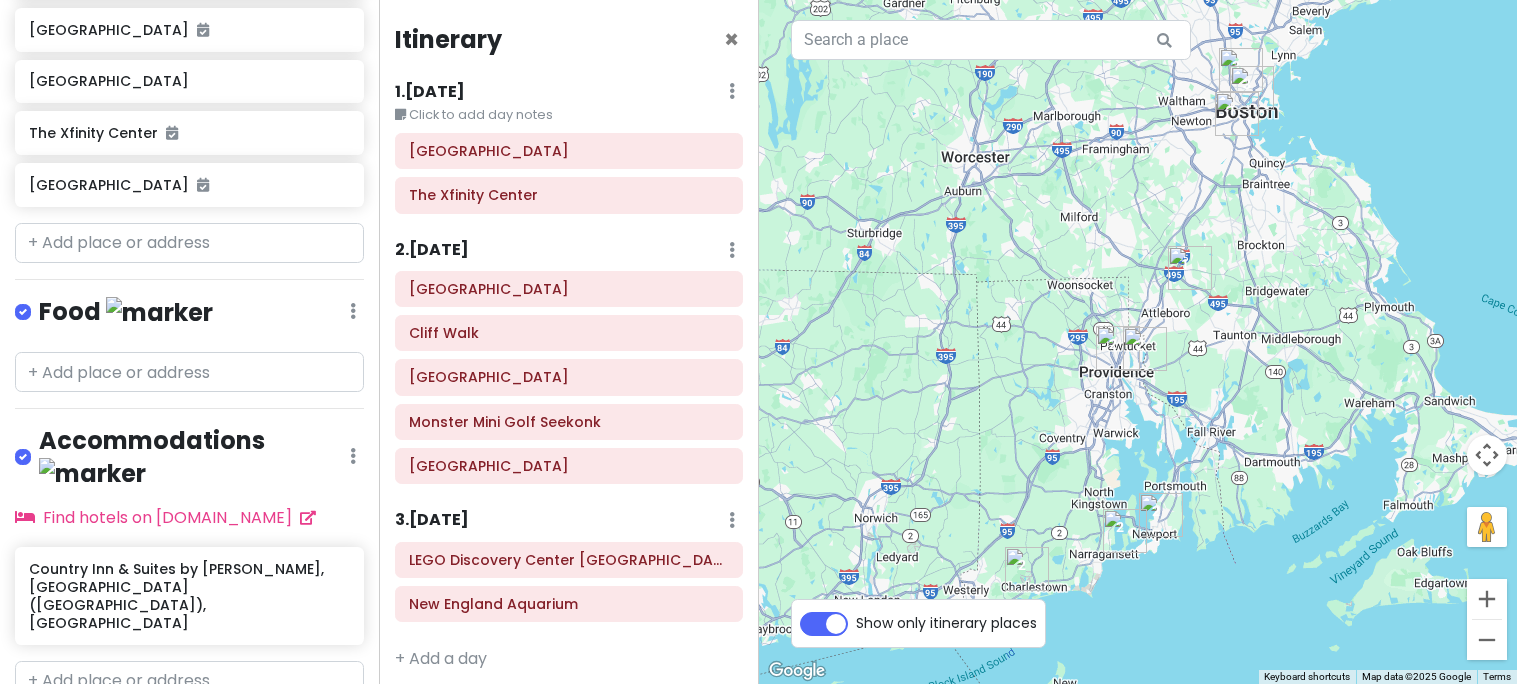 click on "Itinerary × 1 .  Sat 8/9 Edit Day Notes Delete Day   Click to add day notes Franklin Park Zoo The Xfinity Center 2 .  Sun 8/10 Add Day Notes Delete Day Ninigret Park Cliff Walk Beavertail State Park Monster Mini Golf Seekonk Providence Place 3 .  Mon 8/11 Add Day Notes Delete Day LEGO Discovery Center Boston New England Aquarium + Add a day" at bounding box center [568, 342] 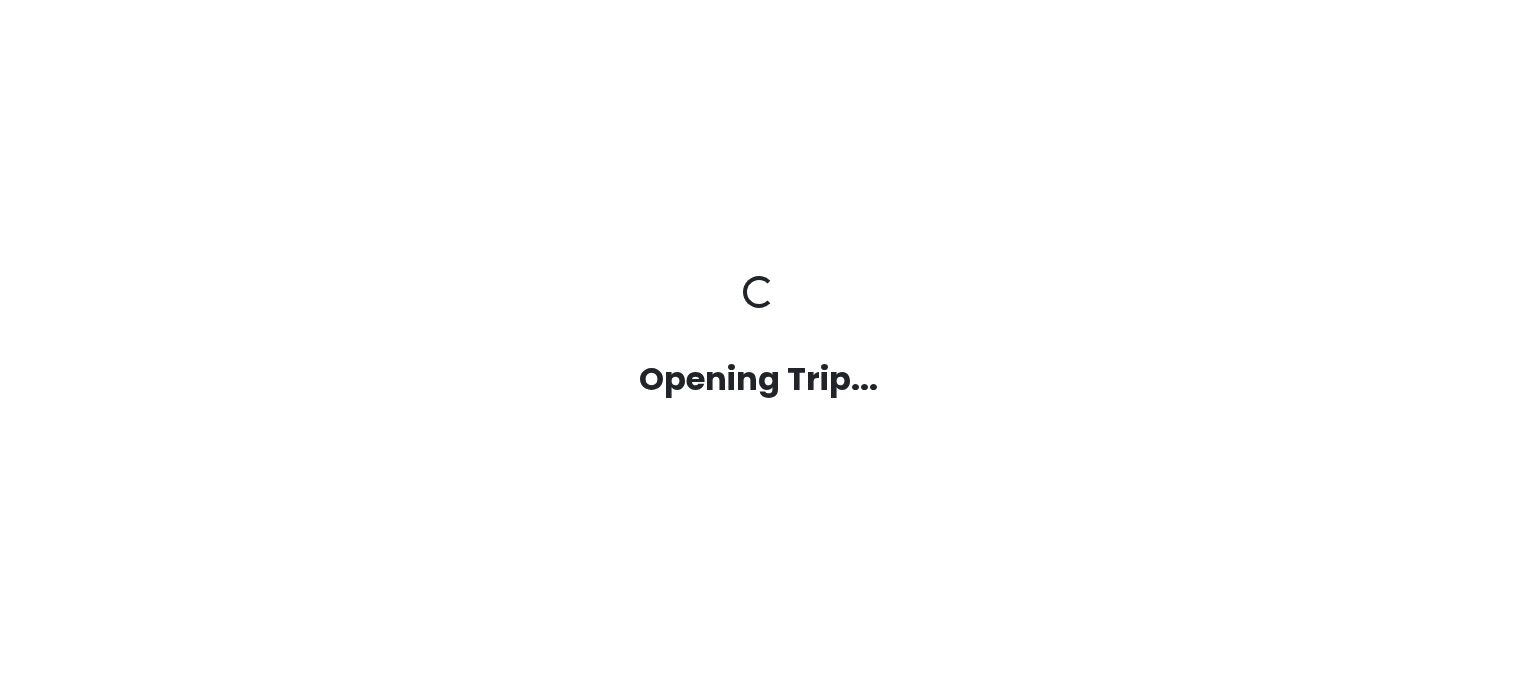 scroll, scrollTop: 0, scrollLeft: 0, axis: both 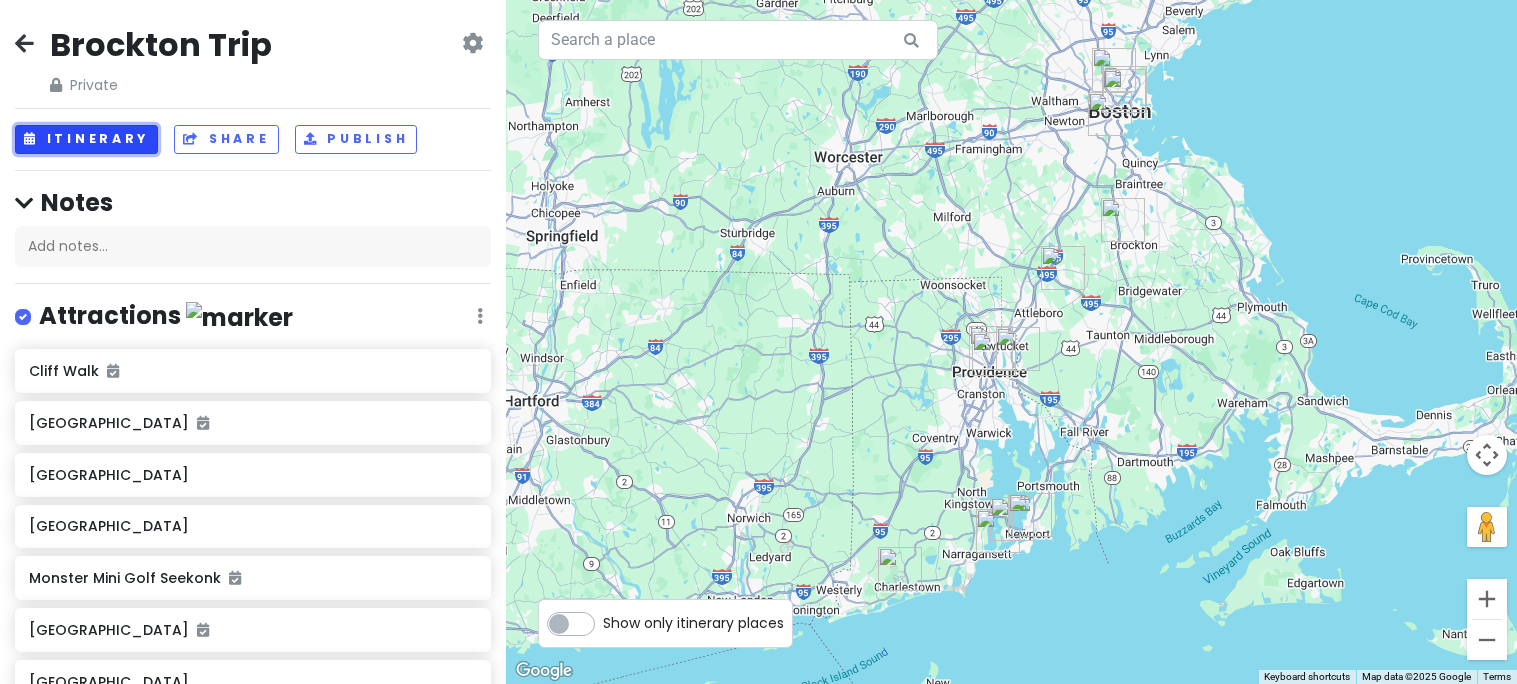 click on "Itinerary" at bounding box center (86, 139) 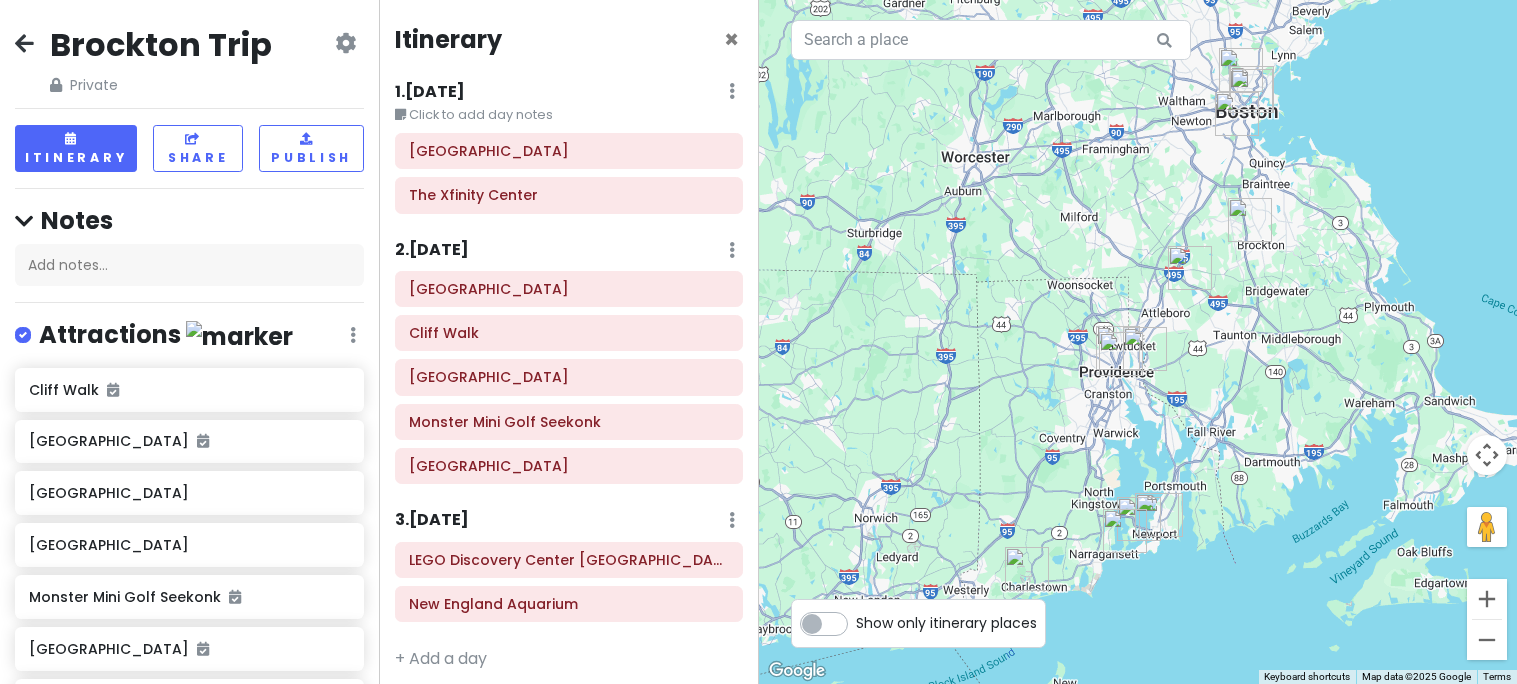 click at bounding box center (345, 43) 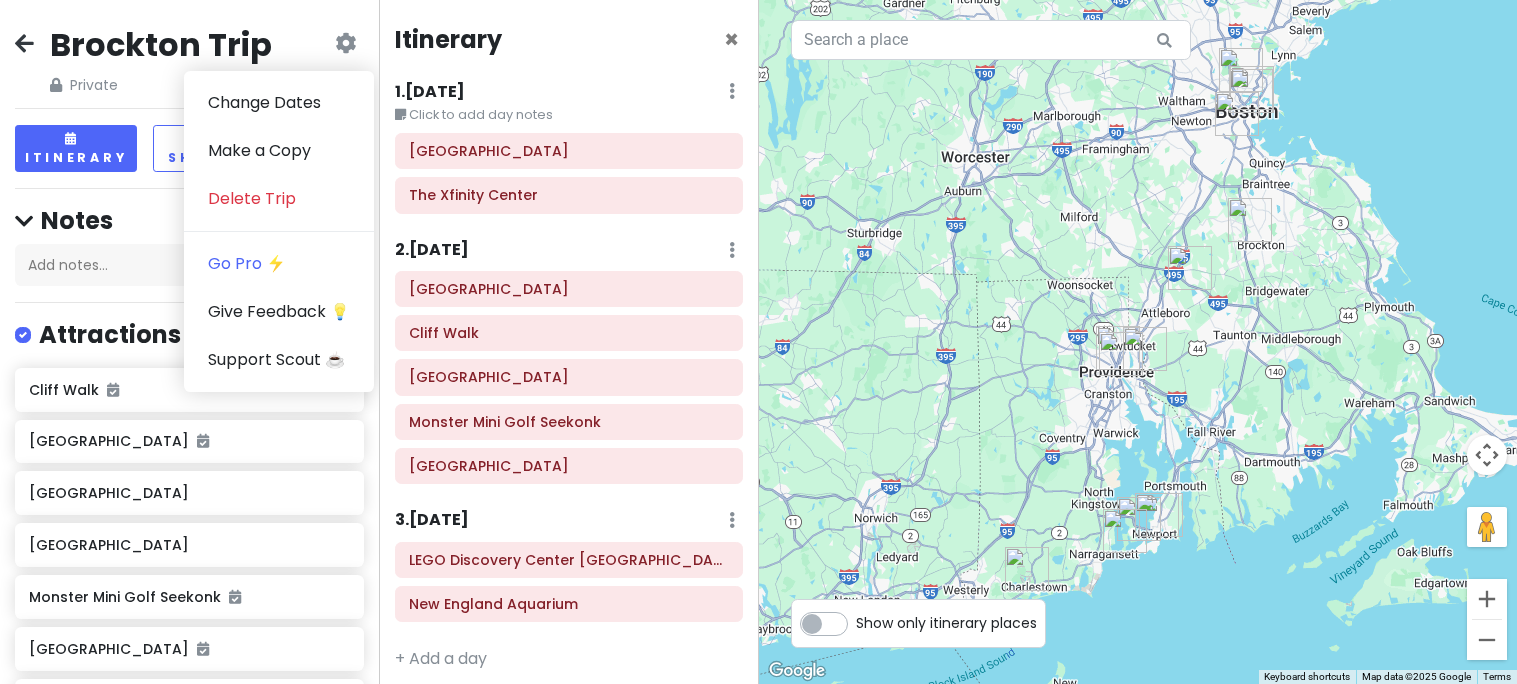 click on "Brockton Trip Private Change Dates Make a Copy Delete Trip Go Pro ⚡️ Give Feedback 💡 Support Scout ☕️" at bounding box center (189, 60) 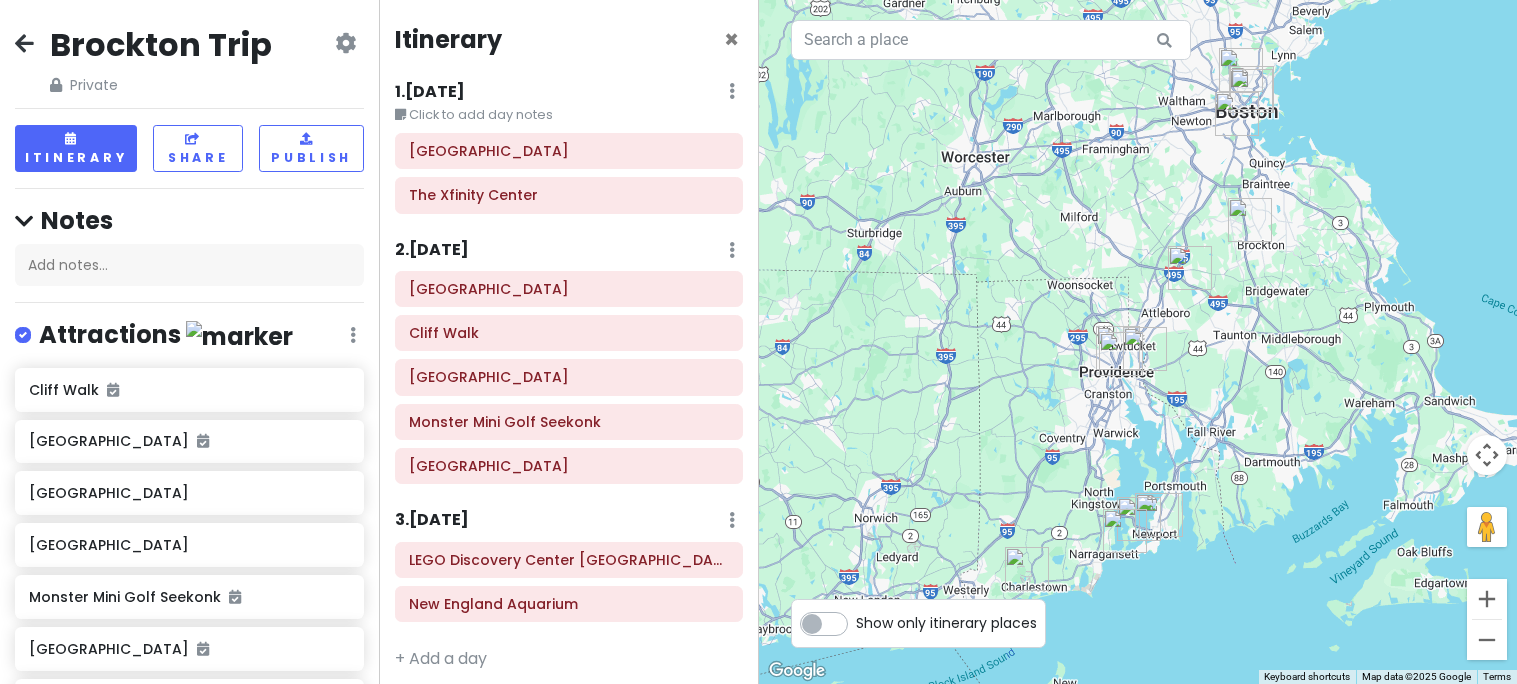 click on "Show only itinerary places" at bounding box center (946, 619) 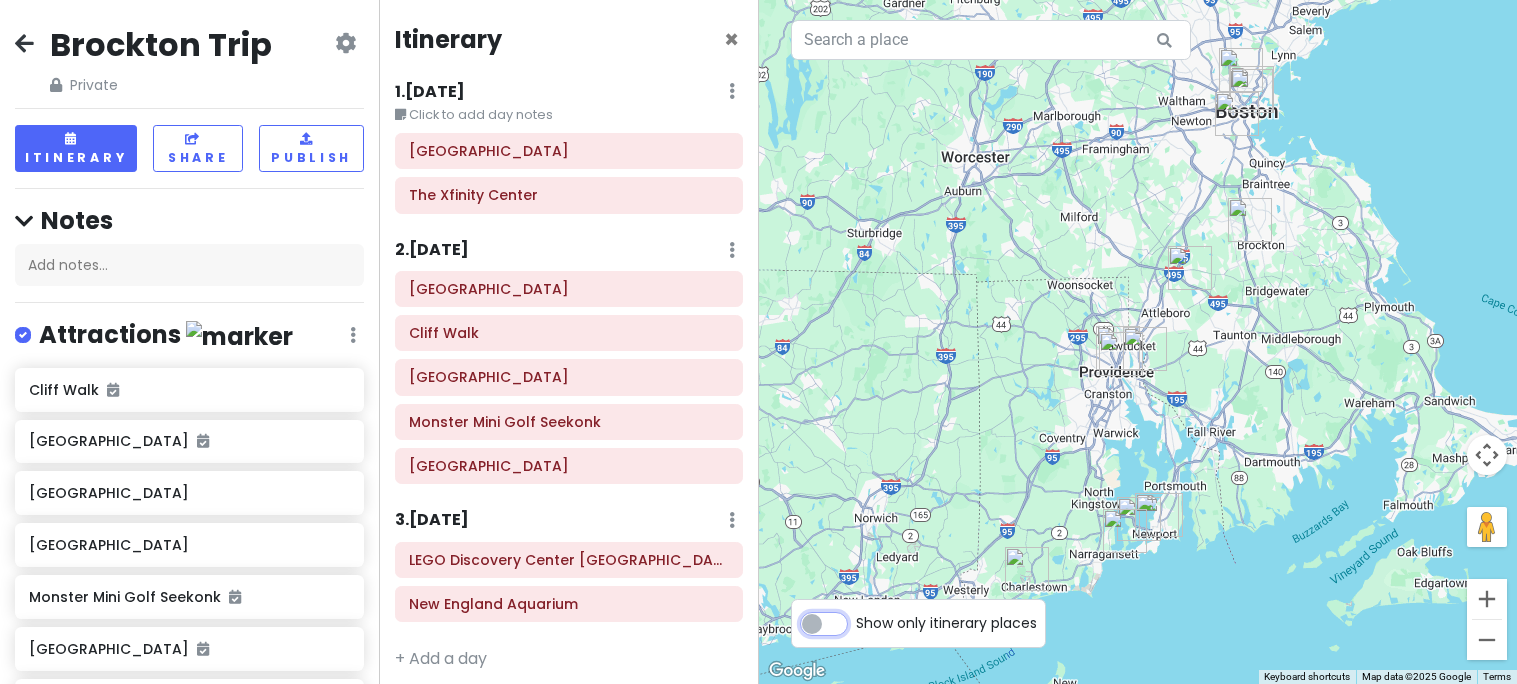 click on "Show only itinerary places" at bounding box center (862, 613) 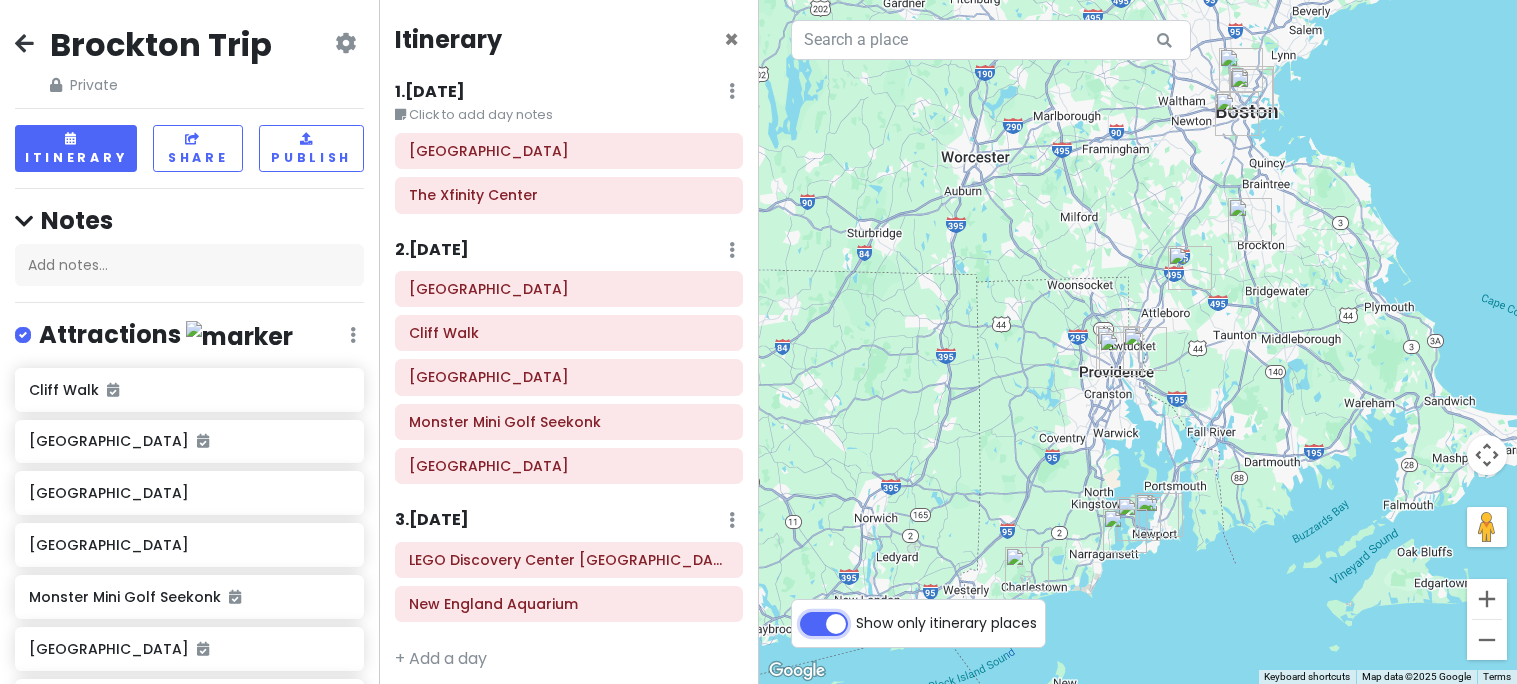 checkbox on "true" 